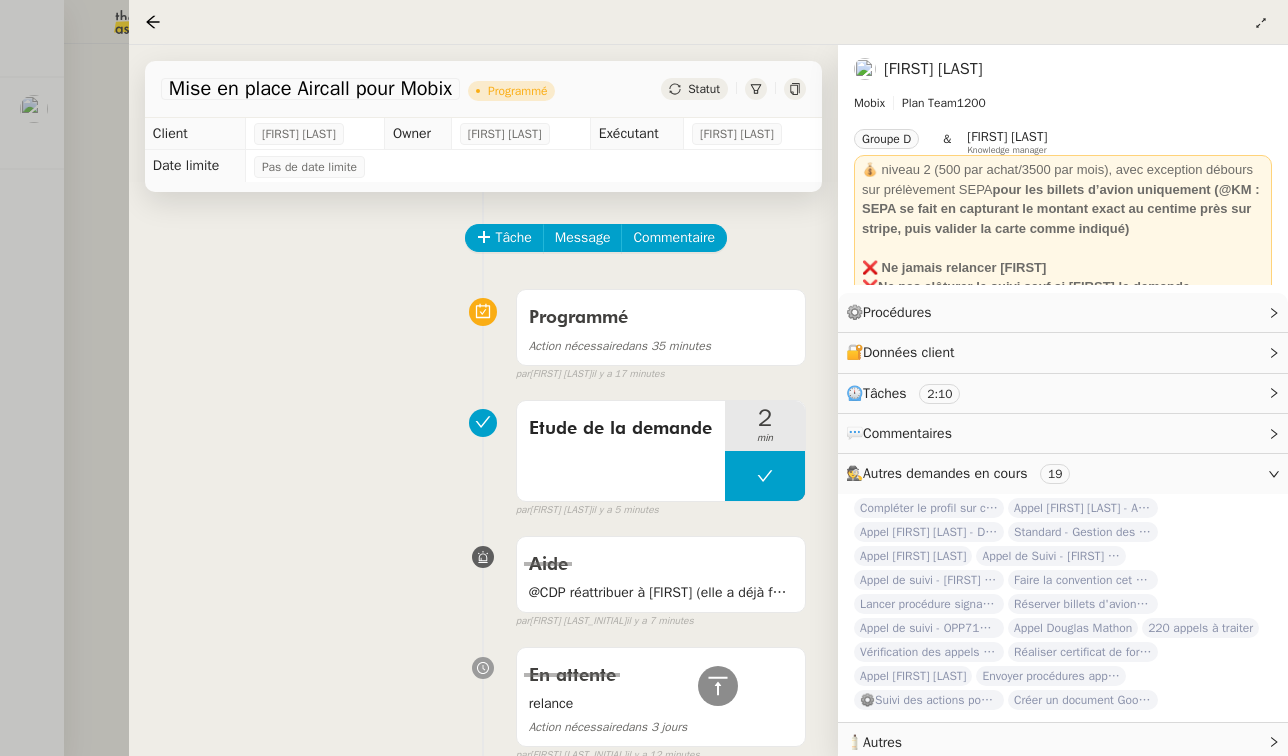 scroll, scrollTop: 0, scrollLeft: 0, axis: both 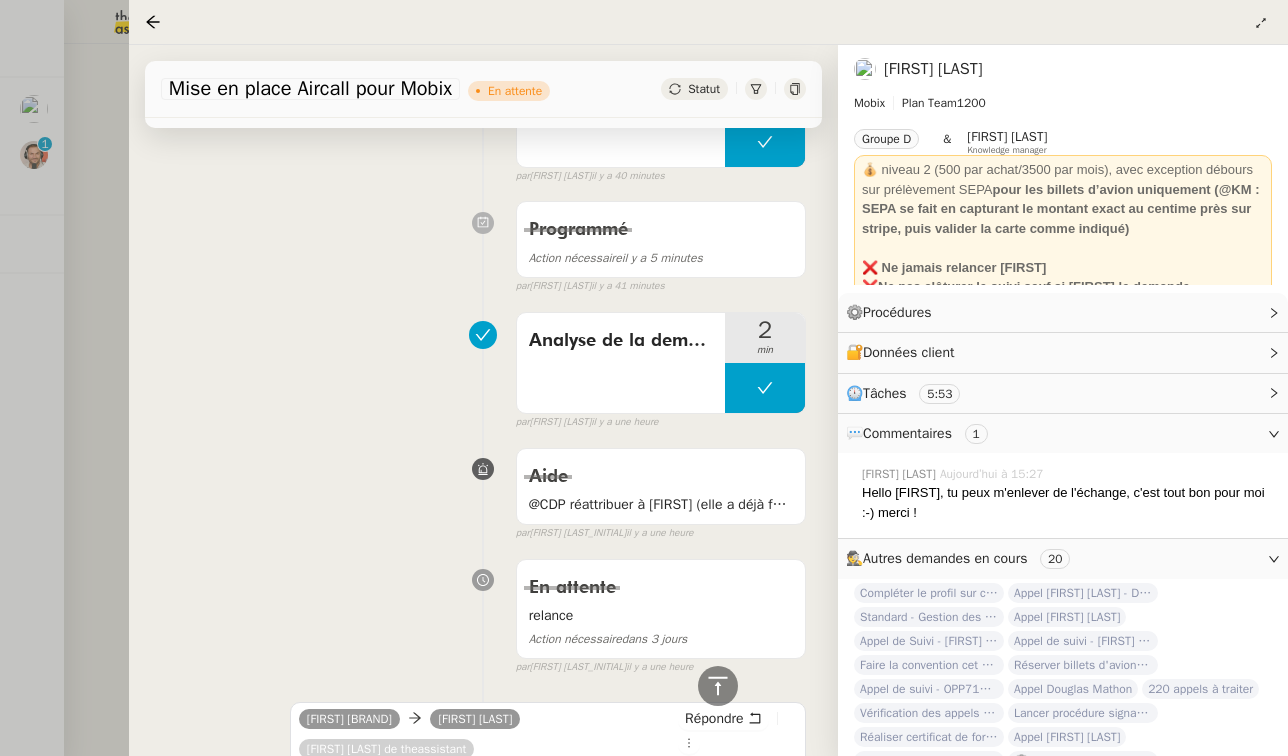 click at bounding box center [1304, 32] 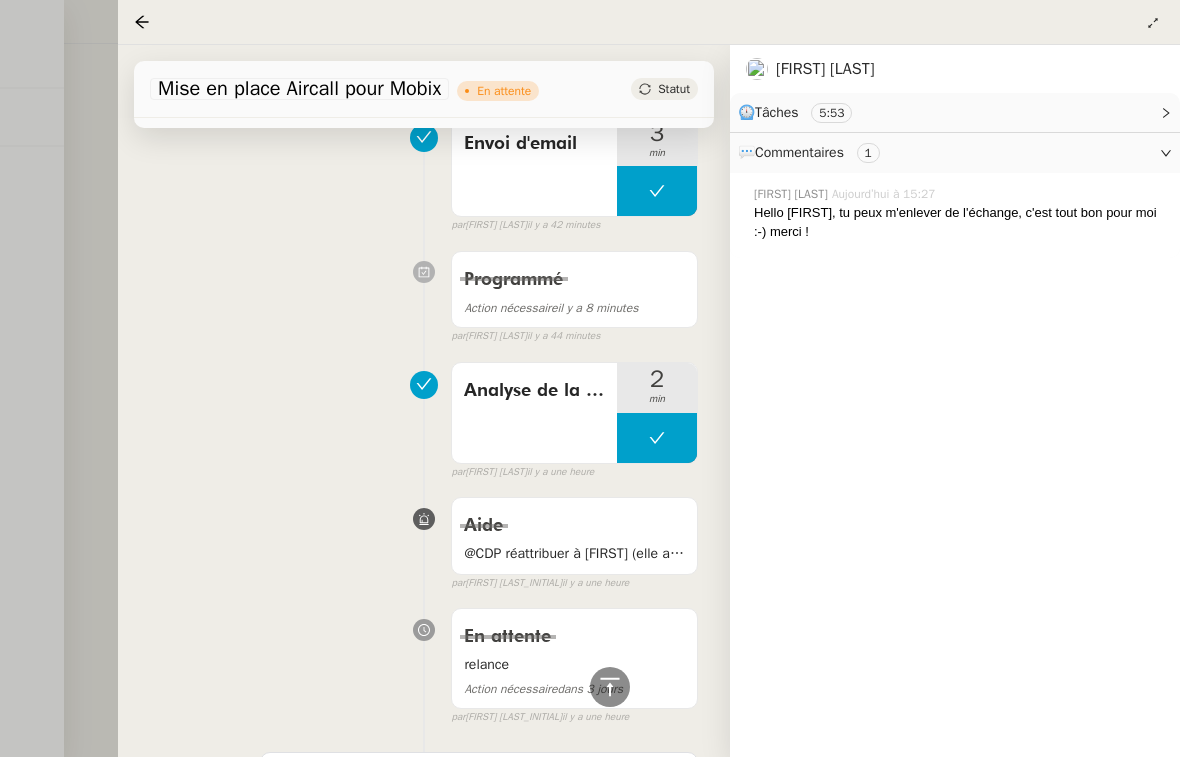 click at bounding box center [590, 378] 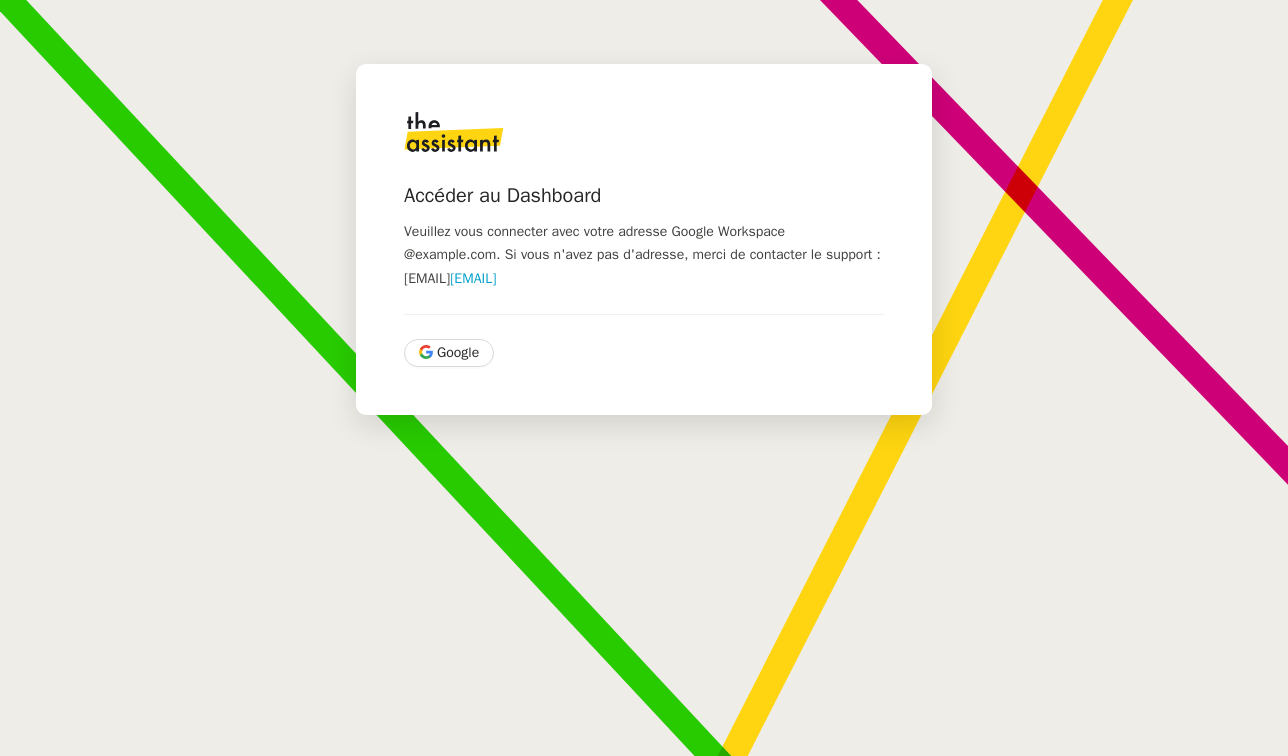 scroll, scrollTop: 0, scrollLeft: 0, axis: both 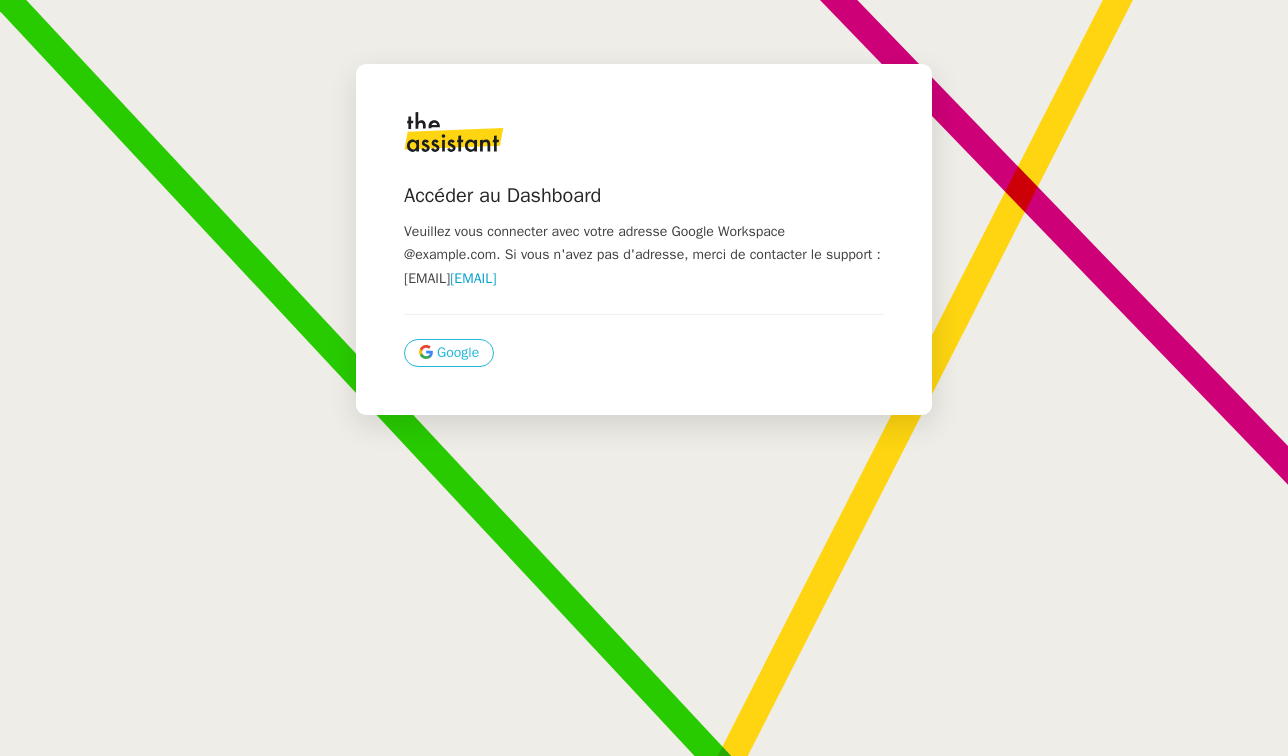 click on "Google" 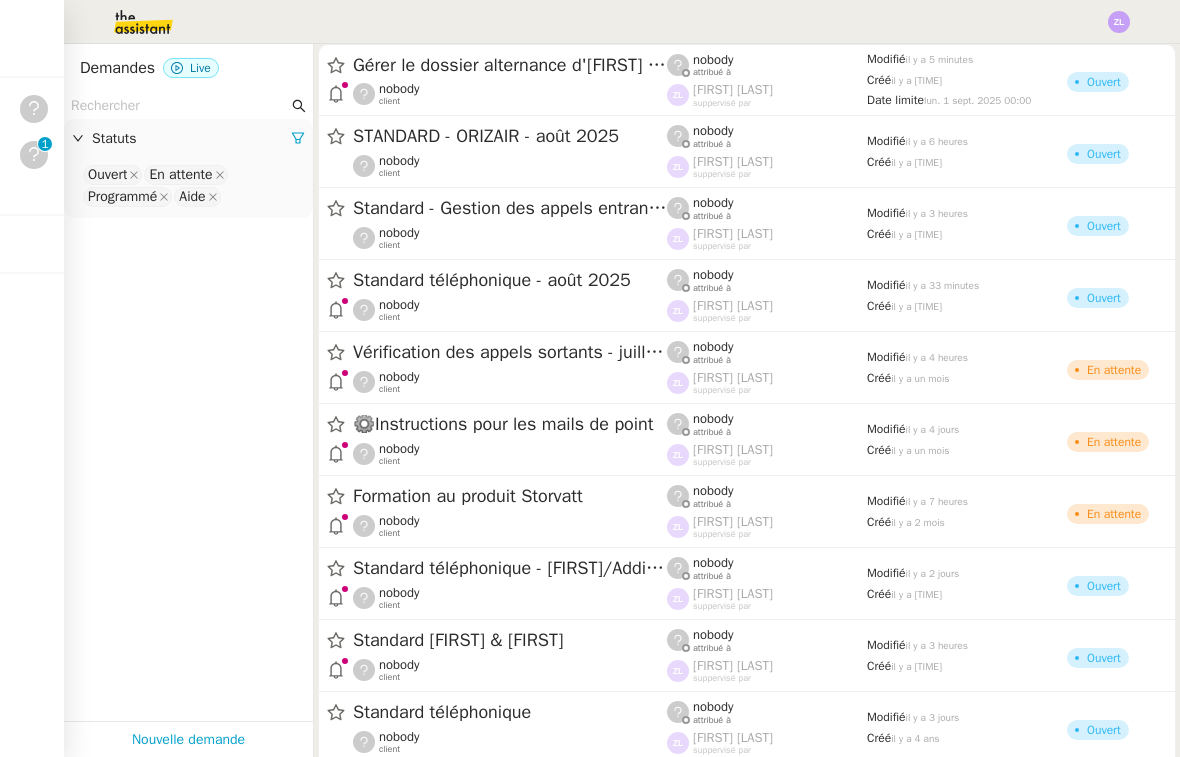 scroll, scrollTop: 0, scrollLeft: 0, axis: both 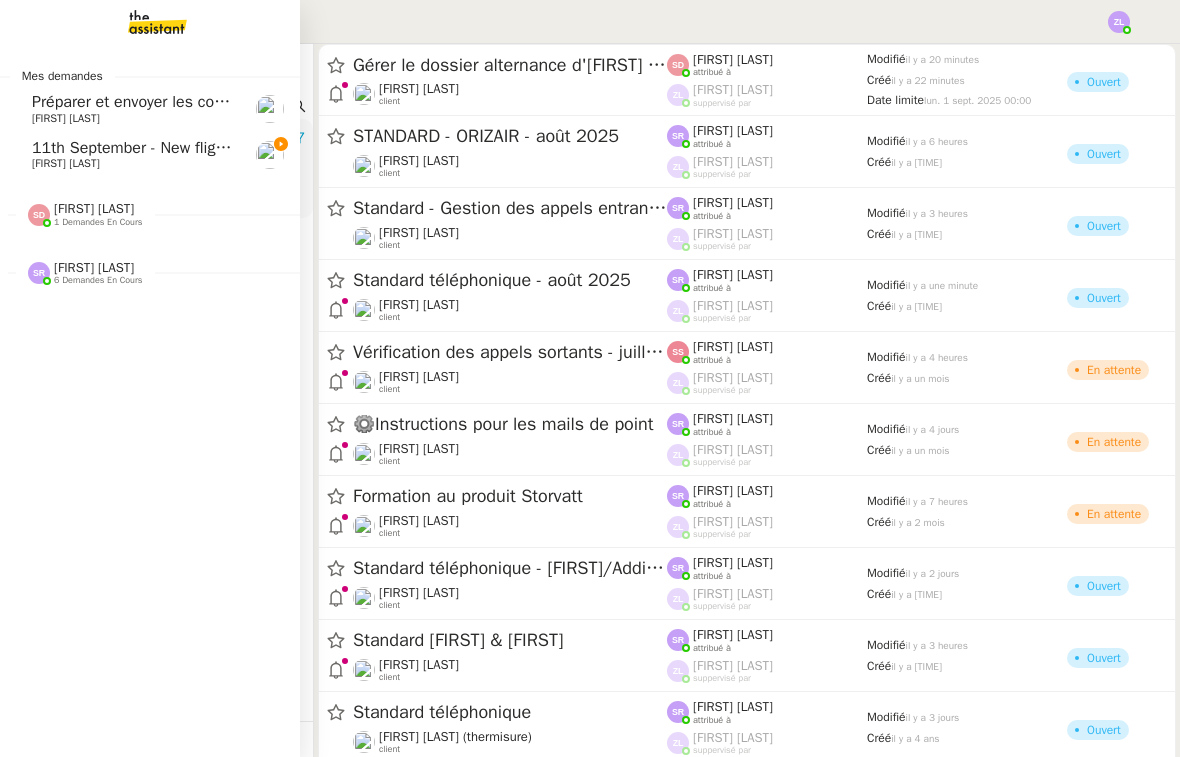 click on "[FIRST] [LAST]" 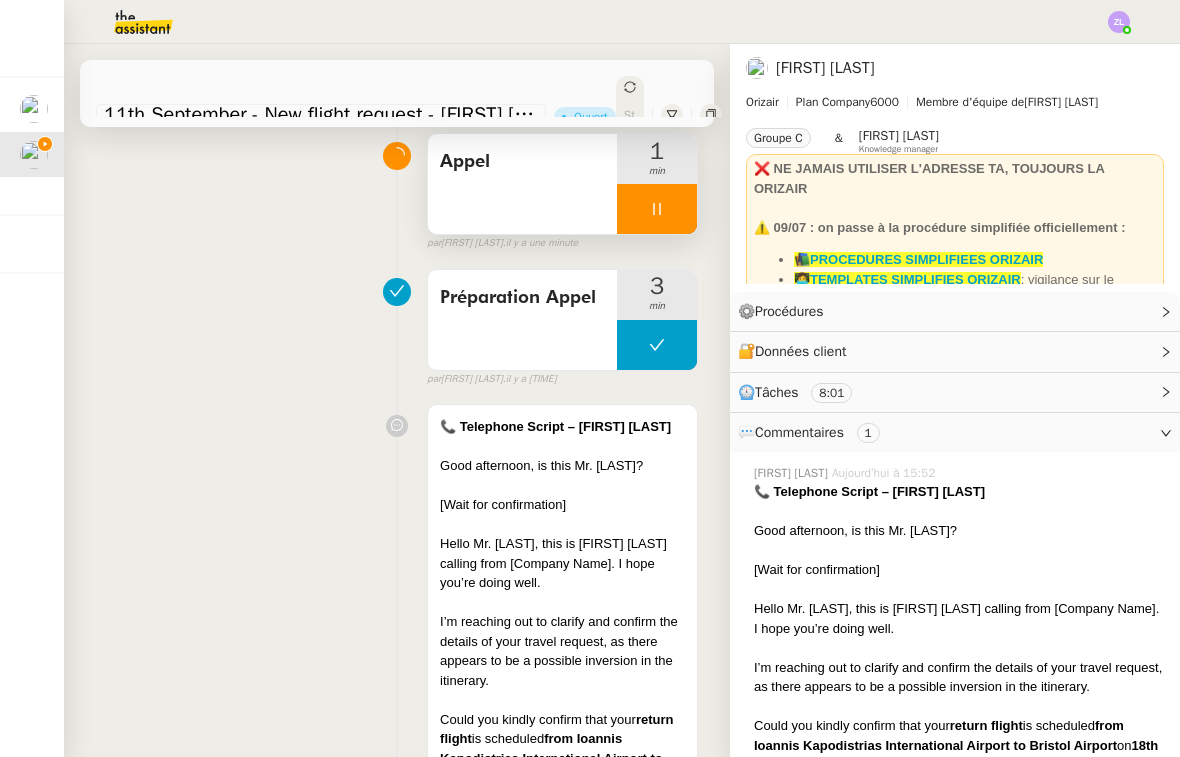scroll, scrollTop: 312, scrollLeft: 0, axis: vertical 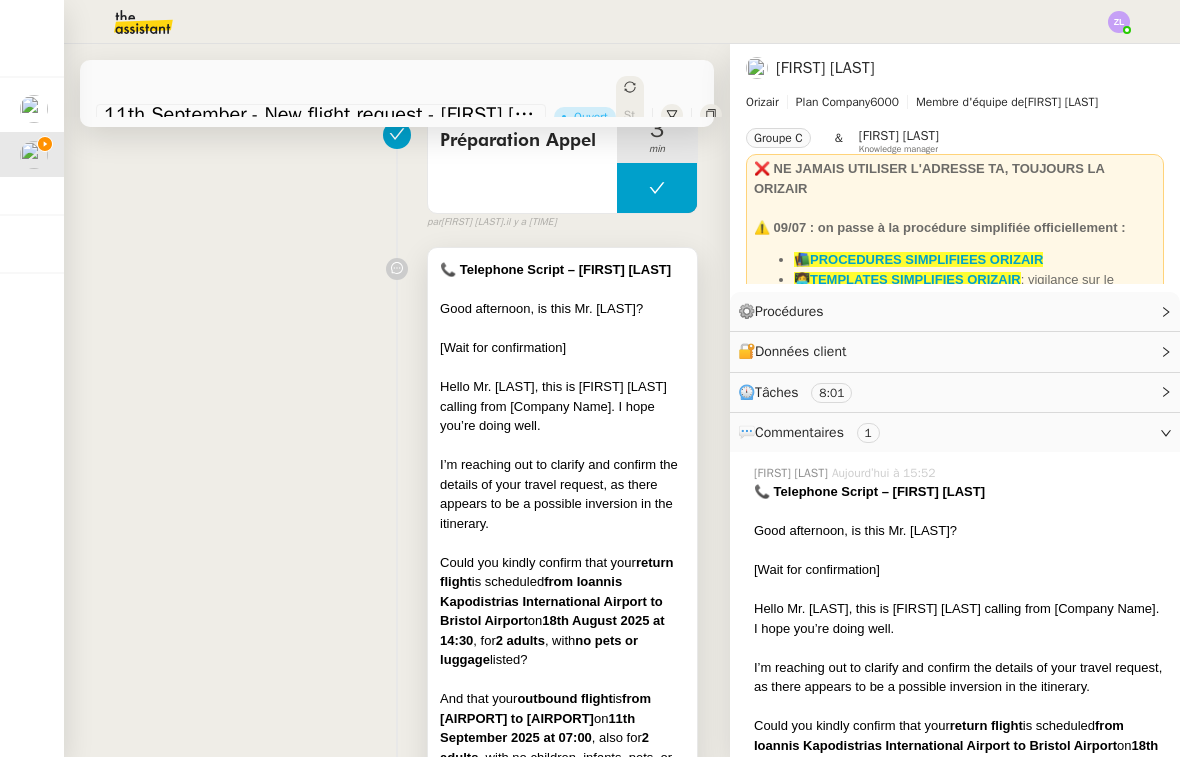 click at bounding box center [562, 329] 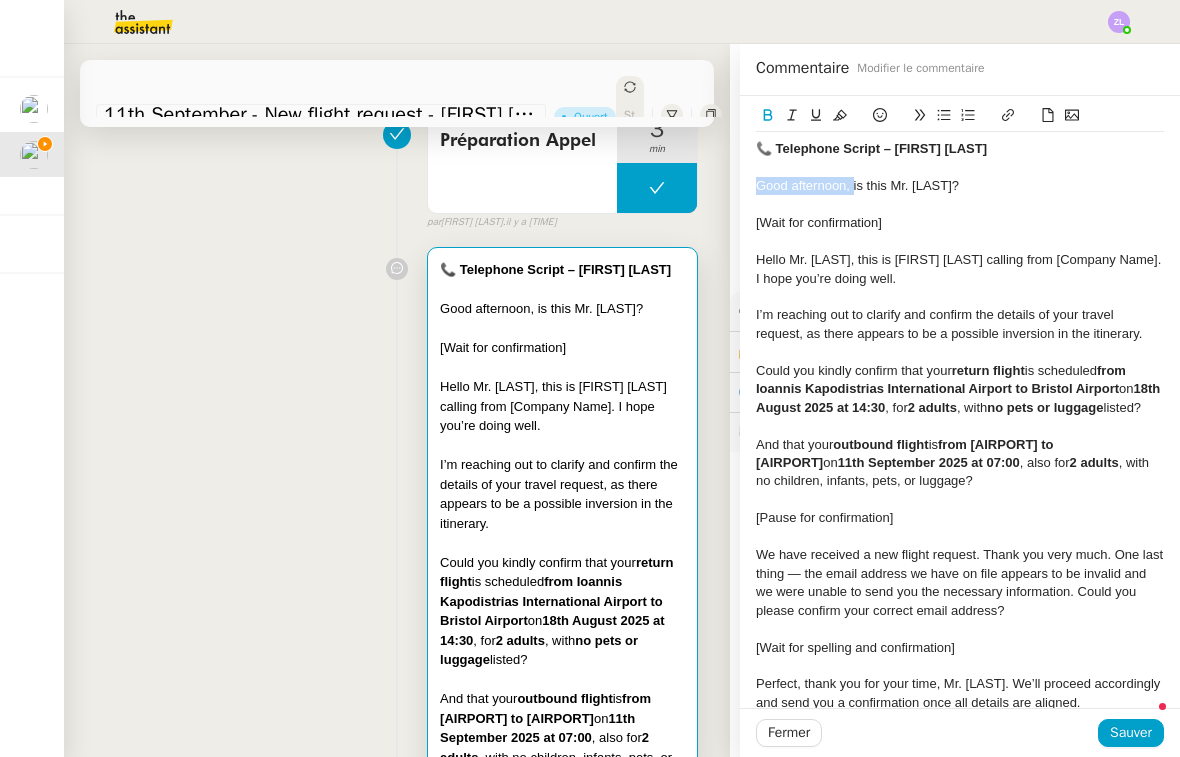 drag, startPoint x: 942, startPoint y: 184, endPoint x: 855, endPoint y: 183, distance: 87.005745 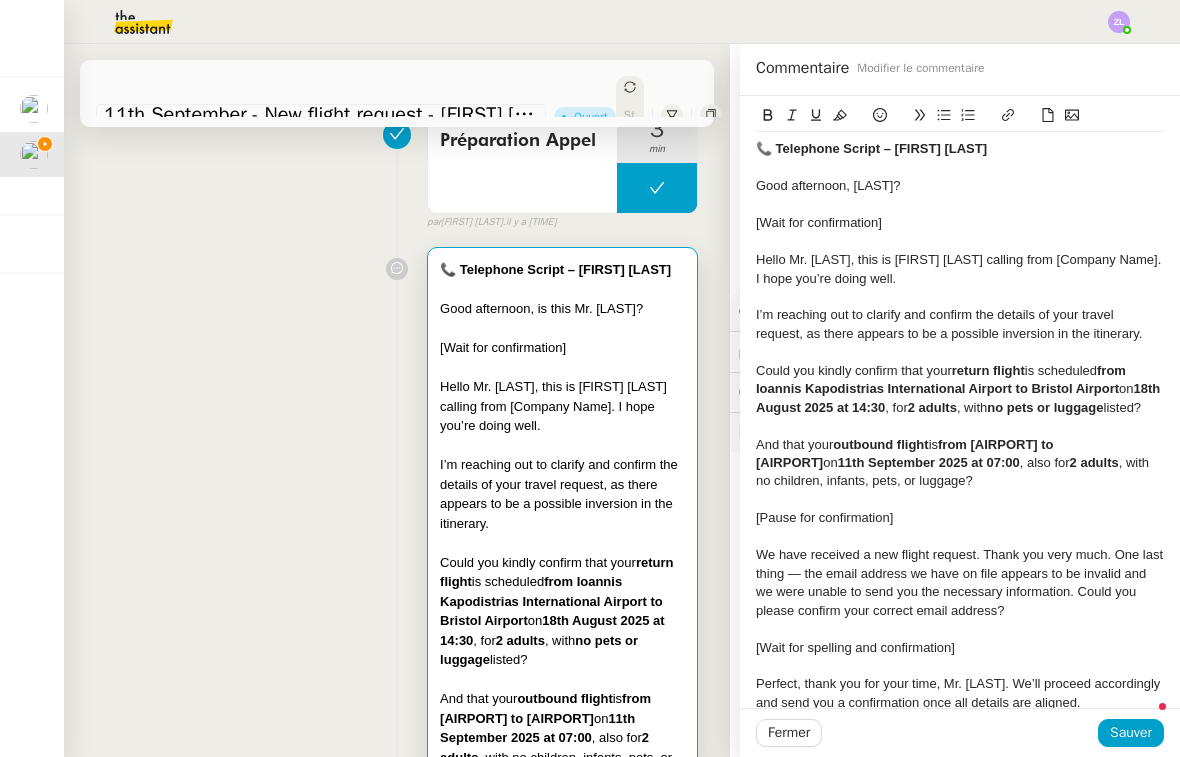 type 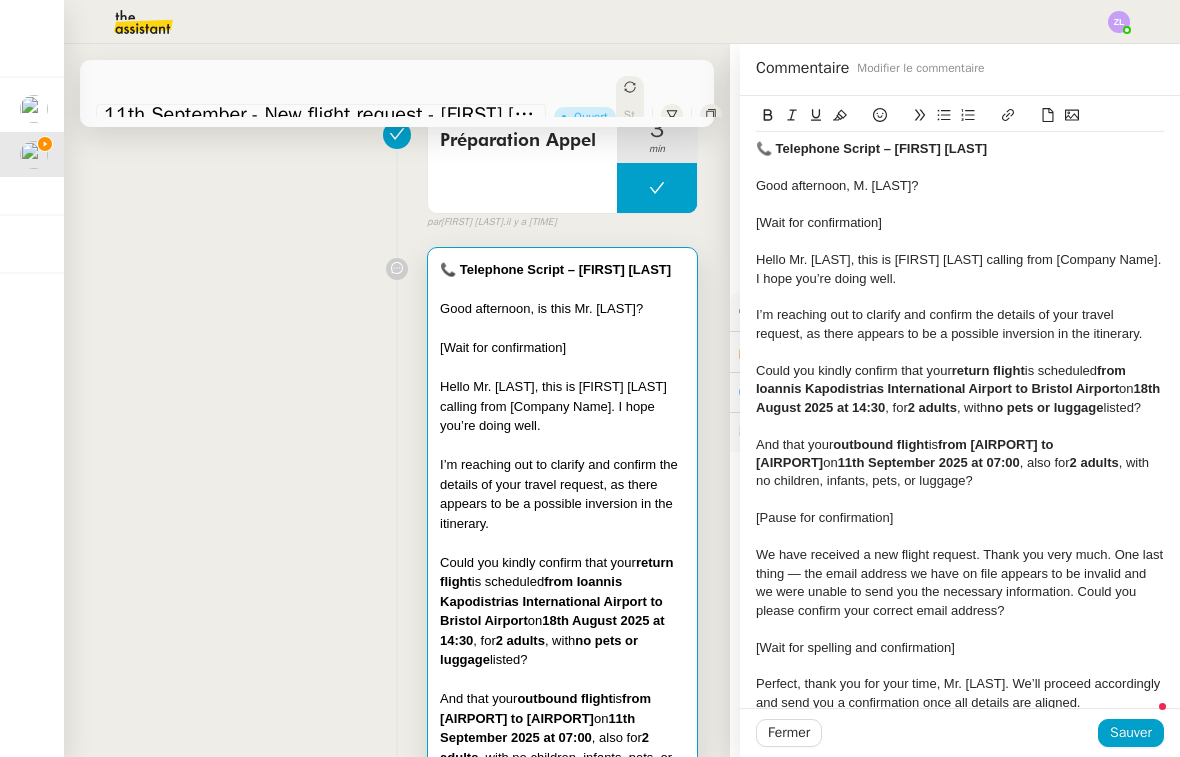 click on "Fermer Sauver" 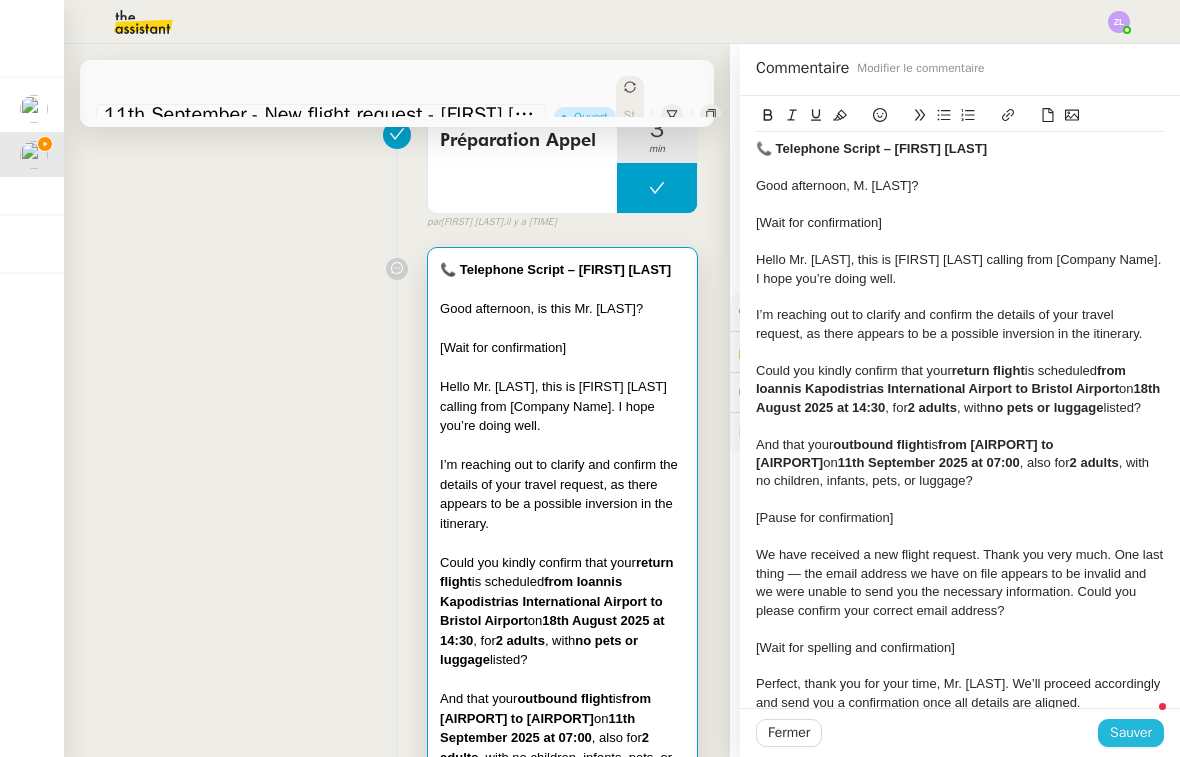 click on "Sauver" 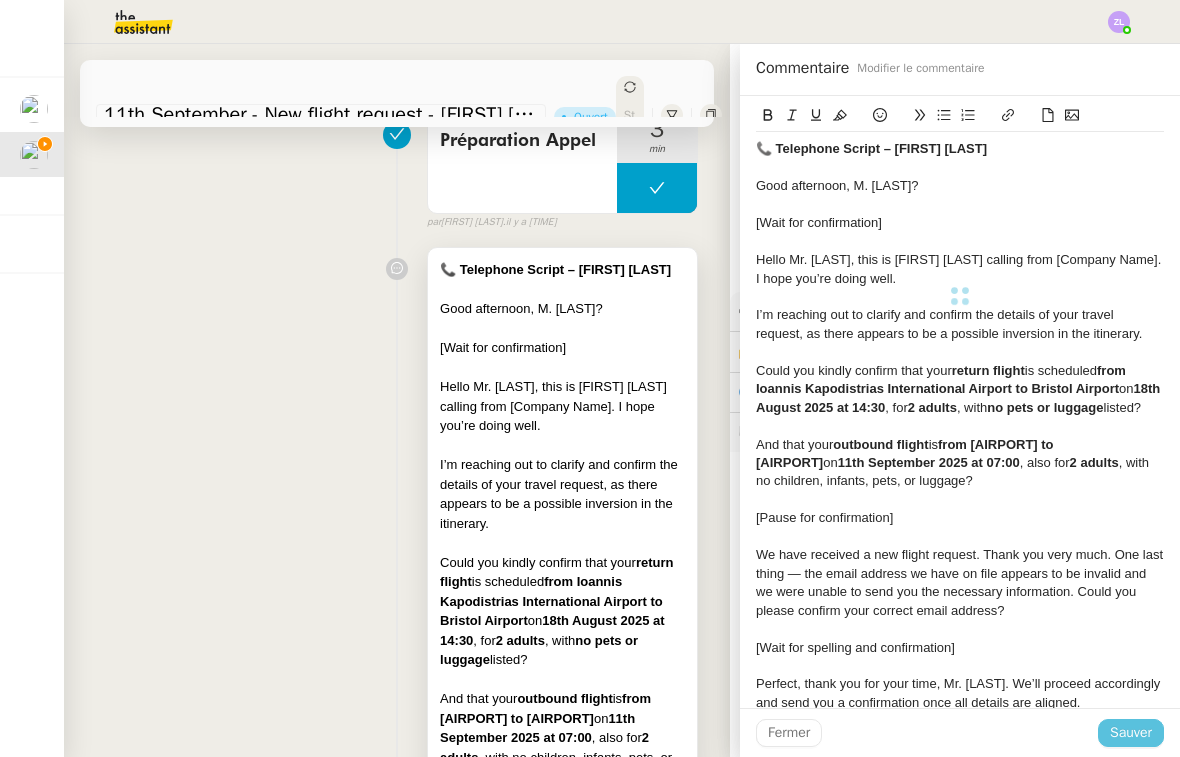 scroll, scrollTop: 144, scrollLeft: 0, axis: vertical 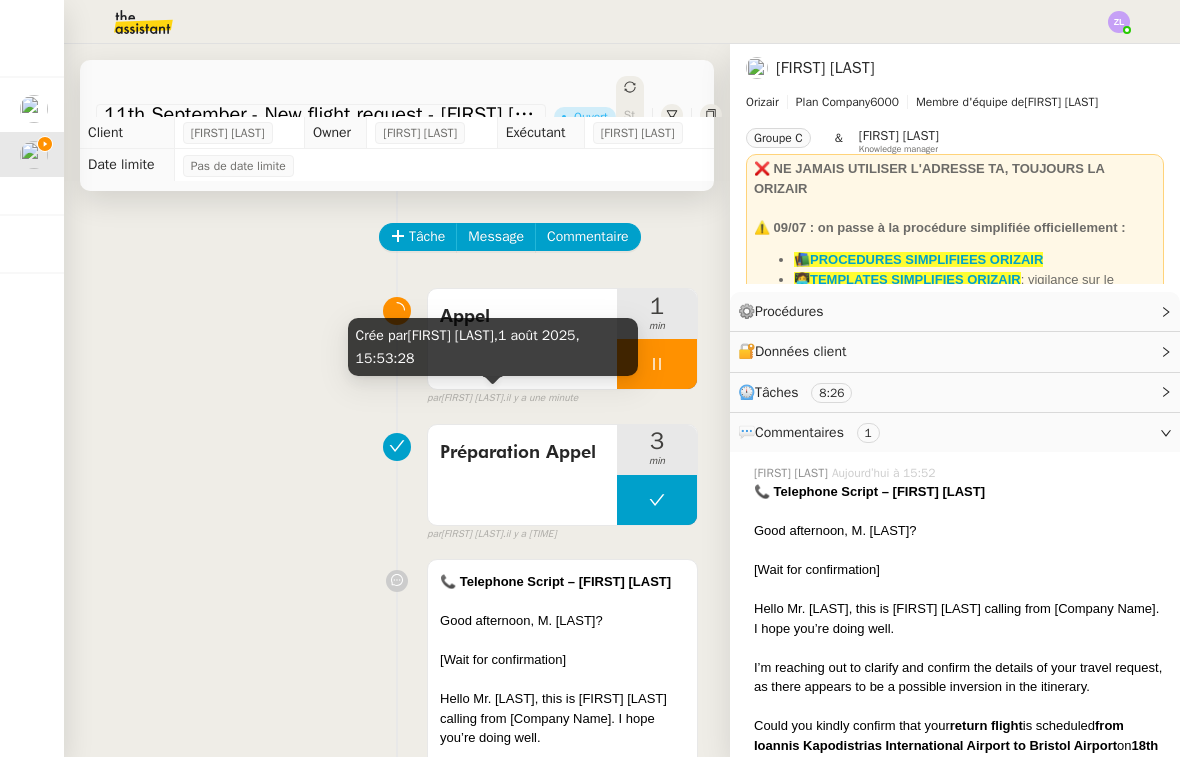 click on "Crée par  Zoé Lachambre,   1 août 2025, 15:53:28" at bounding box center [493, 354] 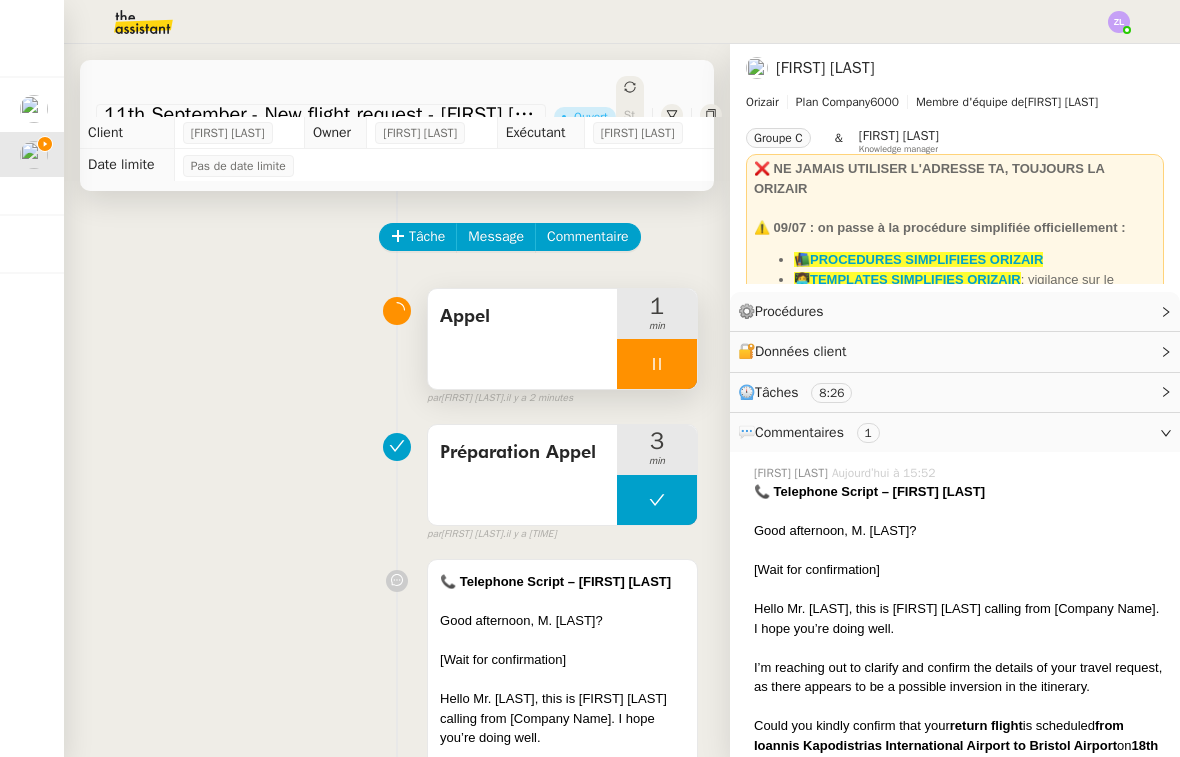 click on "Appel" at bounding box center [522, 339] 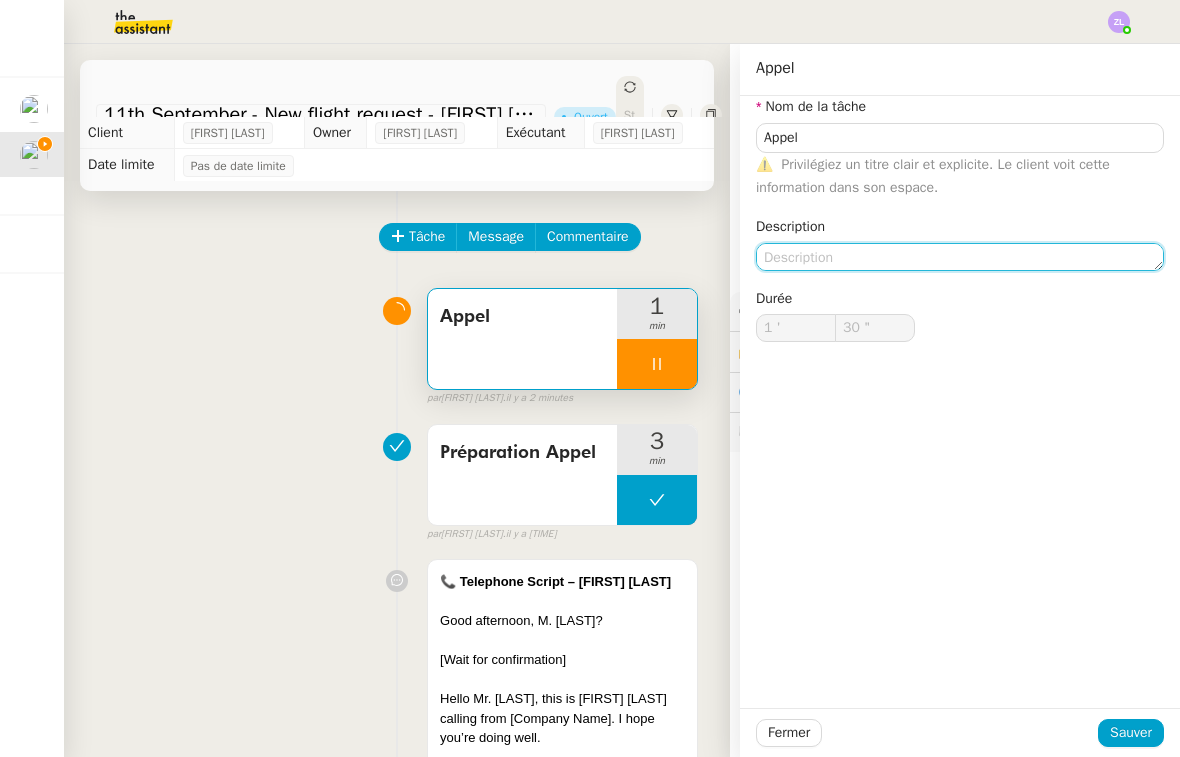 click 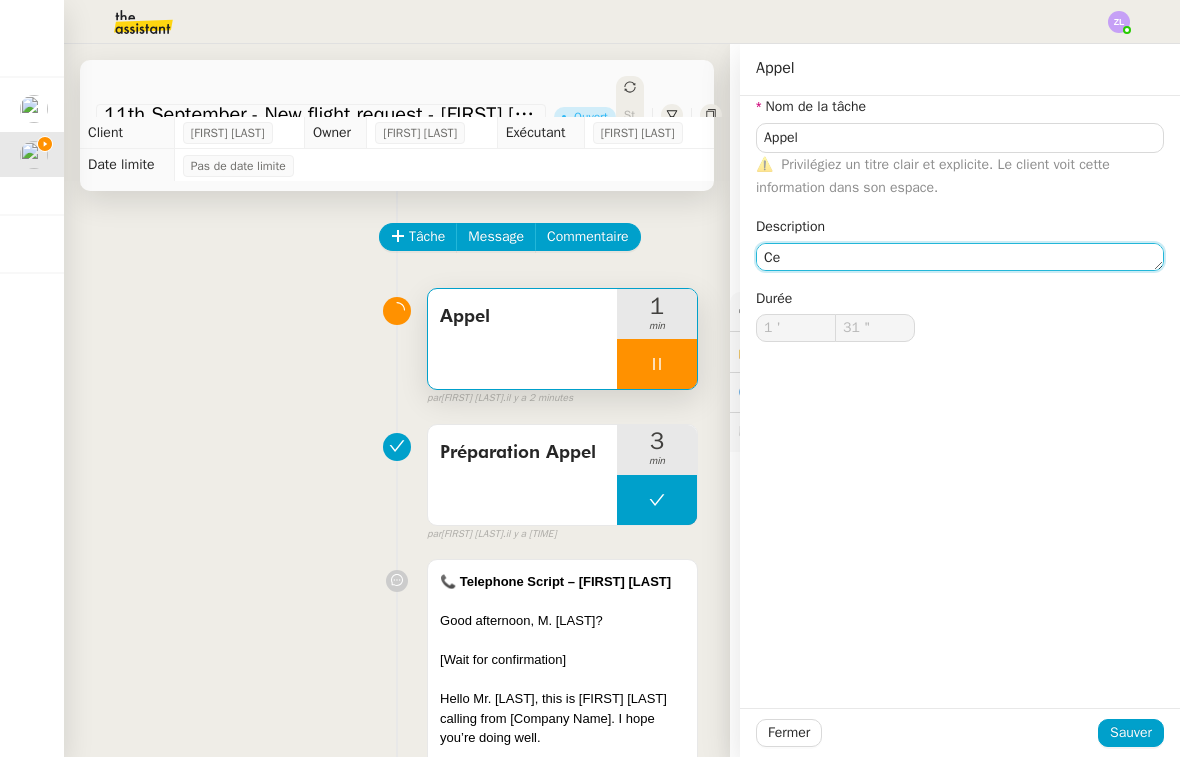 type on "Ce n" 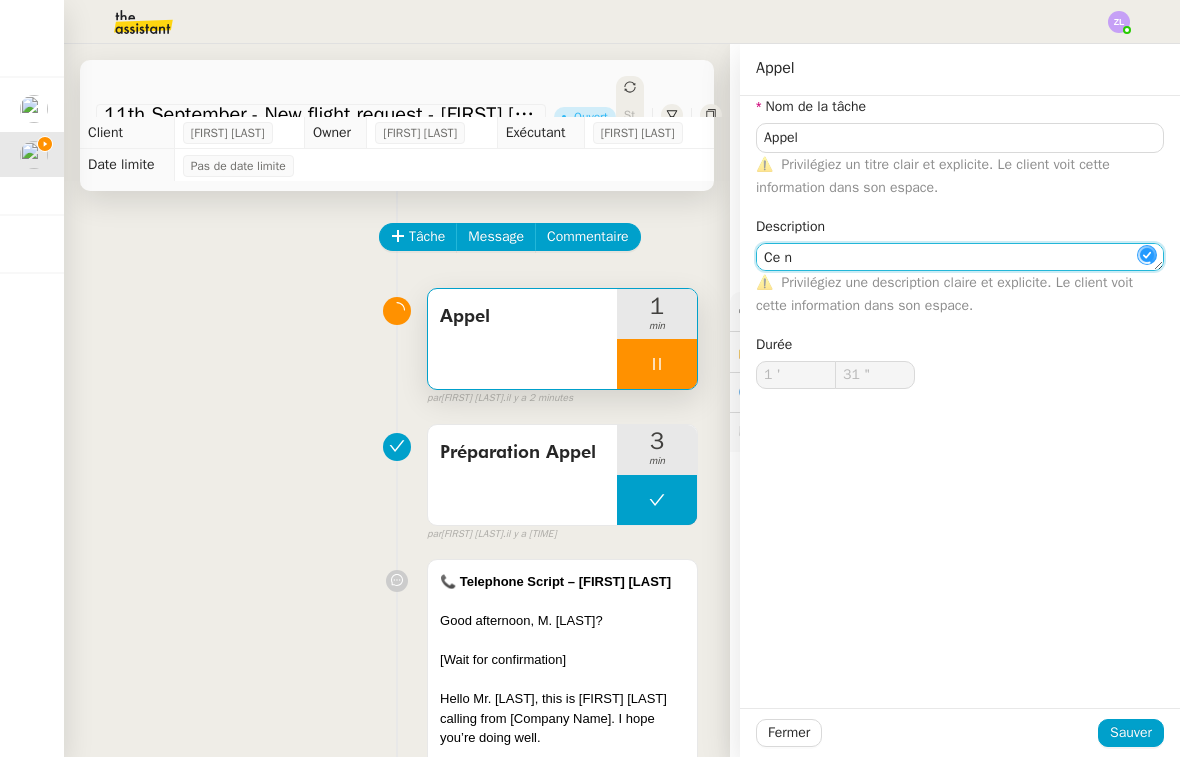 type on "33 "" 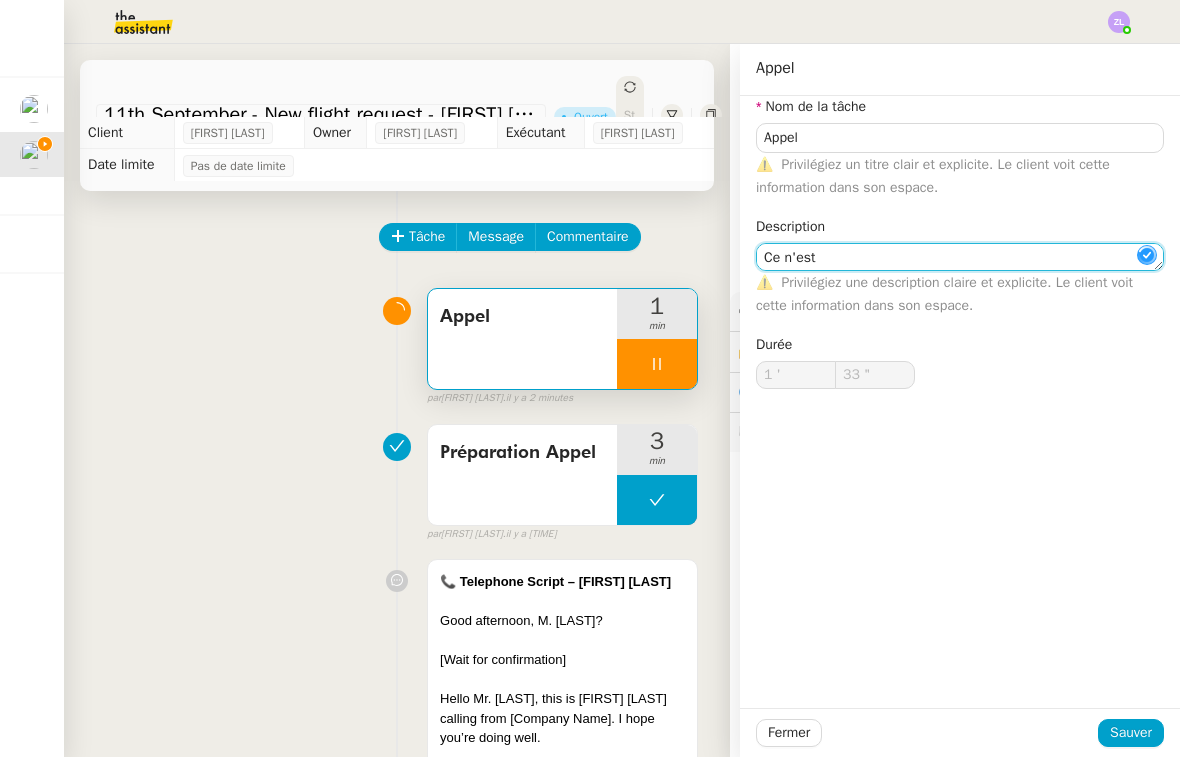type on "Ce n'est" 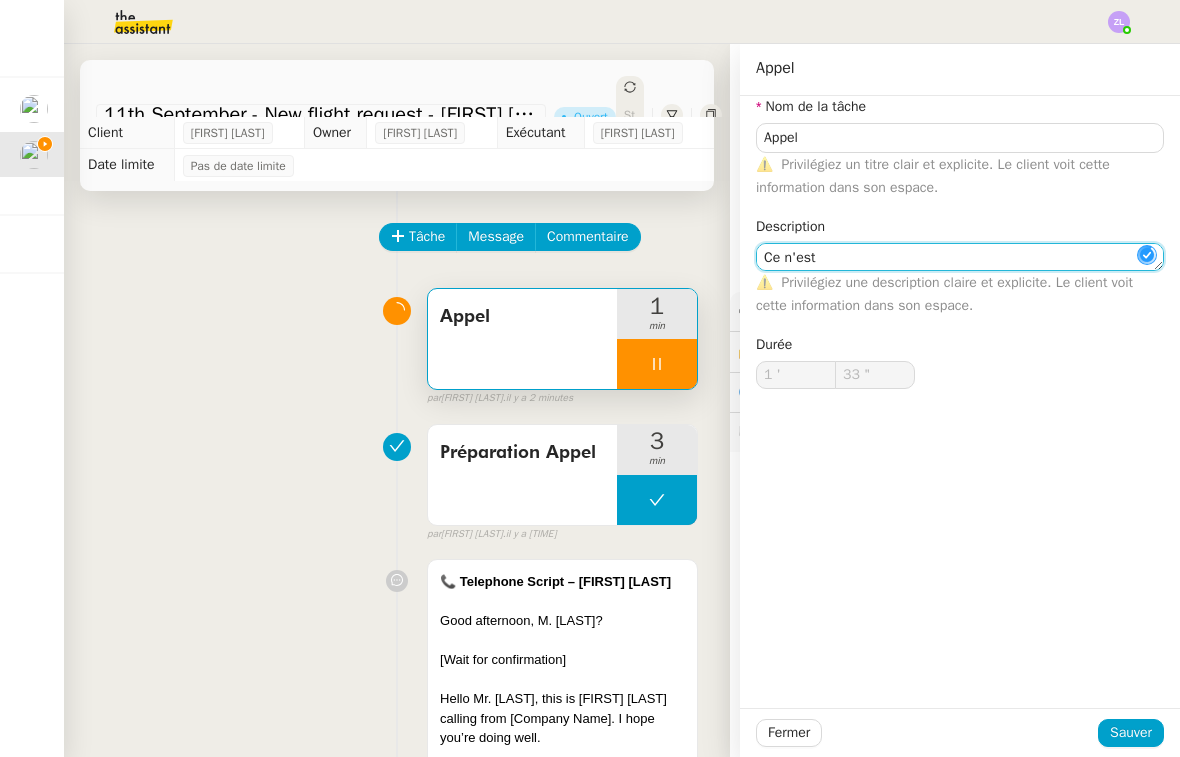type on "34 "" 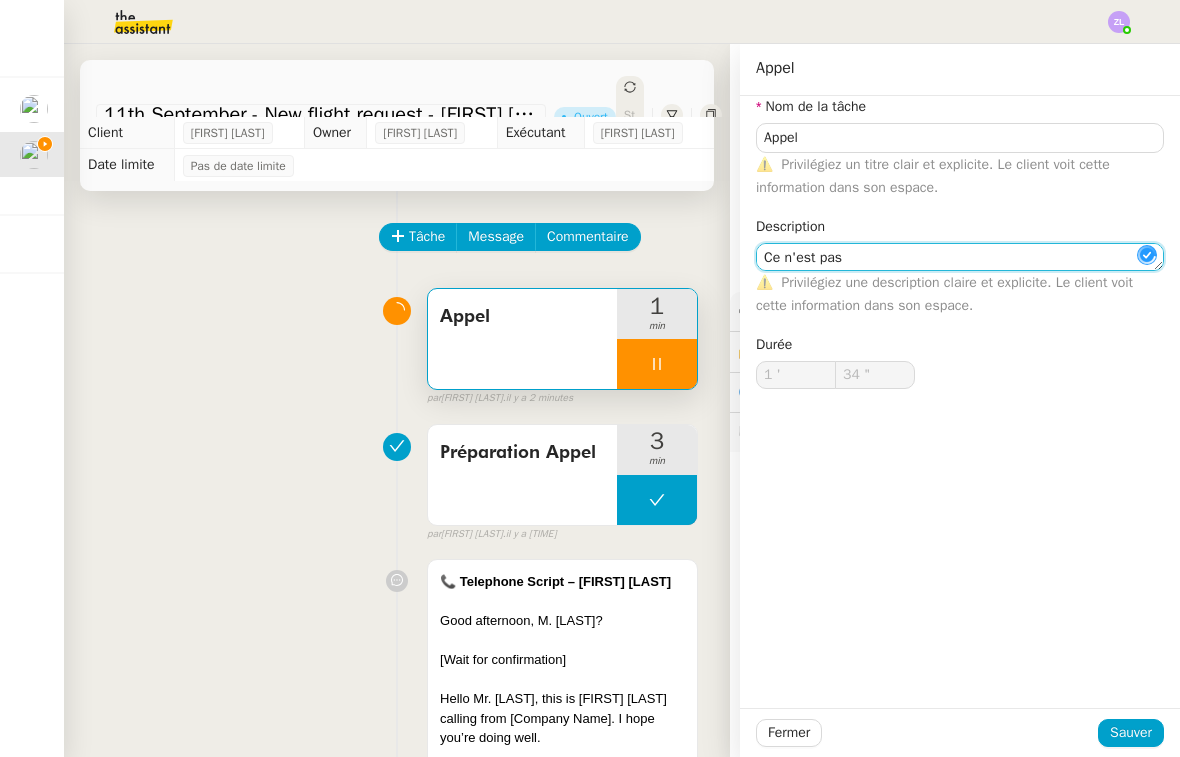 type on "Ce n'est pas" 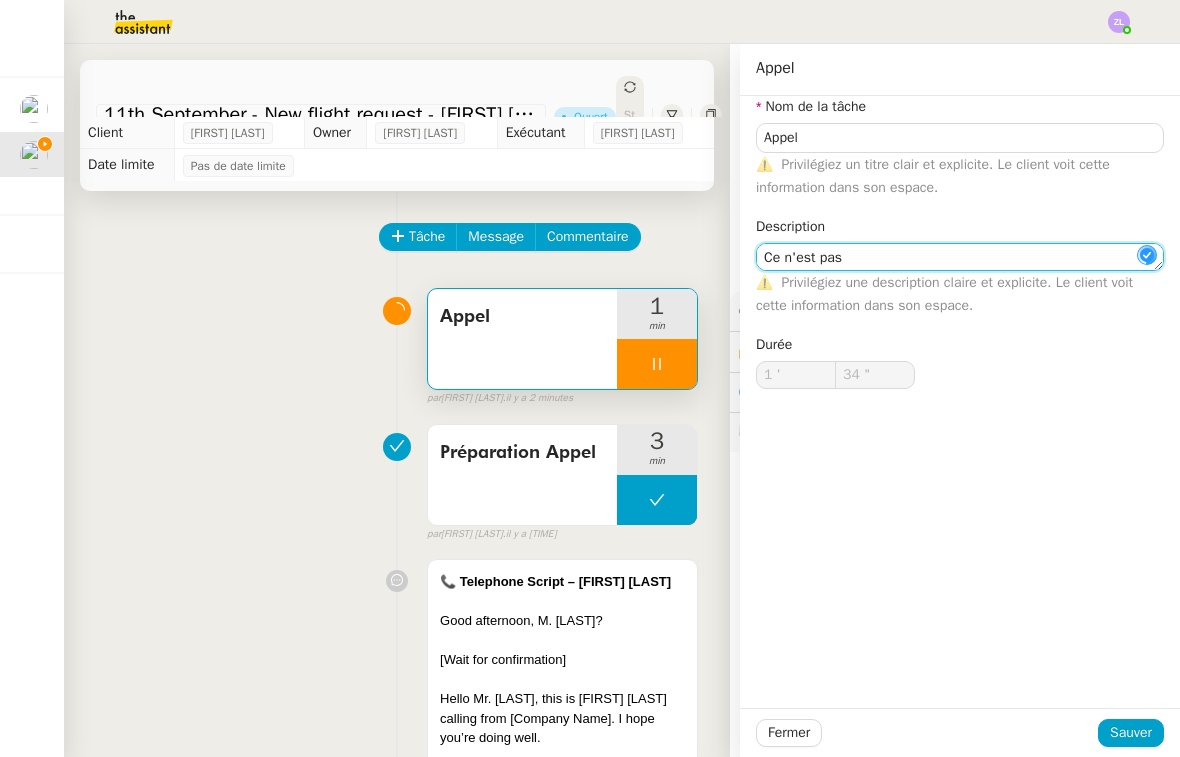 type on "35 "" 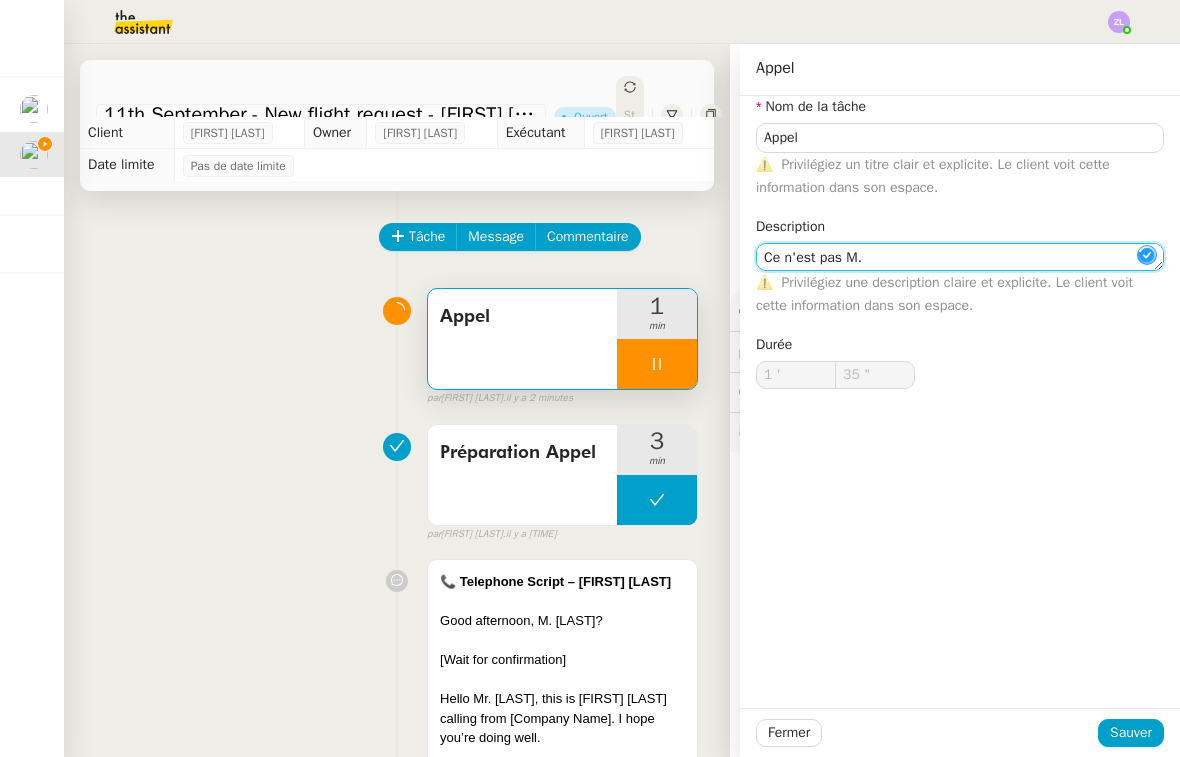 type on "Ce n'est pas M. W" 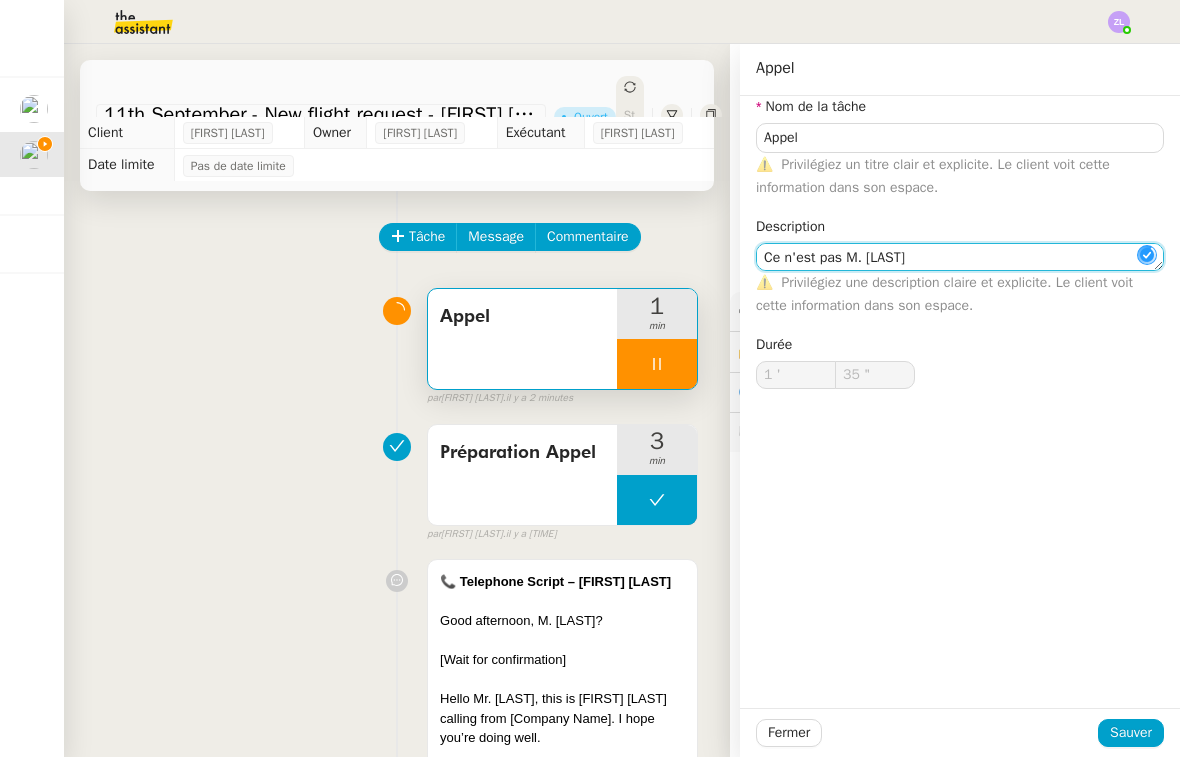 type on "36 "" 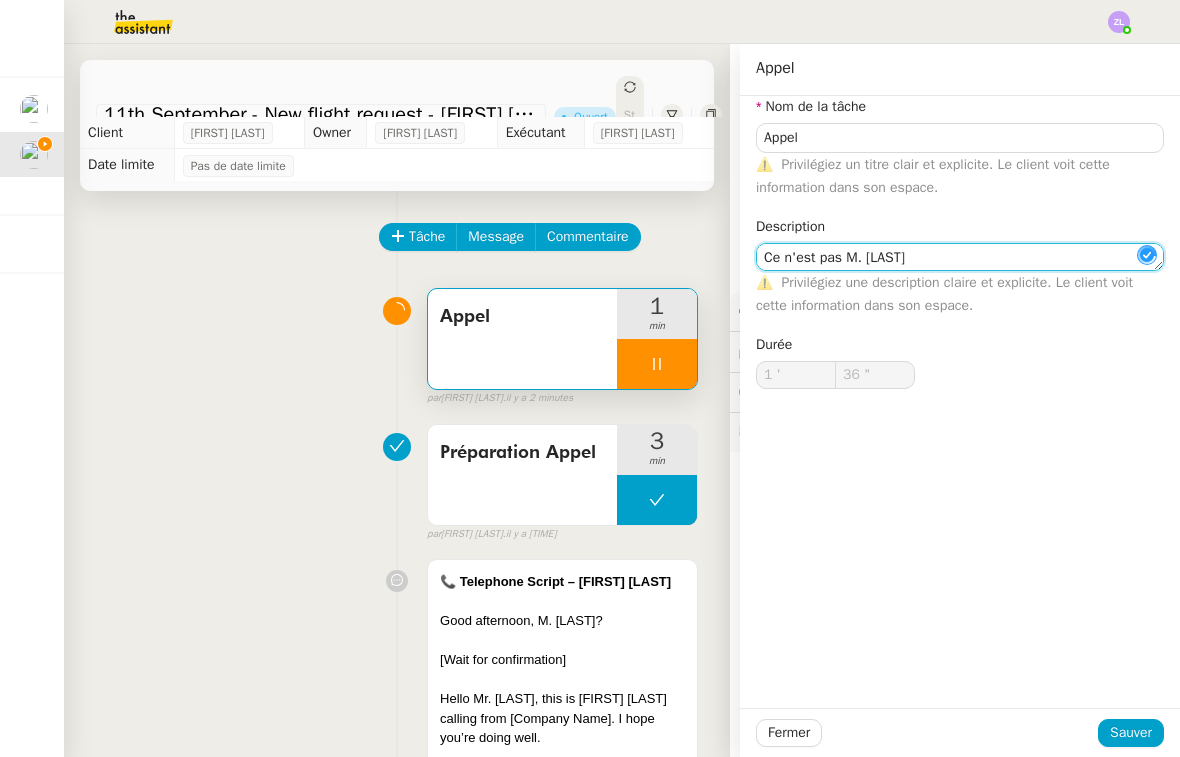 type on "Ce n'est pas M. WESTL" 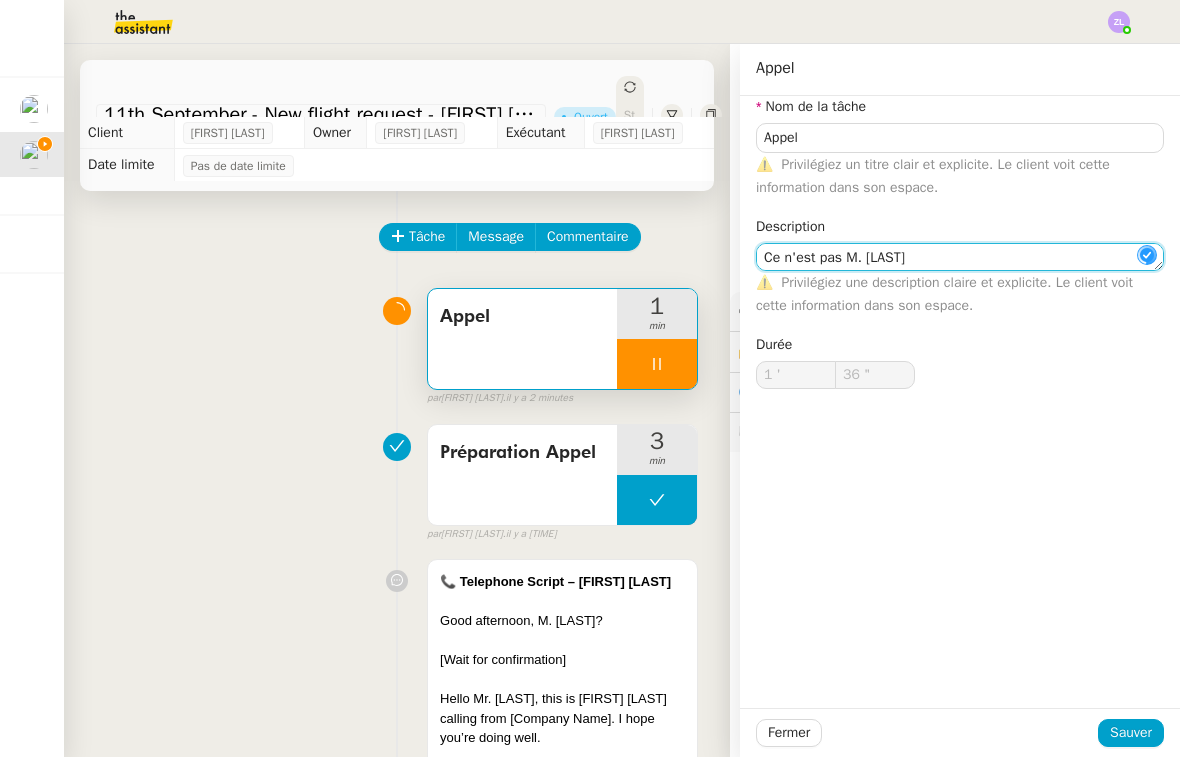 type on "37 "" 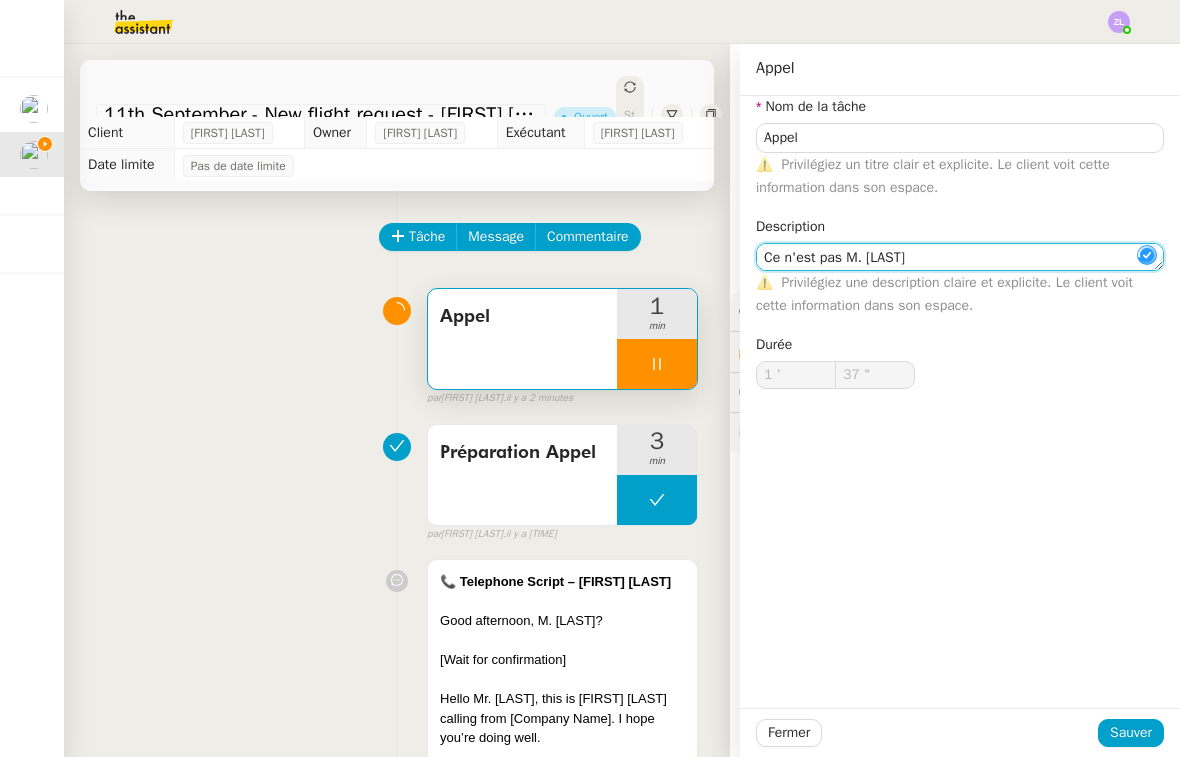 type on "Ce n'est pas M. [LAST]?" 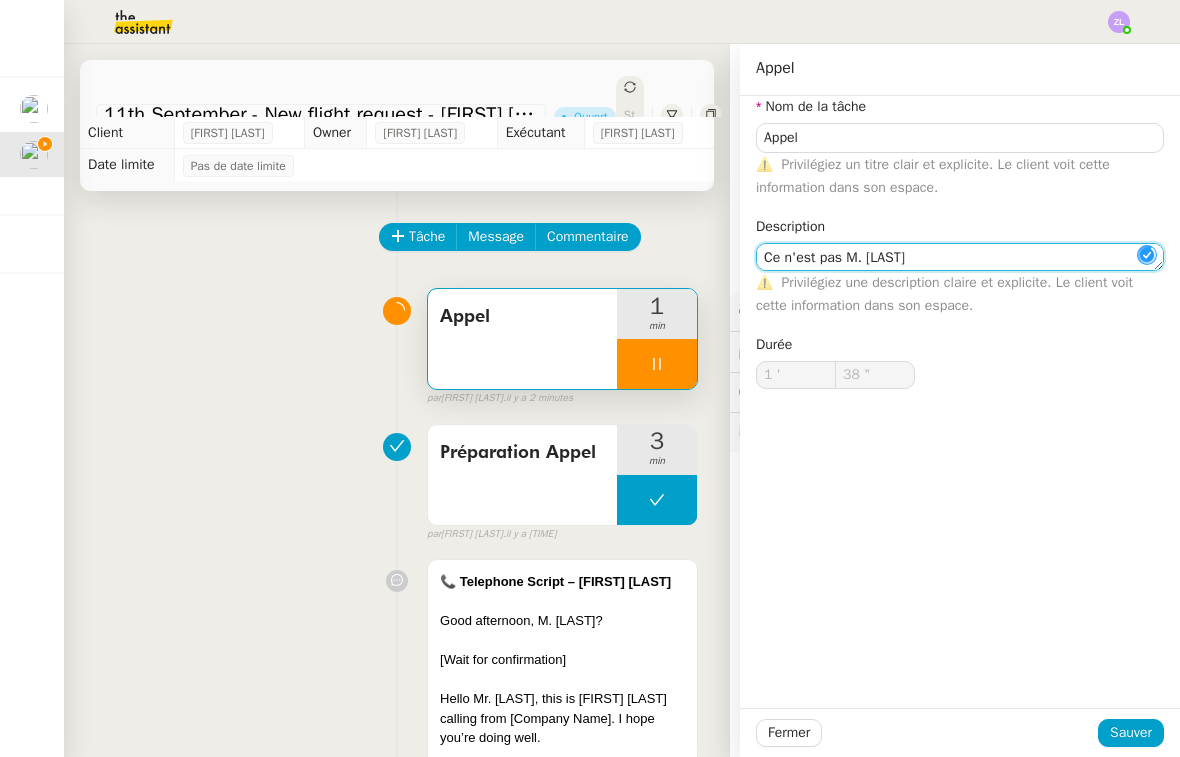 type on "39 "" 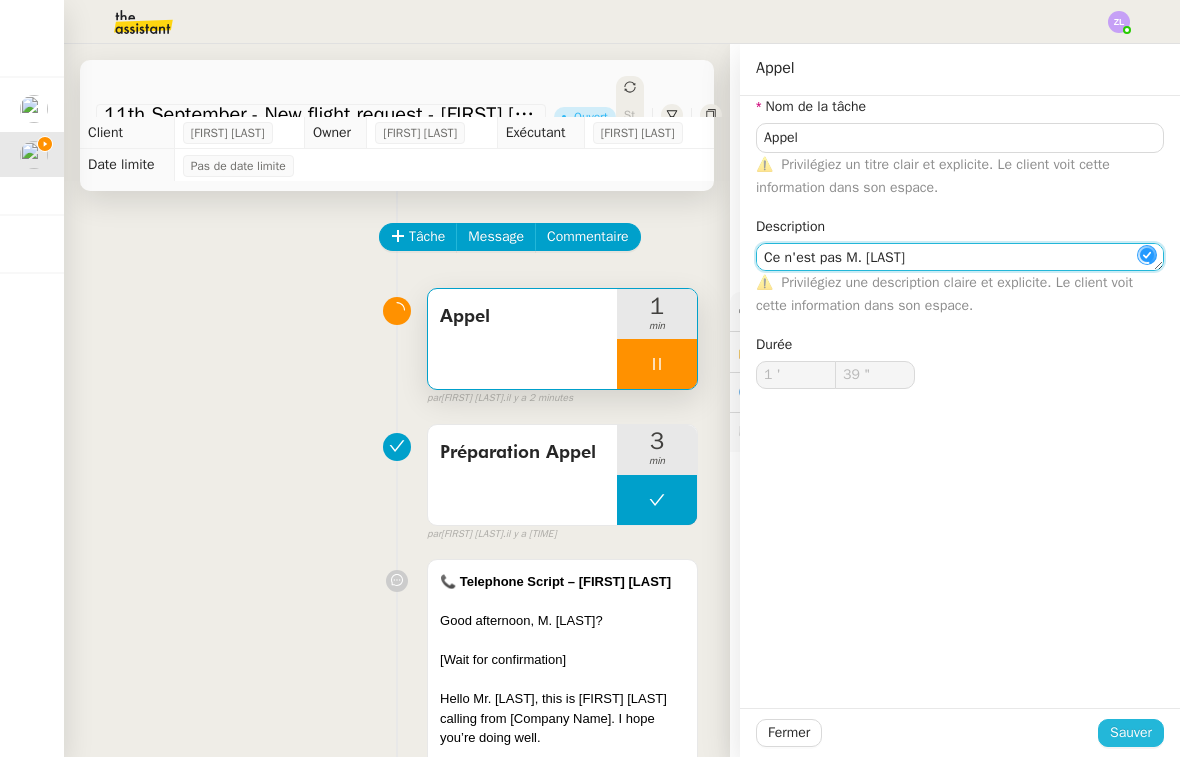 type on "Ce n'est pas M. [LAST]?" 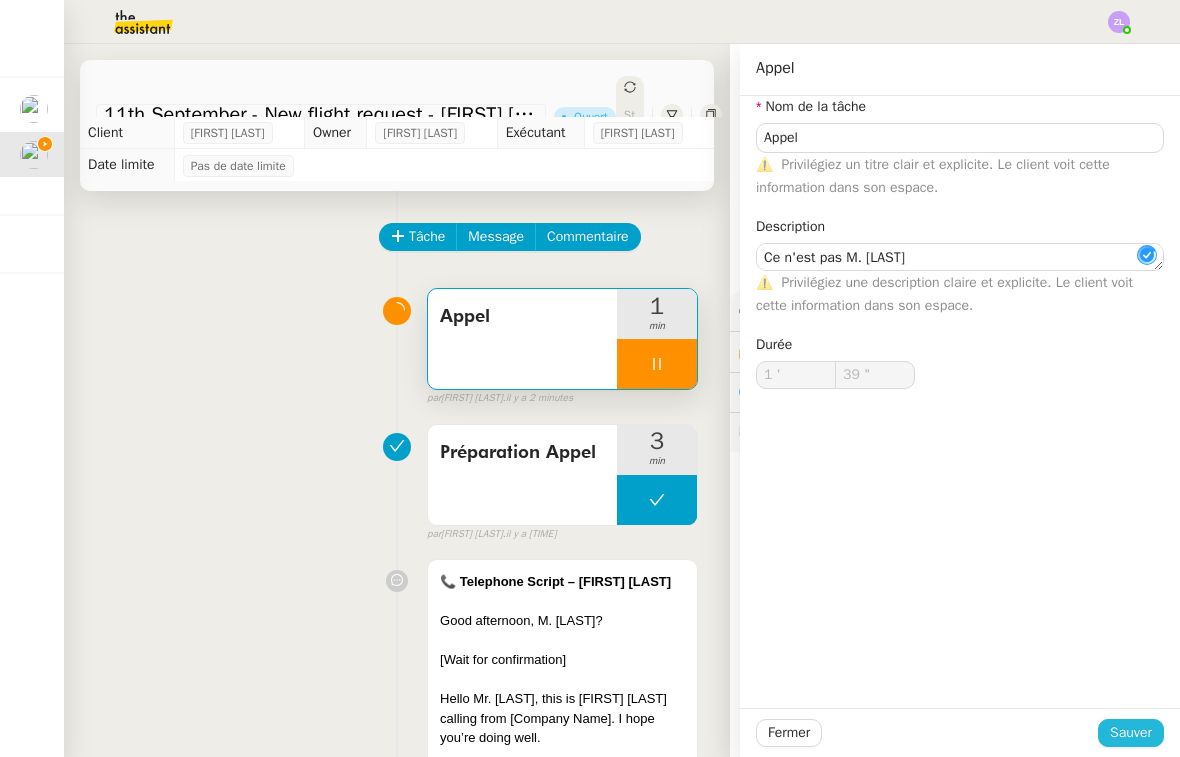 click on "Sauver" 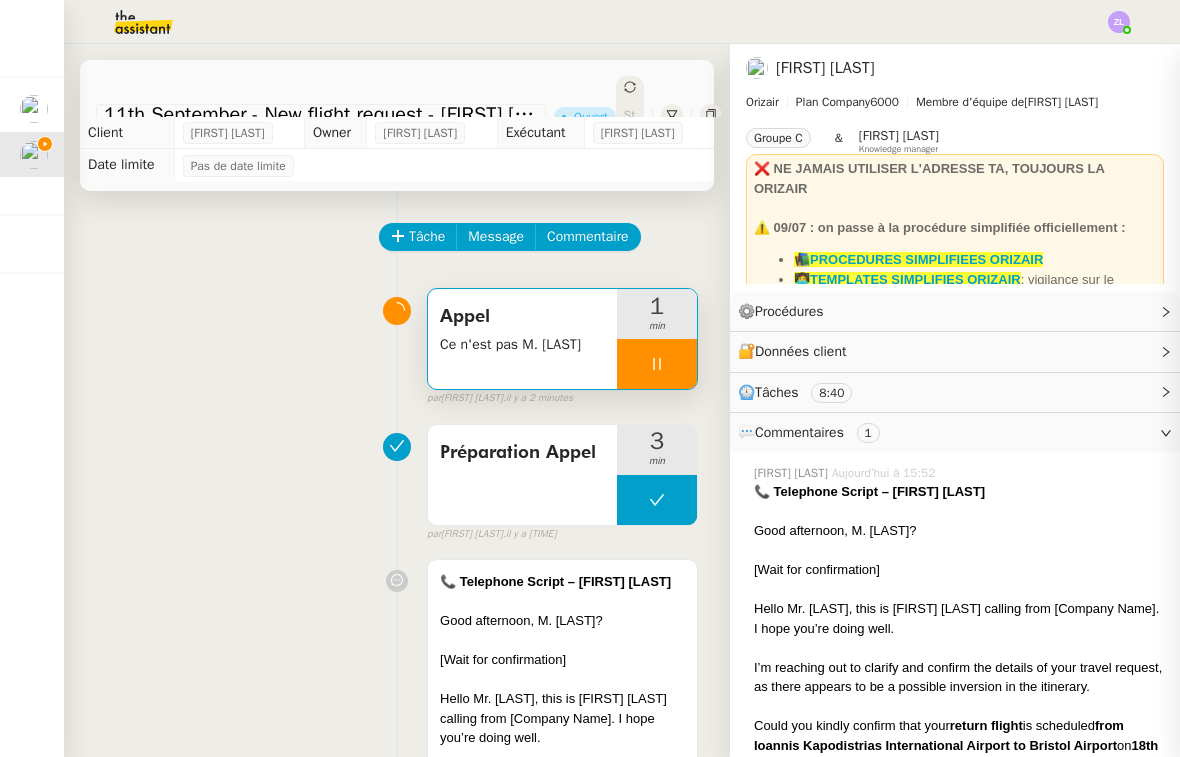 type on "Appel" 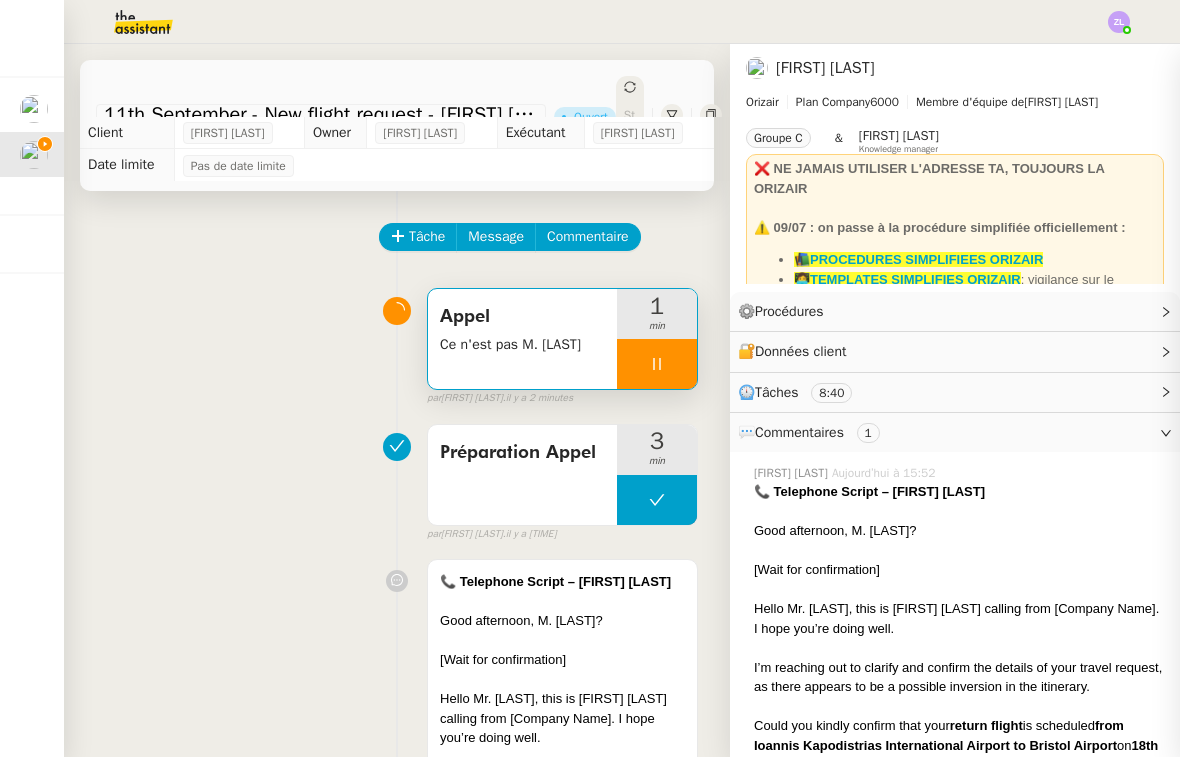 type on "Ce n'est pas M. [LAST]?" 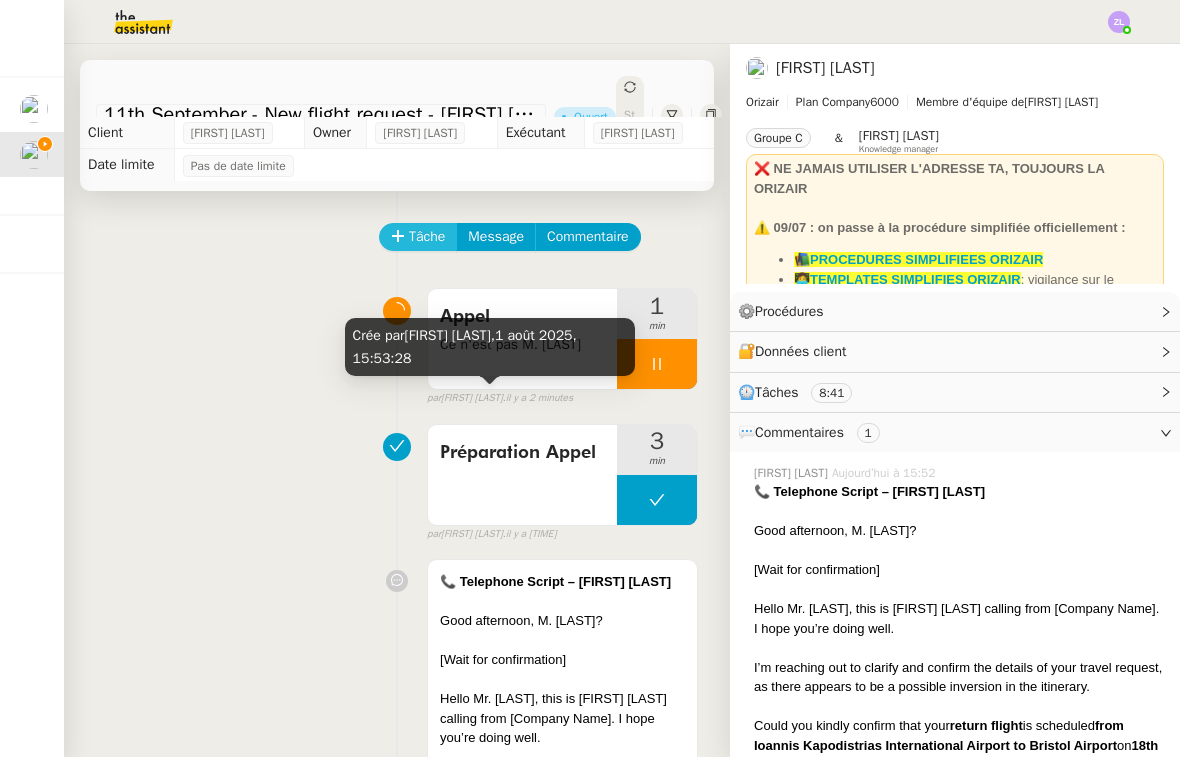 click 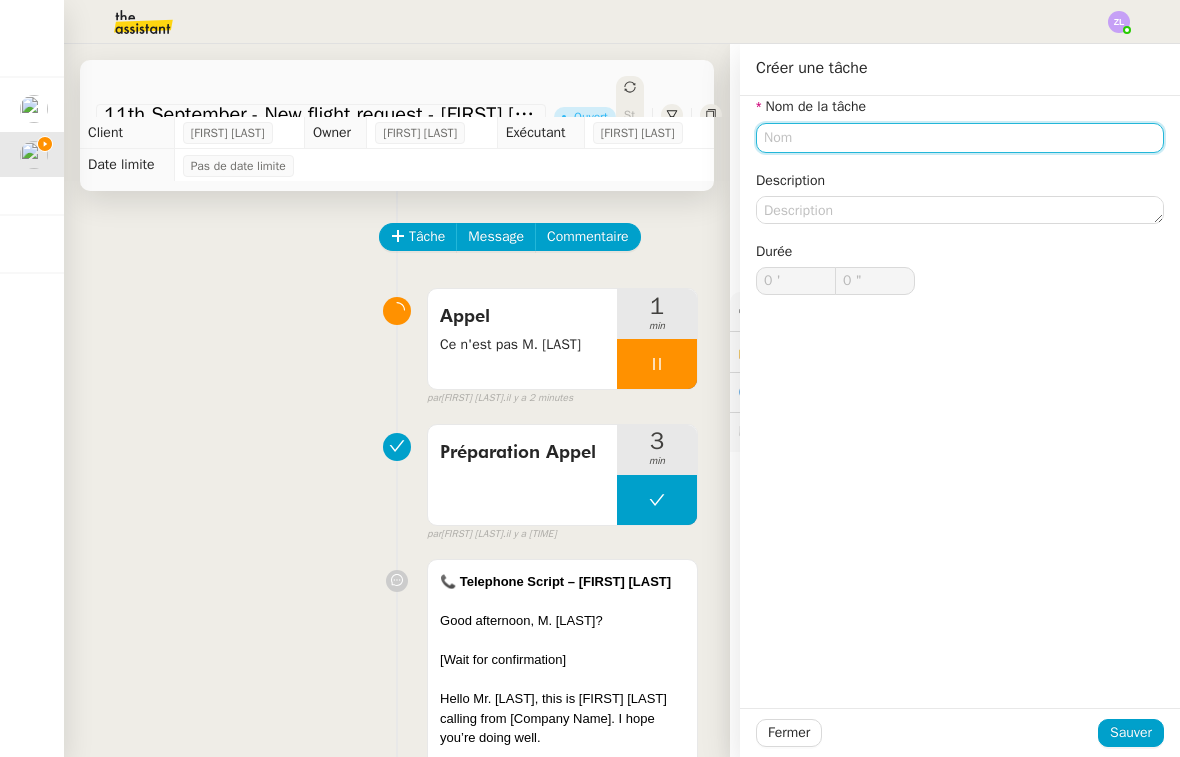 scroll, scrollTop: 0, scrollLeft: 0, axis: both 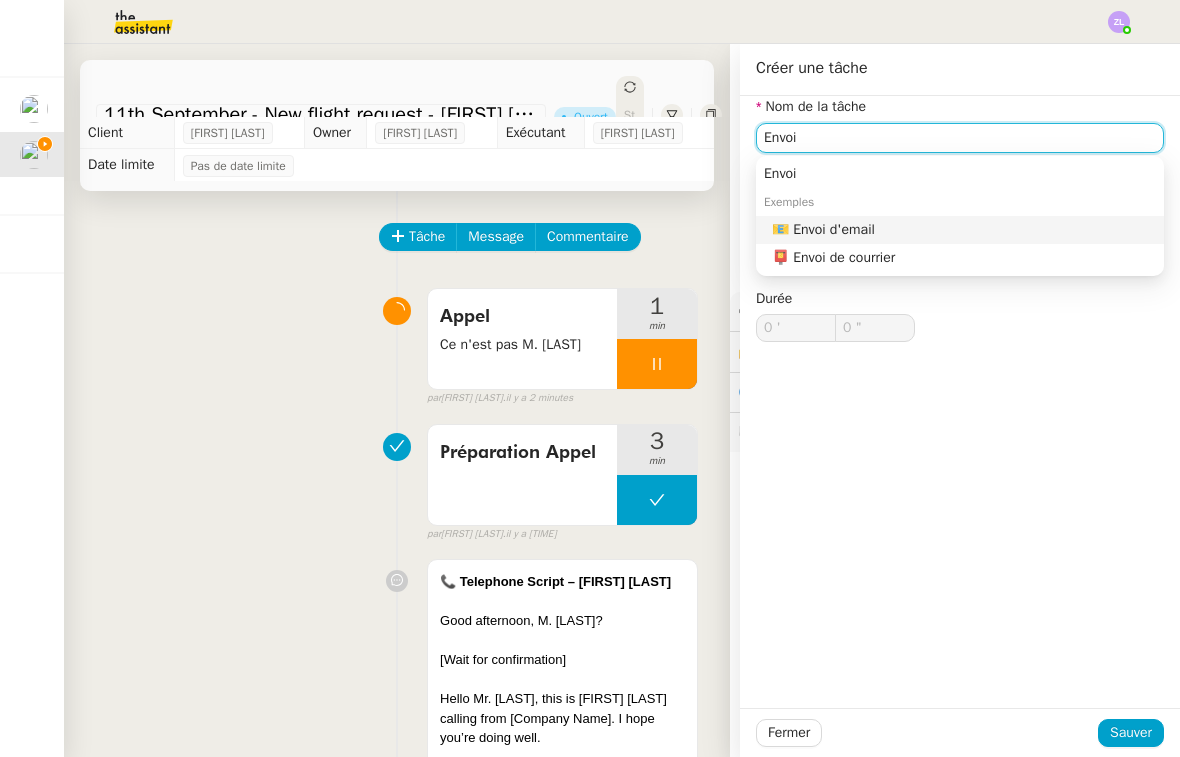 click on "📧 Envoi d'email" 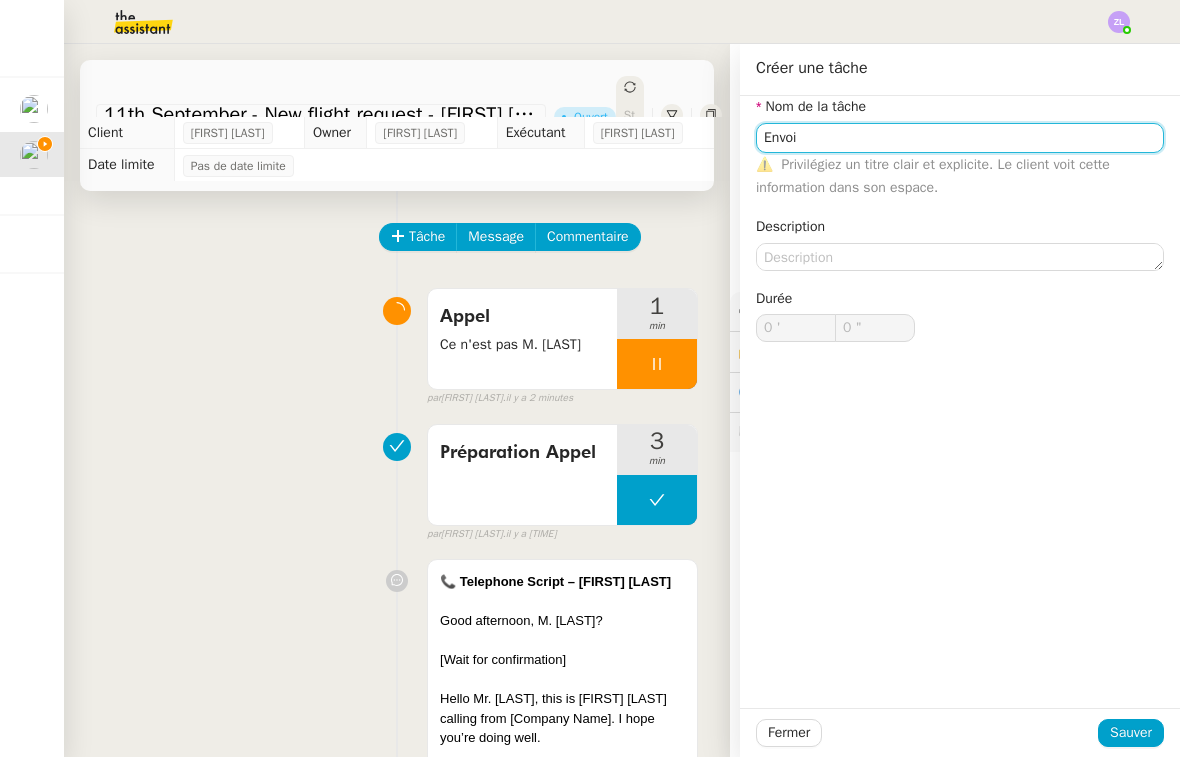 type on "Envoi d'email" 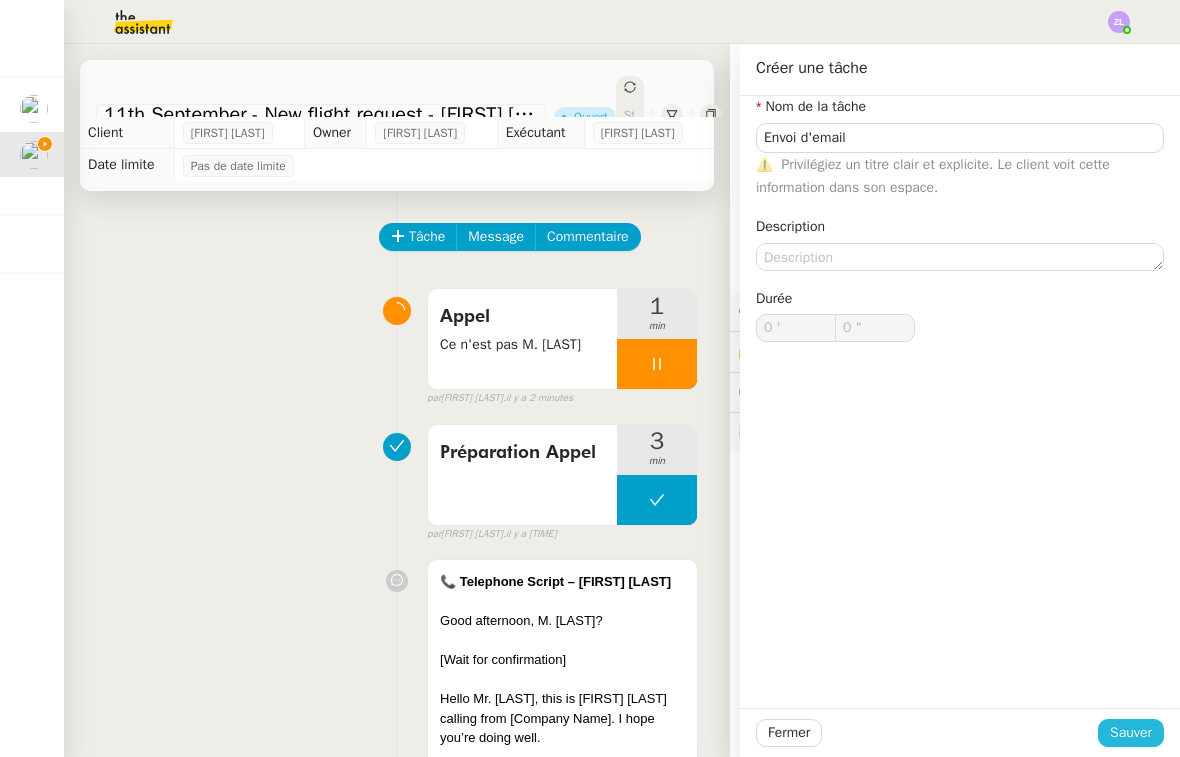 click on "Sauver" 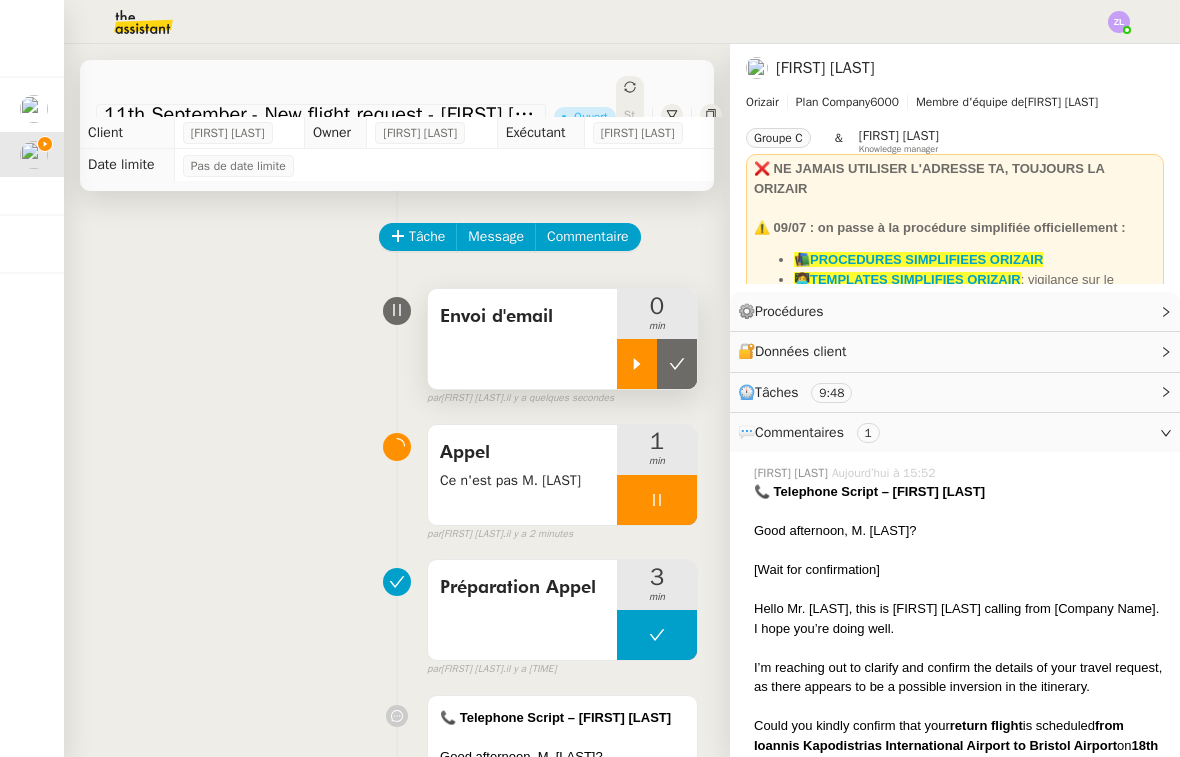 click 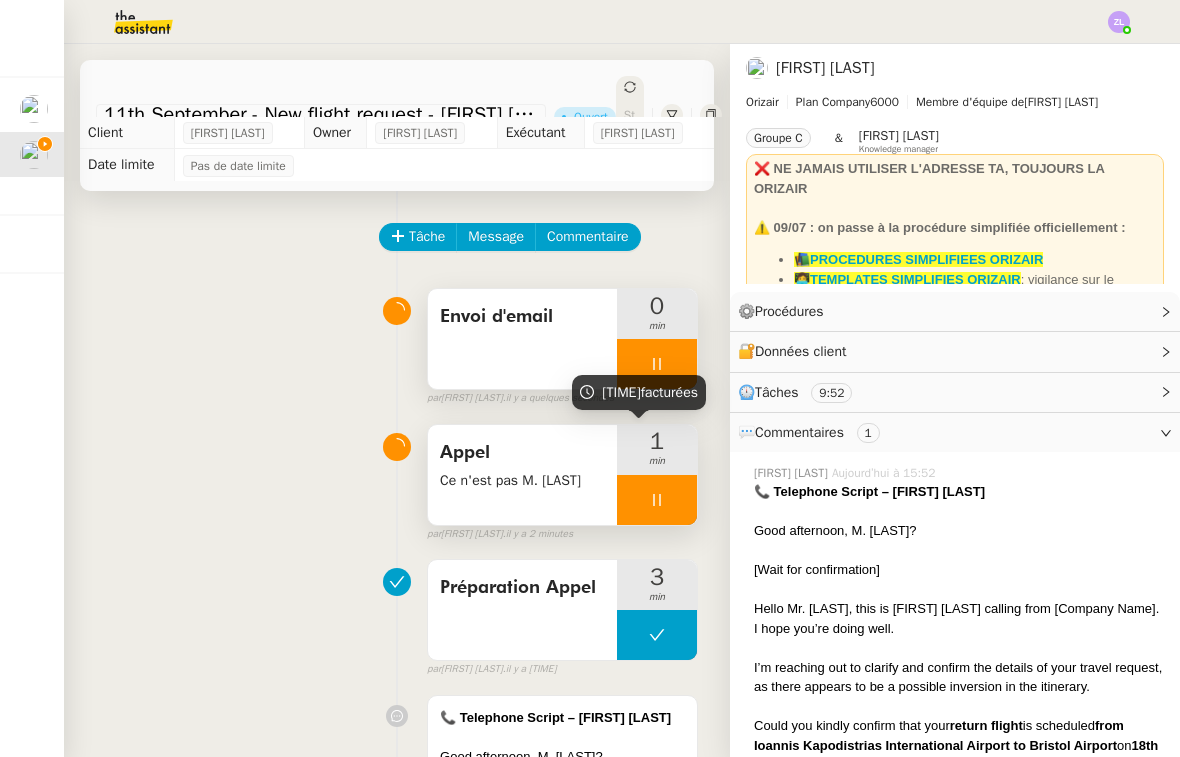 click at bounding box center (657, 500) 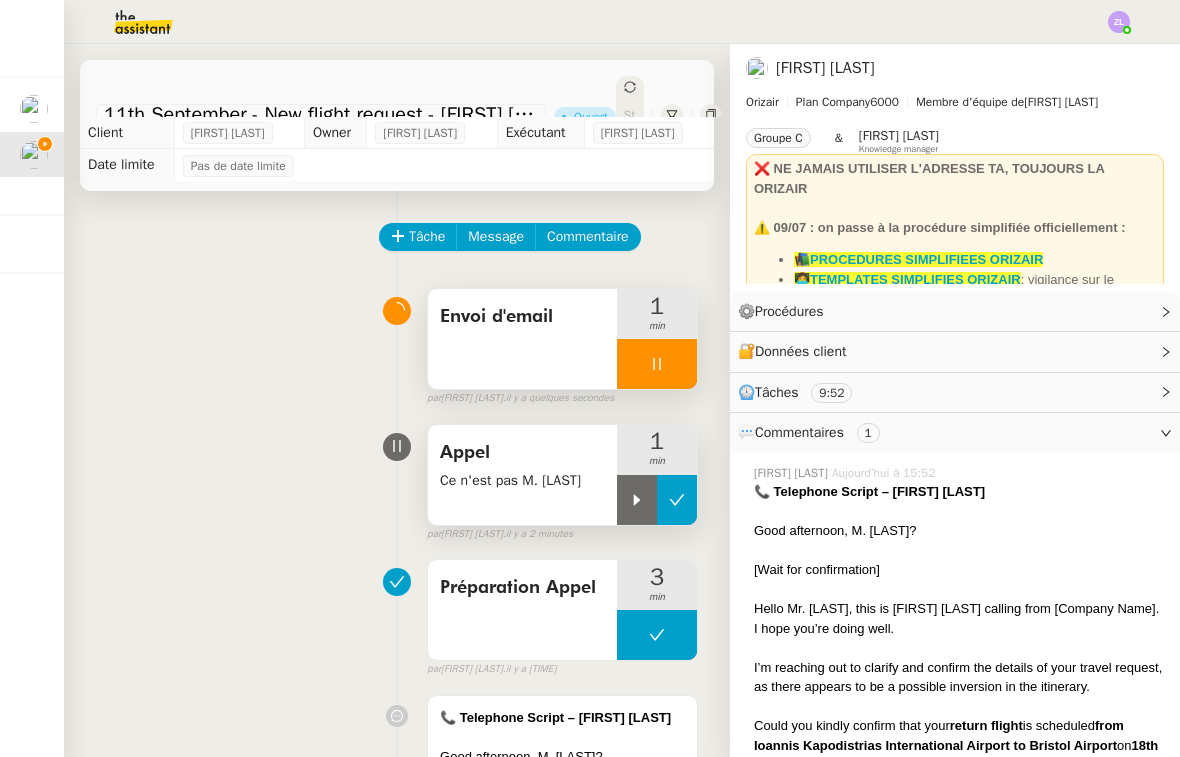 click 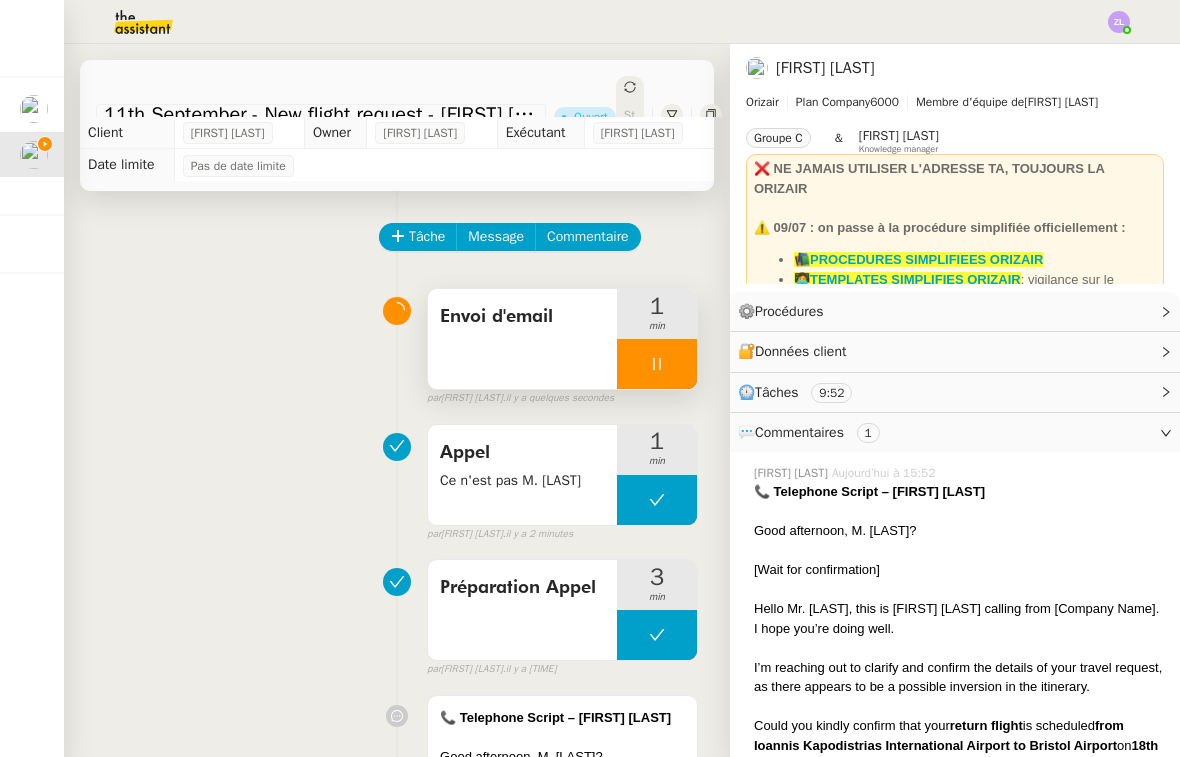 scroll, scrollTop: 0, scrollLeft: 0, axis: both 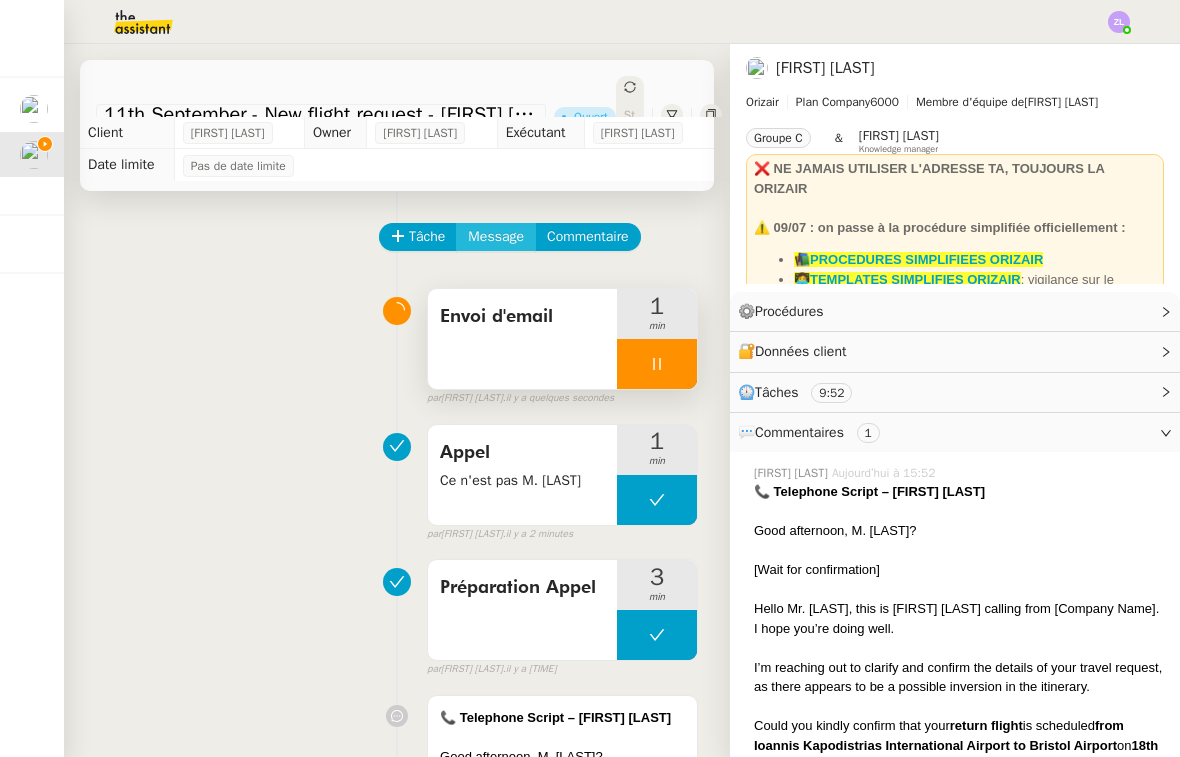 click on "Message" 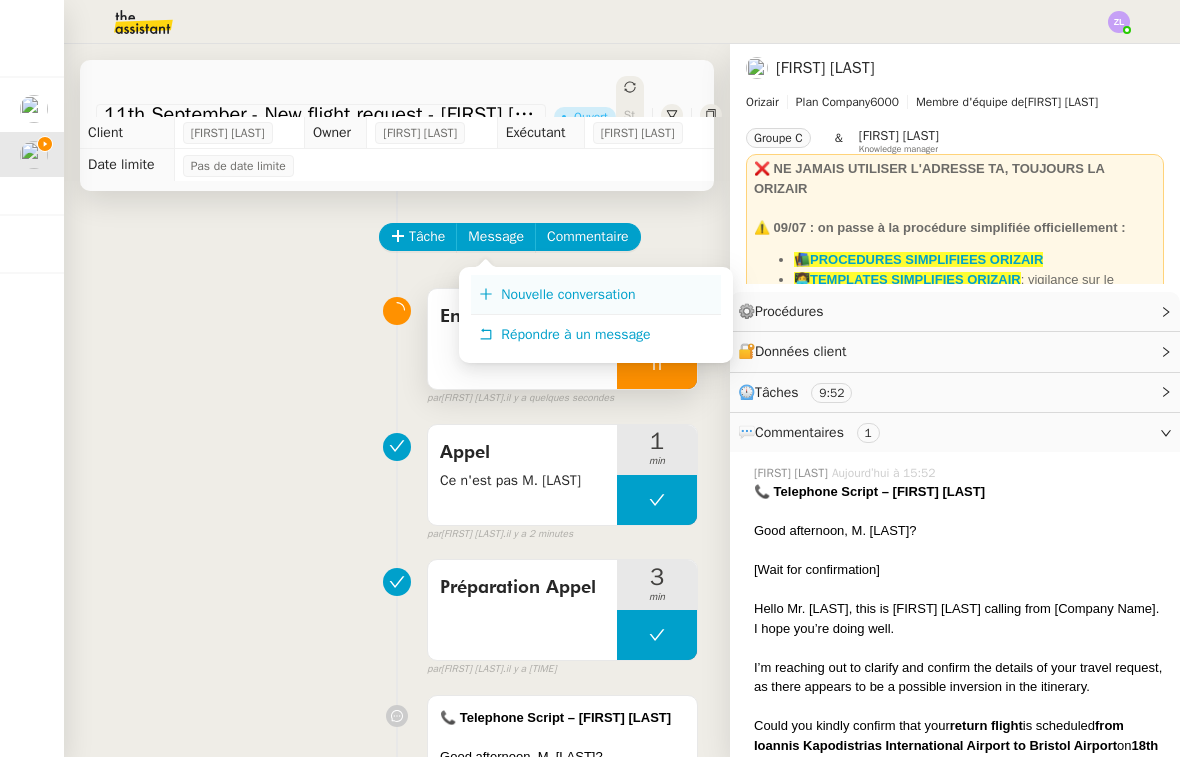 click on "Nouvelle conversation" at bounding box center (568, 294) 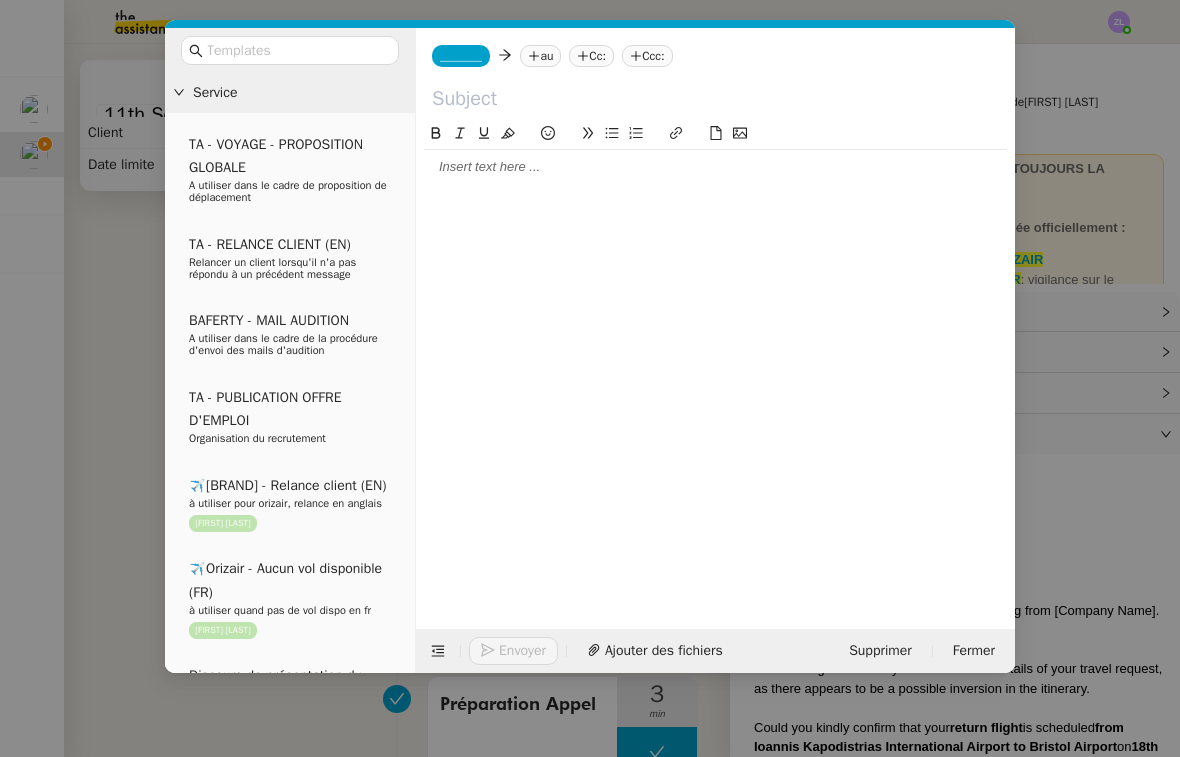 click on "_______" 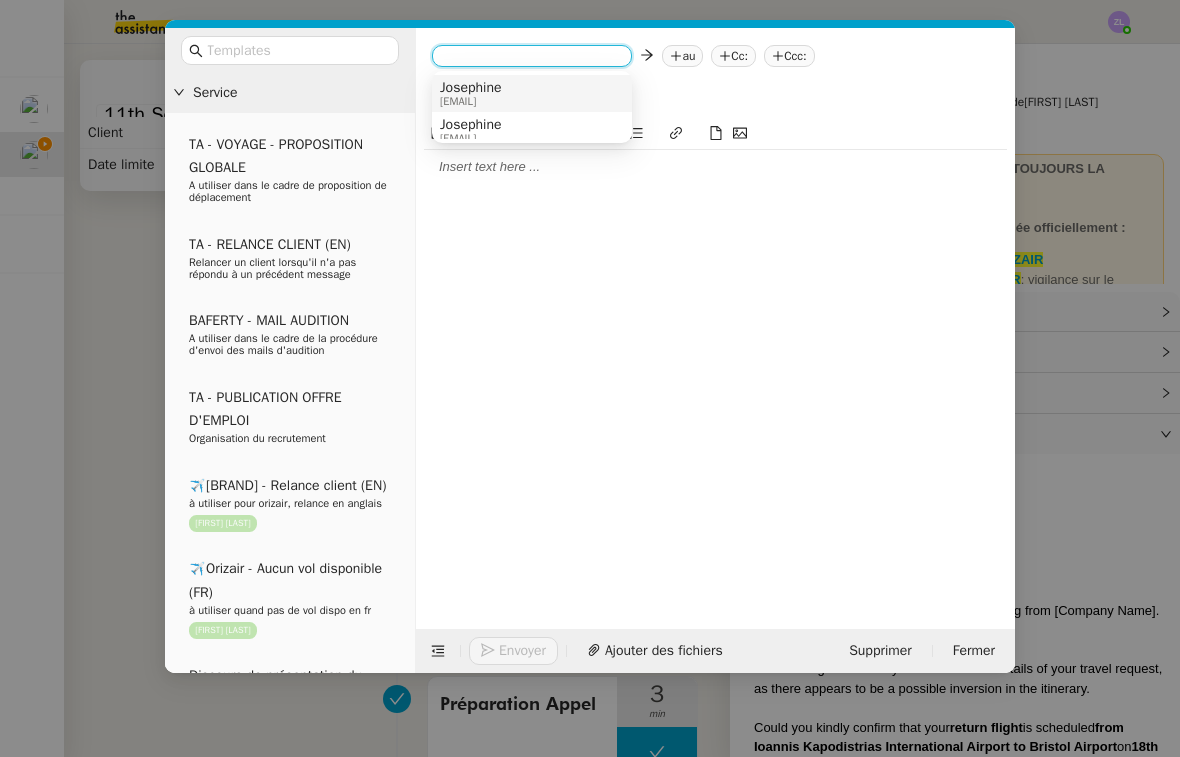 click on "[FIRST].[LAST]@[DOMAIN]" at bounding box center (471, 101) 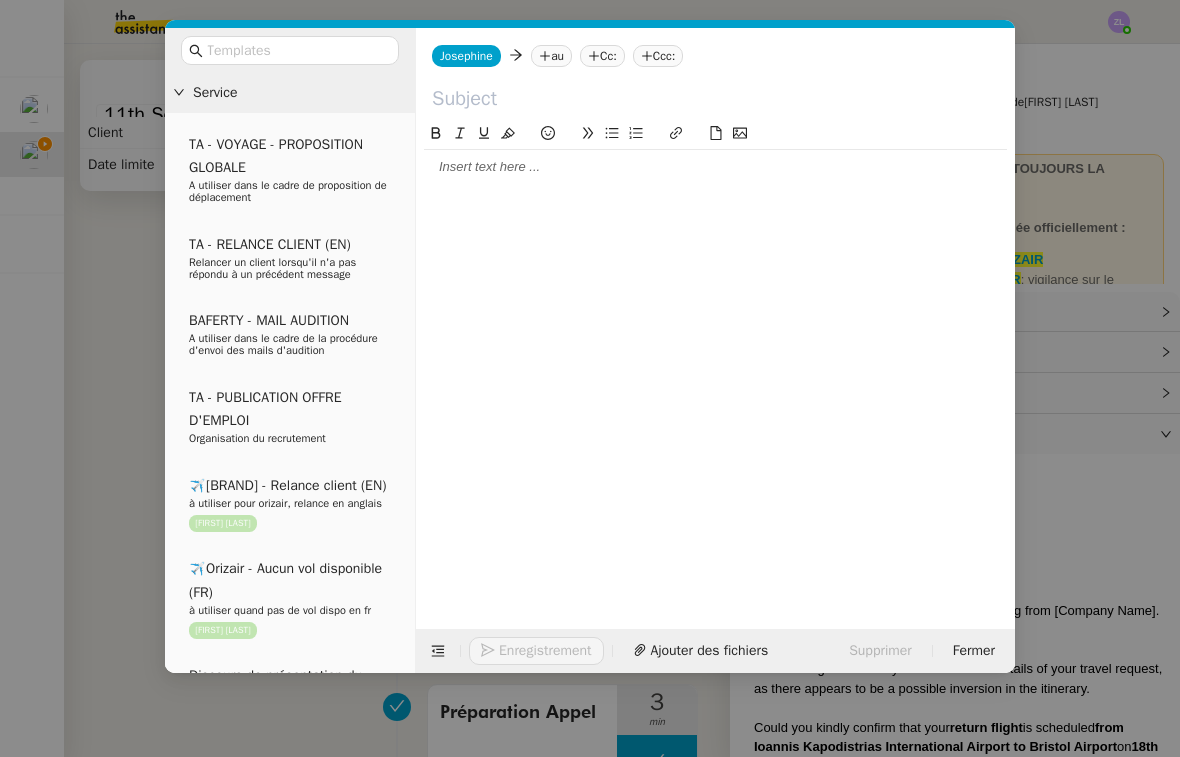 click on "au" 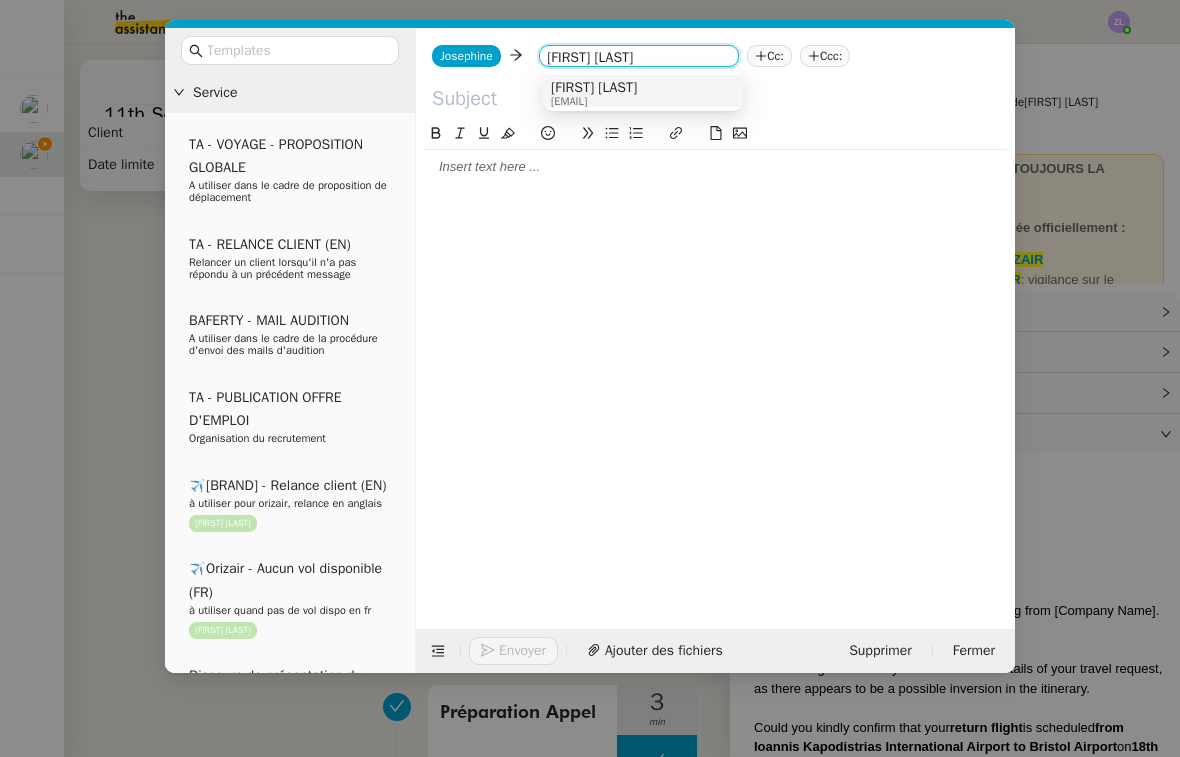type on "louis frei" 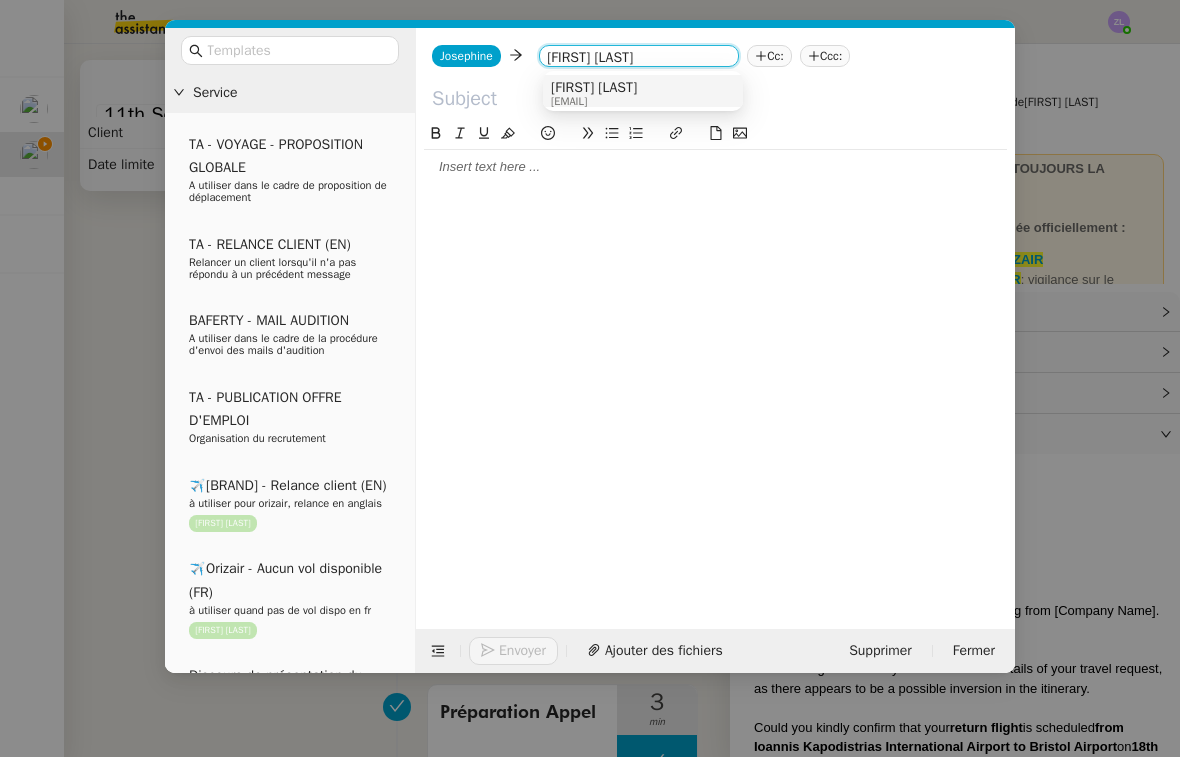 click on "[FIRST] [LAST]" at bounding box center (594, 88) 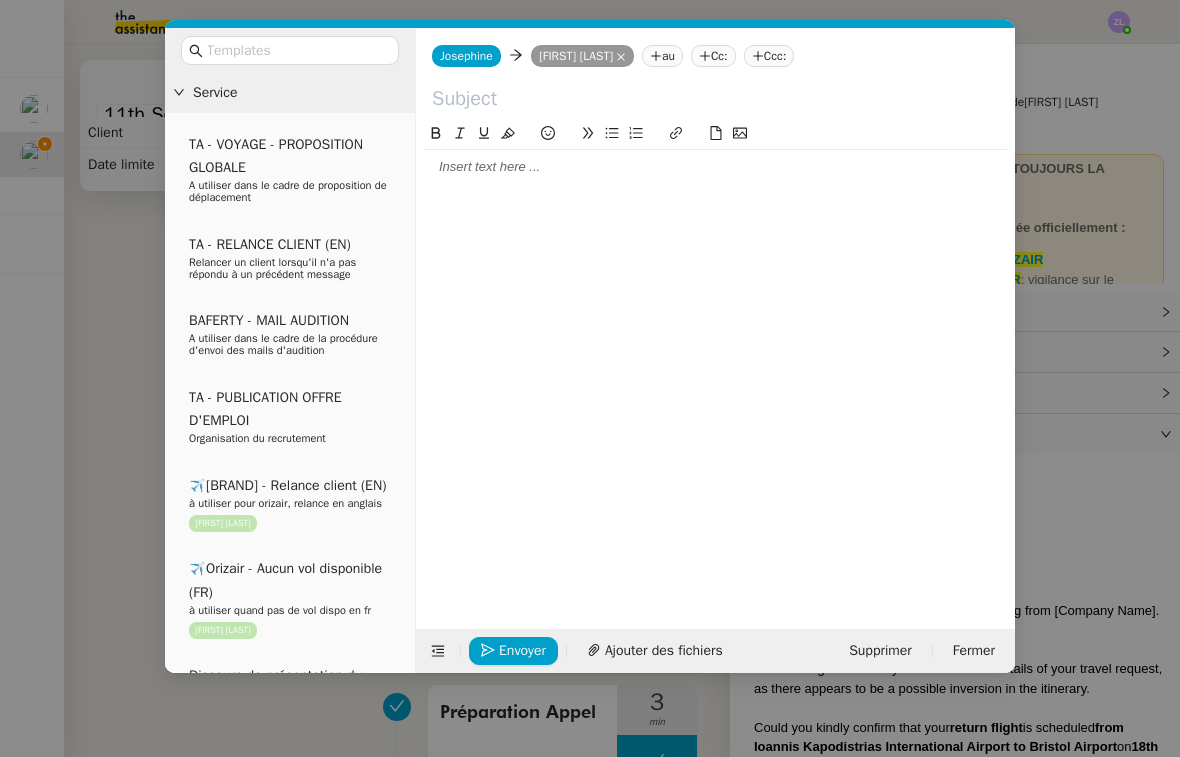click 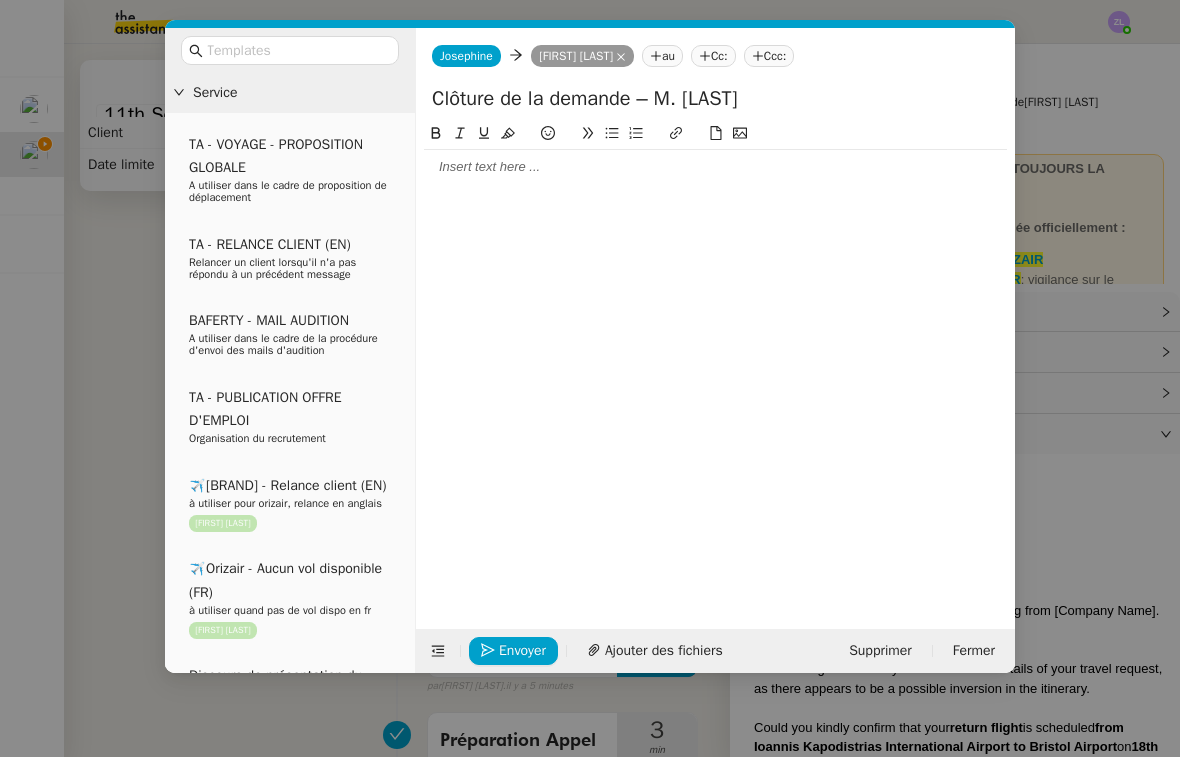 type on "Clôture de la demande – M. [LAST]" 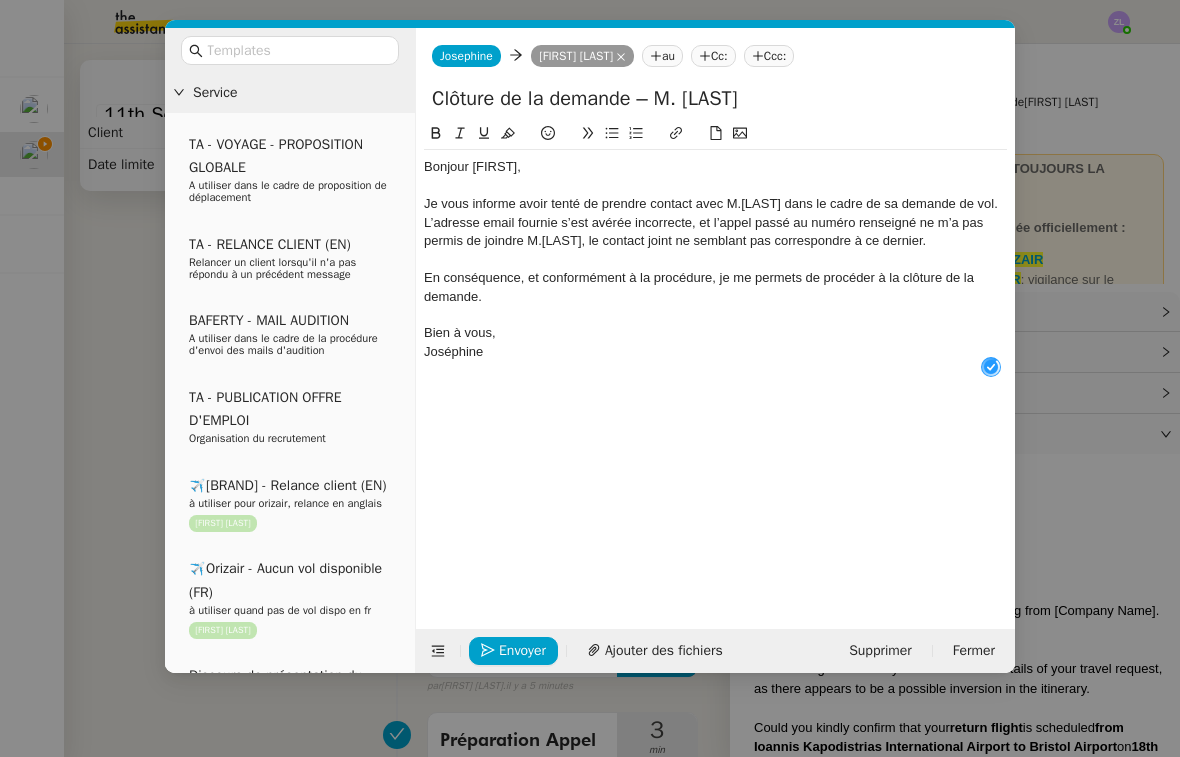 scroll, scrollTop: 21, scrollLeft: 0, axis: vertical 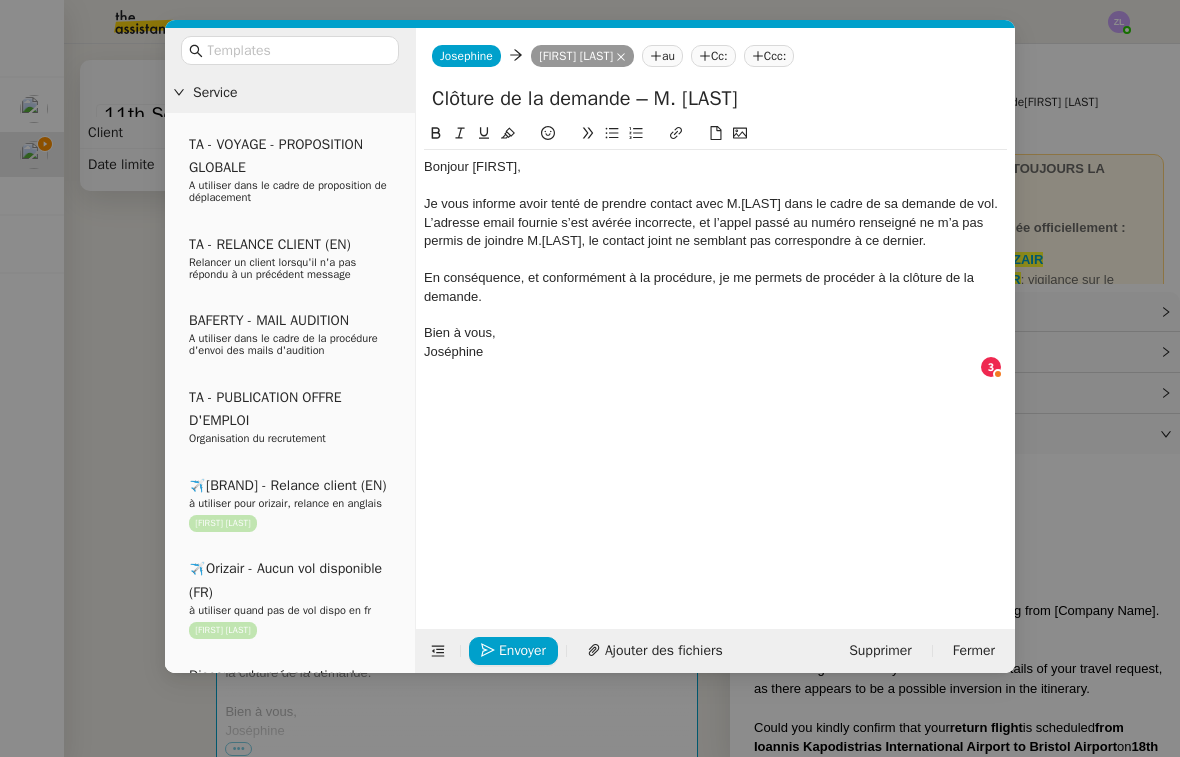 click on "Je vous informe avoir tenté de prendre contact avec M. WESTLAKE dans le cadre de sa demande de vol. L’adresse email fournie s’est avérée incorrecte, et l’appel passé au numéro renseigné ne m’a pas permis de joindre M. WESTLAKE, le contact joint ne semblant pas correspondre à ce dernier." 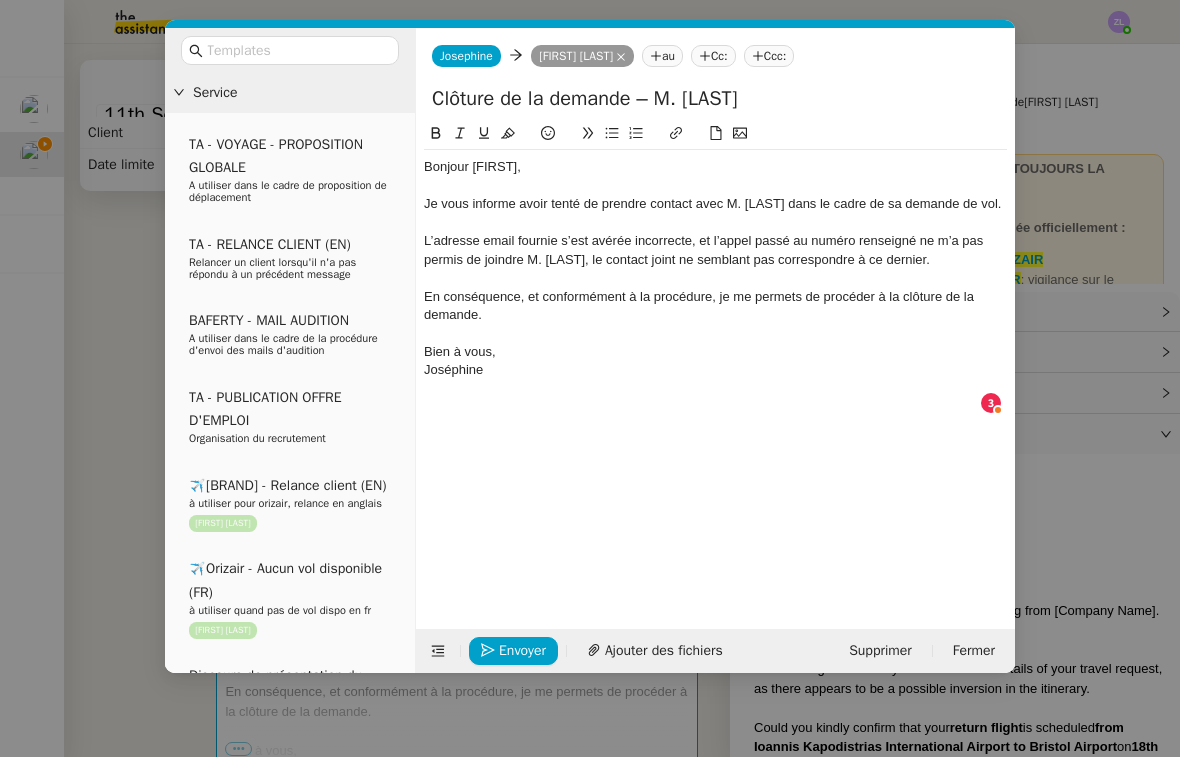 click on "Joséphine" 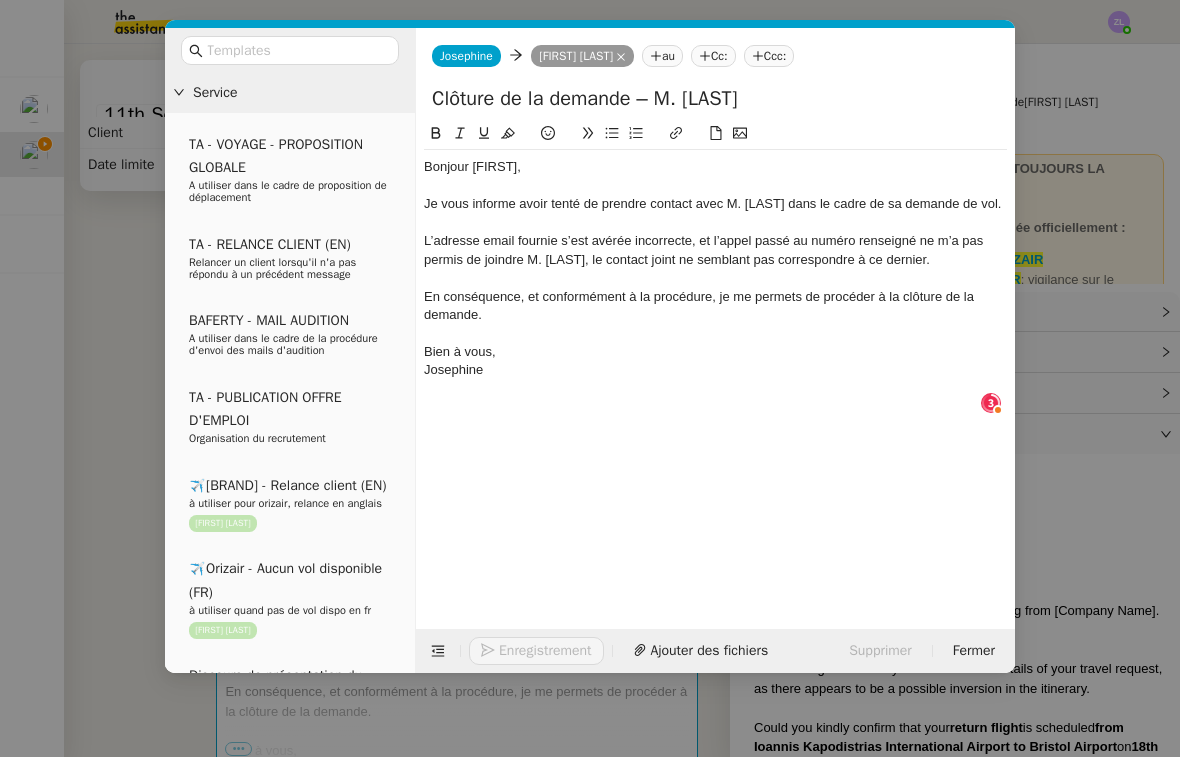 click on "Bien à vous," 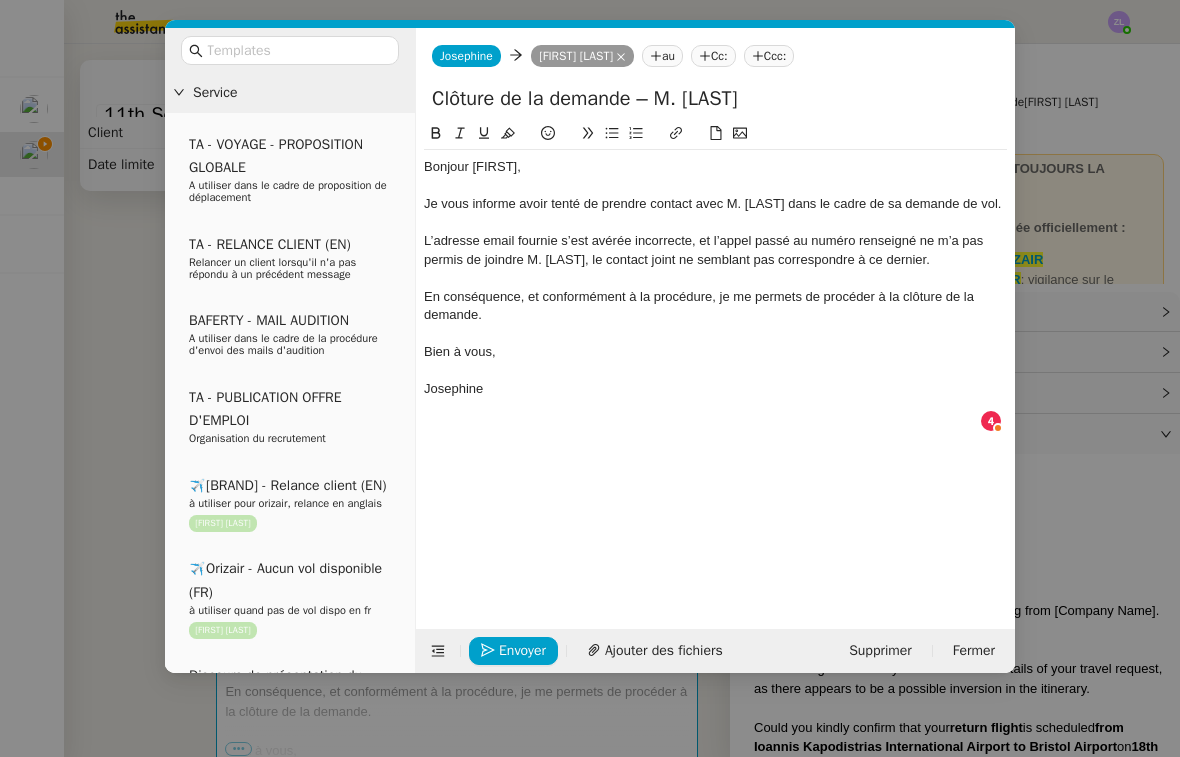 click on "Clôture de la demande – M. [LAST]" 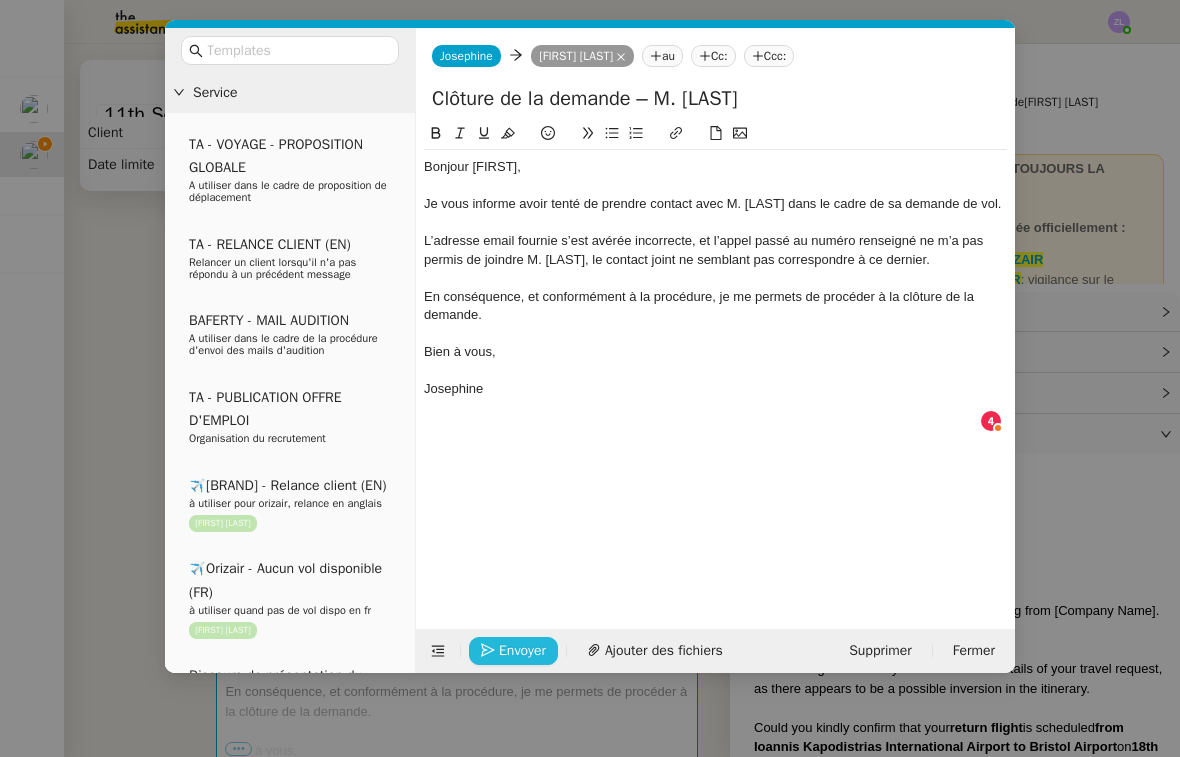 click on "Envoyer" 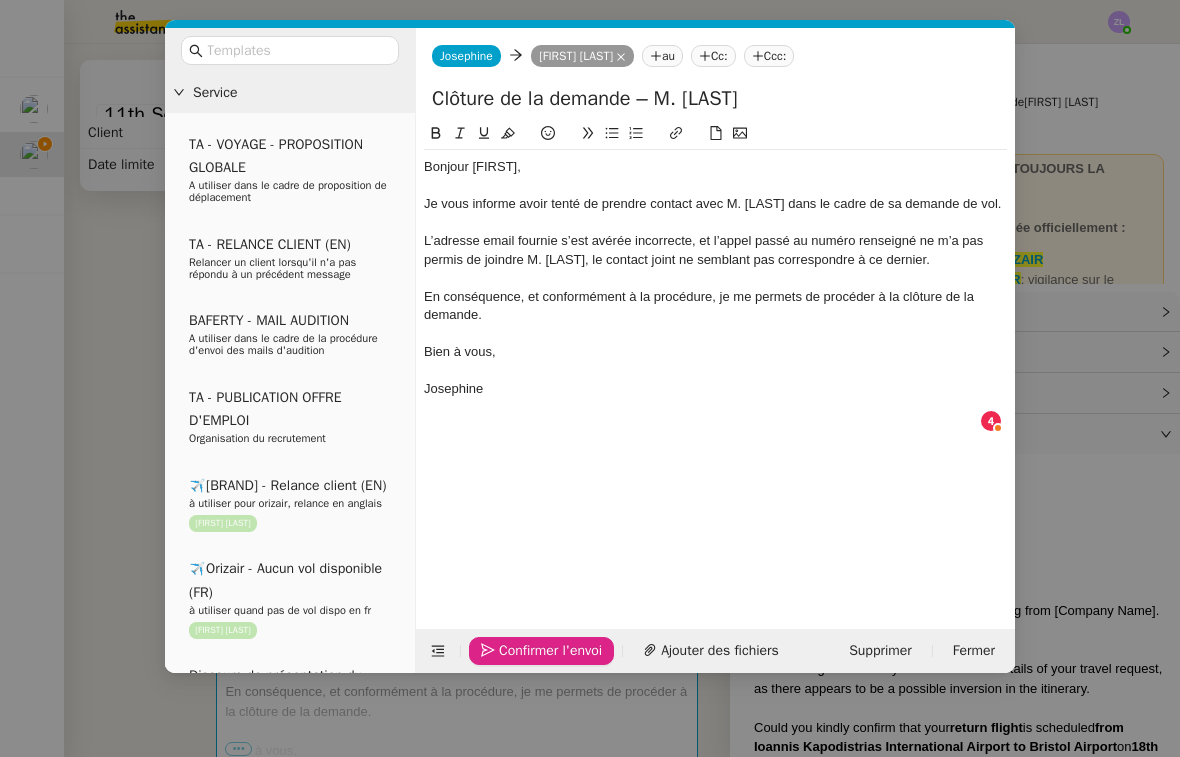 click on "Confirmer l'envoi" 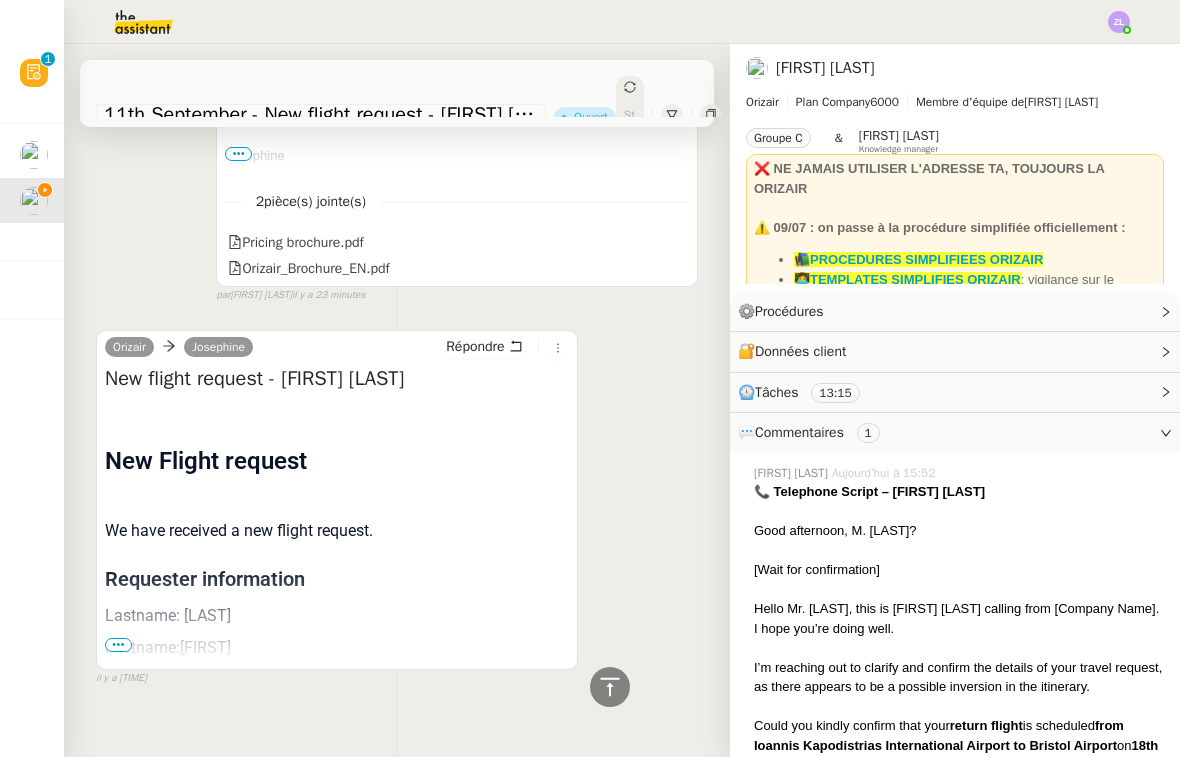 scroll, scrollTop: 3062, scrollLeft: 0, axis: vertical 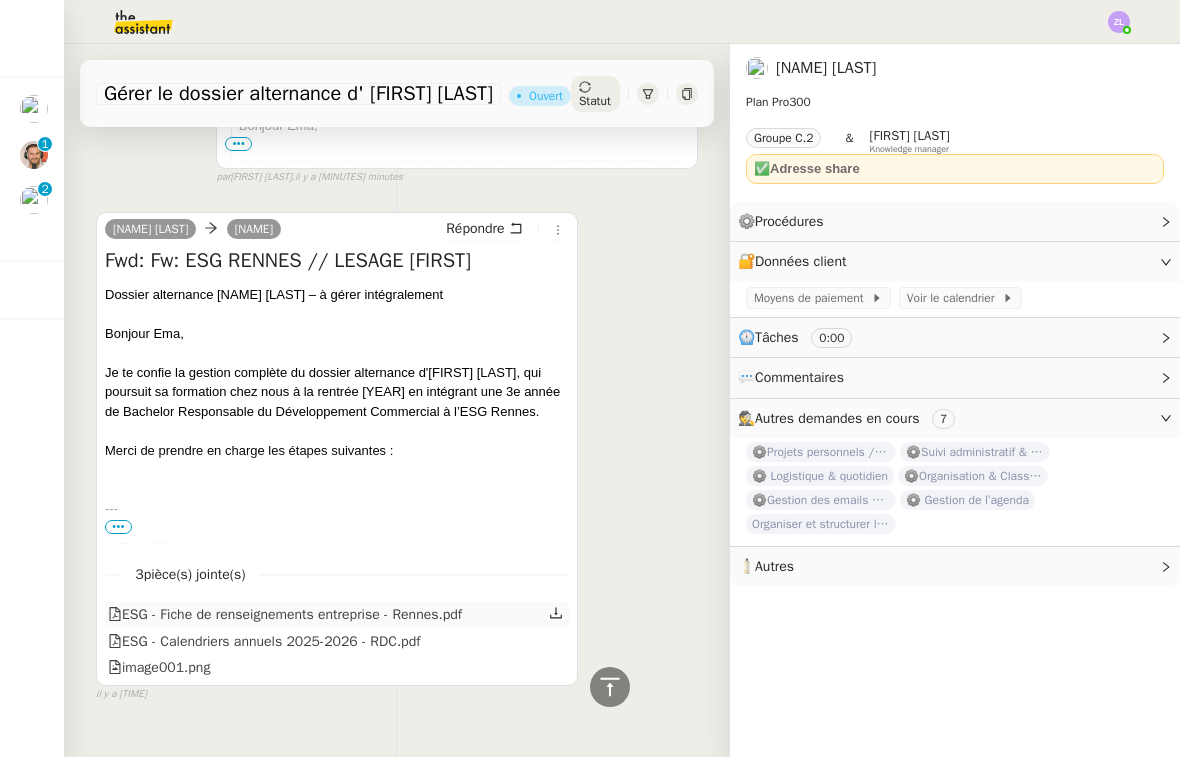 click 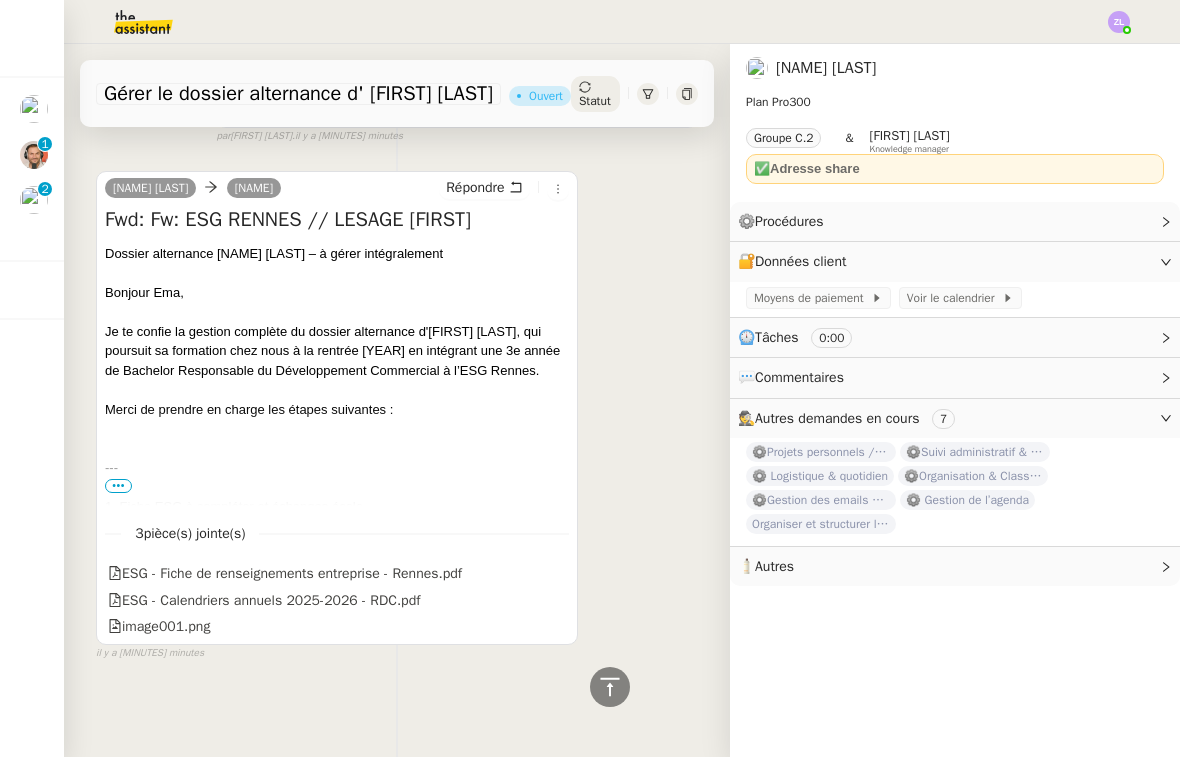 scroll, scrollTop: 641, scrollLeft: 0, axis: vertical 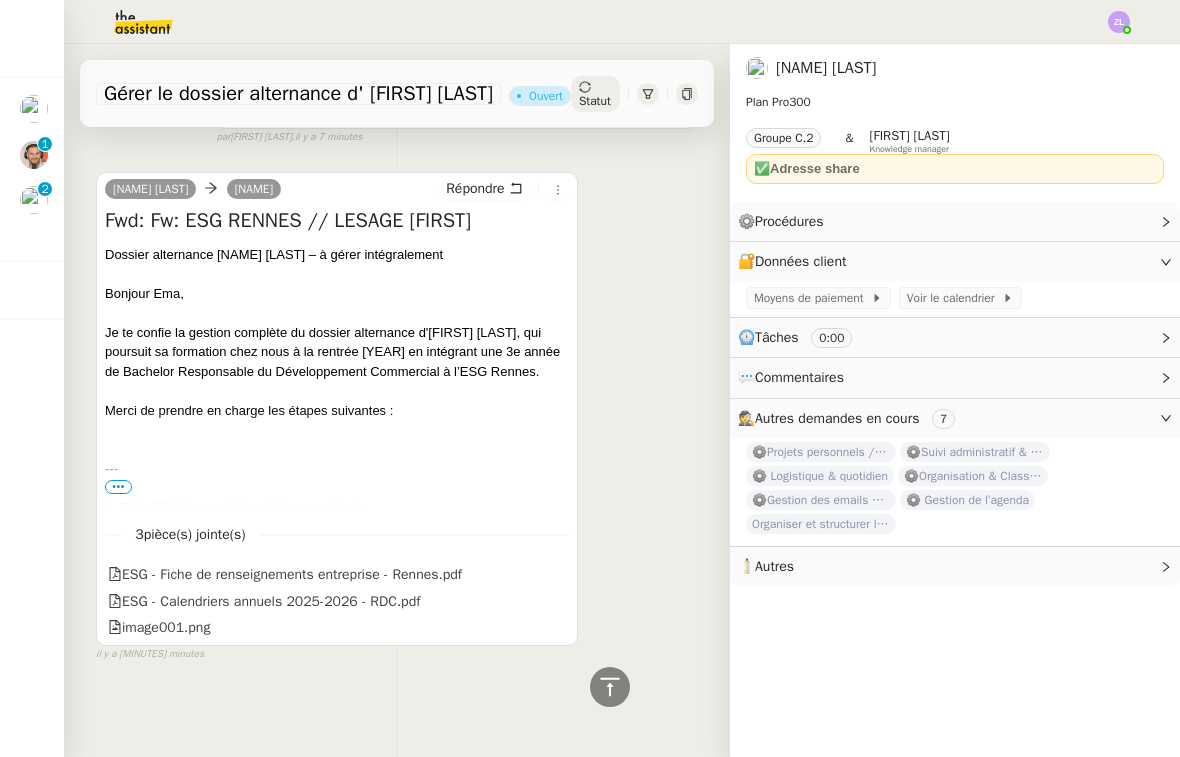 click on "•••" at bounding box center (118, 487) 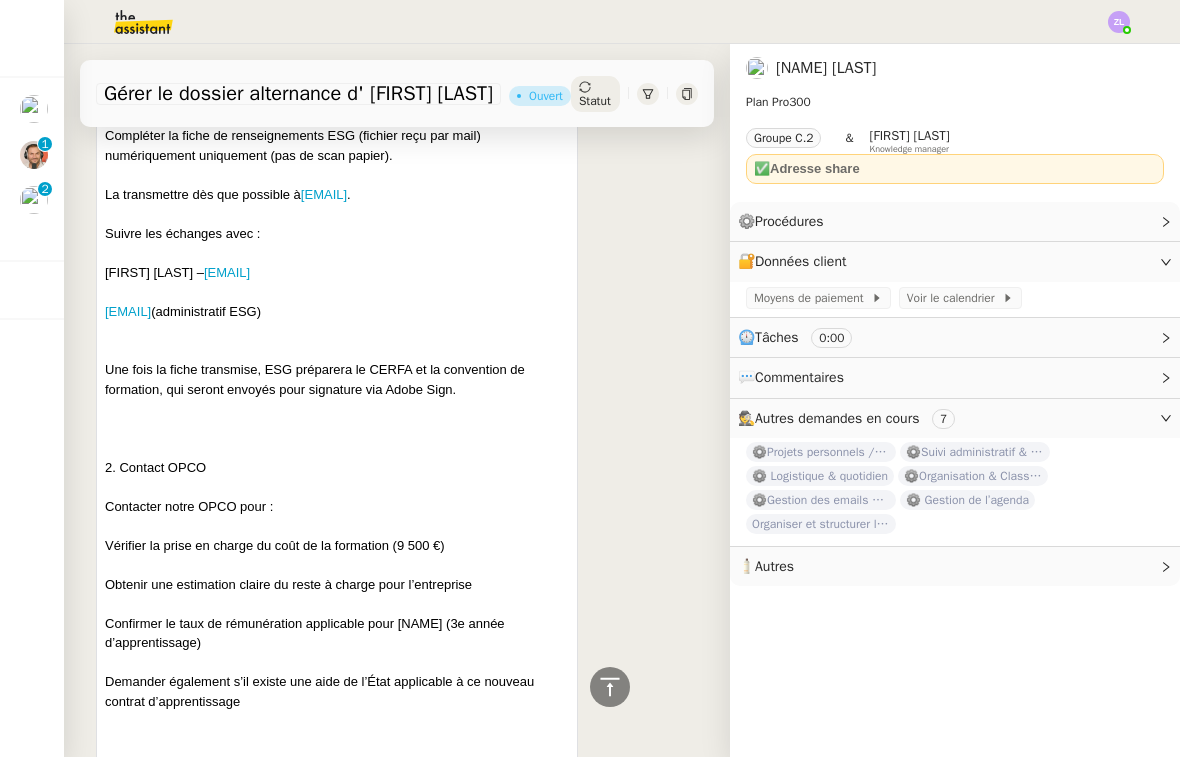 scroll, scrollTop: 1058, scrollLeft: 0, axis: vertical 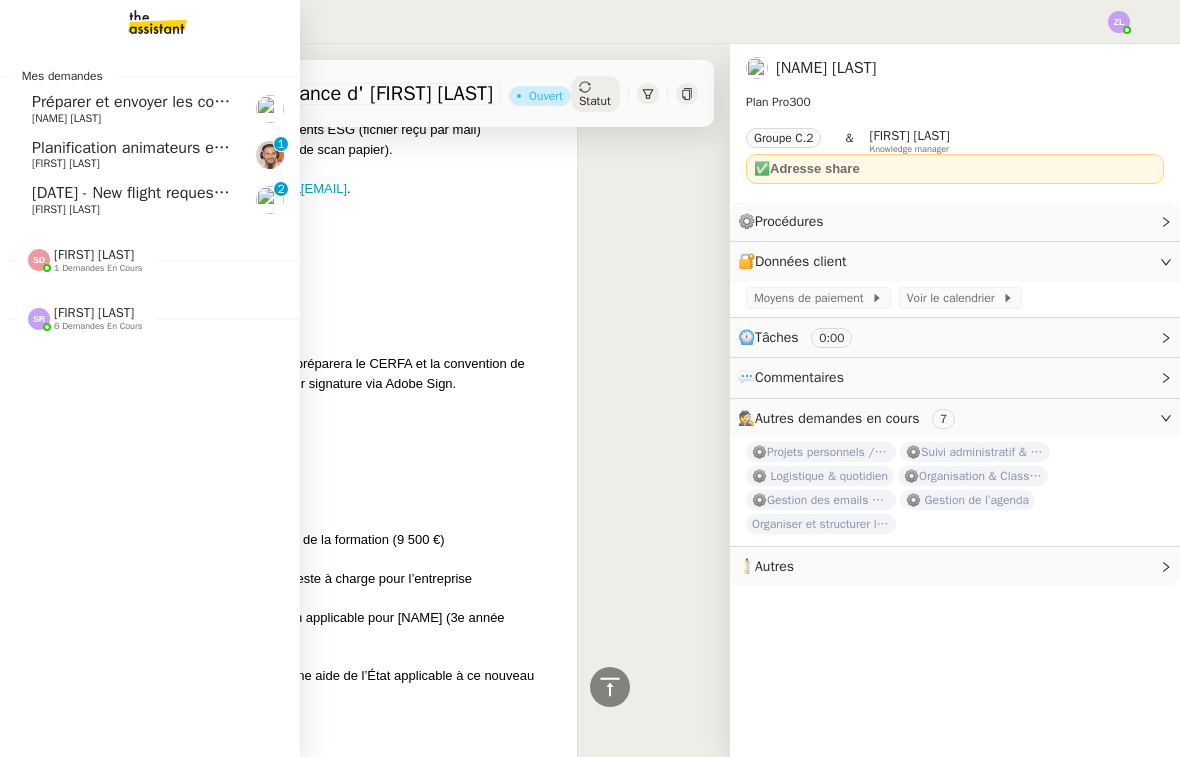 click on "Planification animateurs et chroniqueurs - [DATE] [FIRST] [LAST] 0 1 2 3 4 5 6 7 8 9" 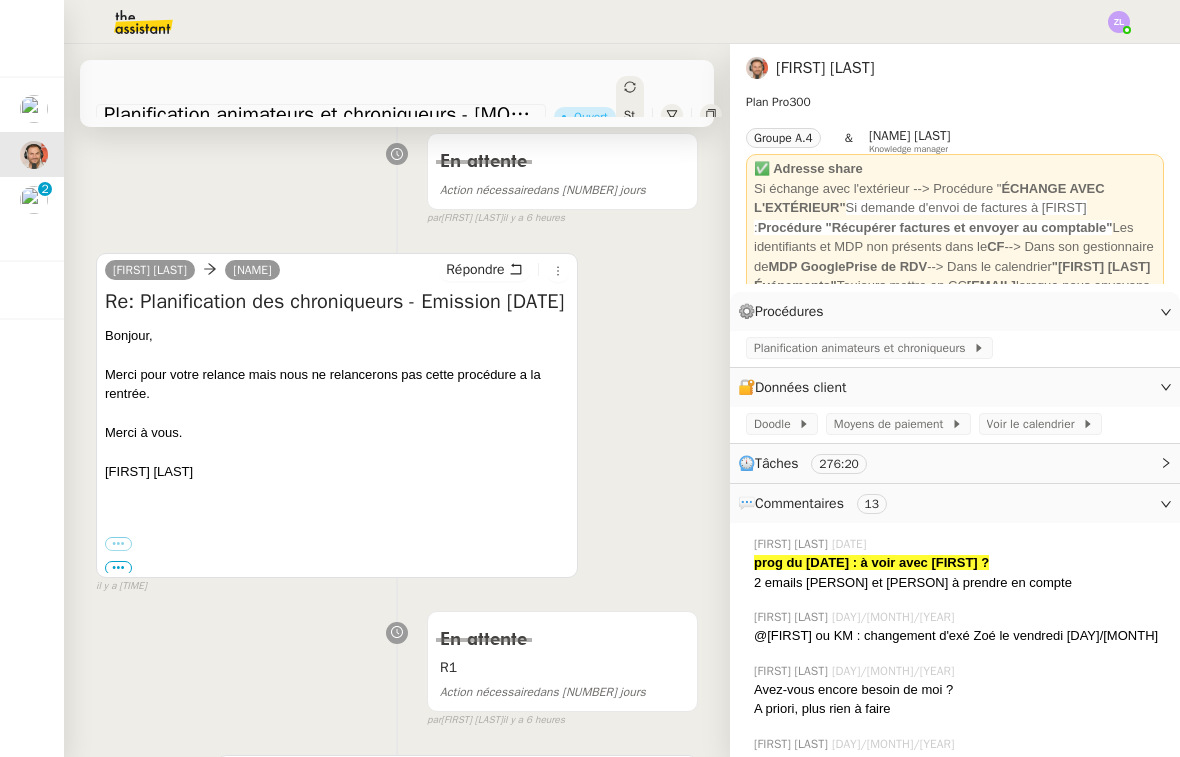 scroll, scrollTop: 334, scrollLeft: 0, axis: vertical 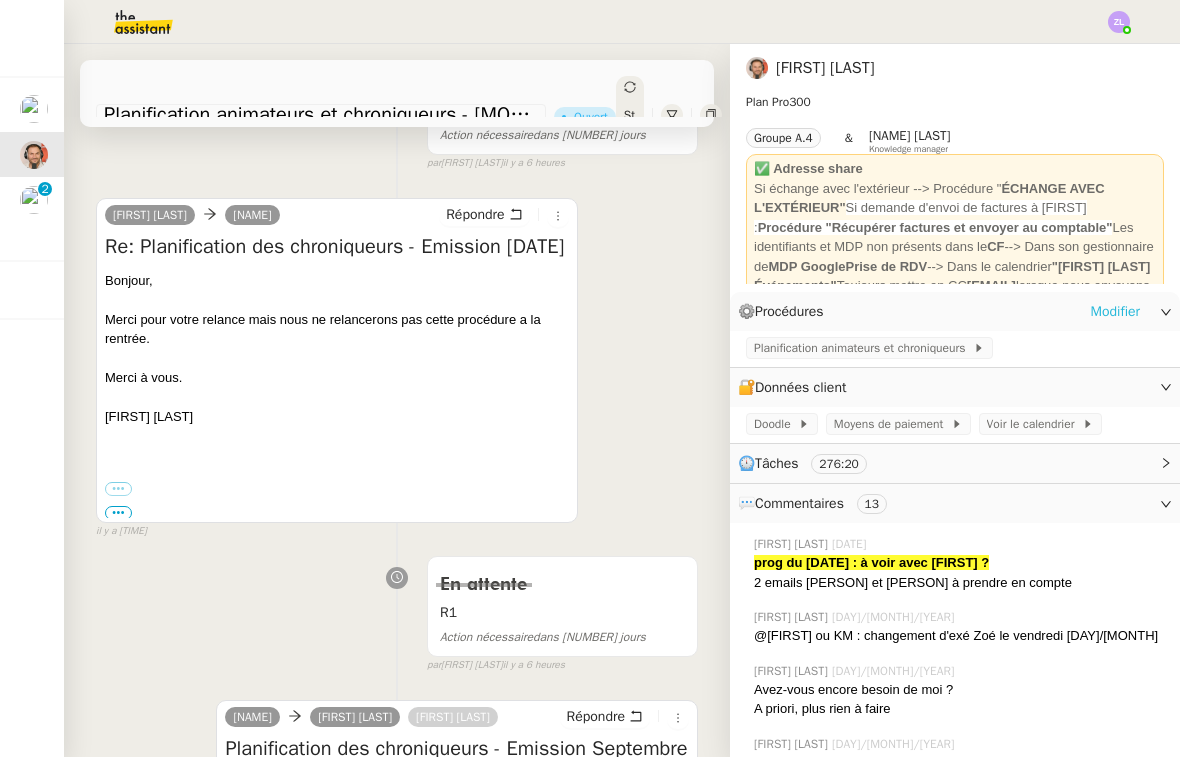 click on "Modifier" 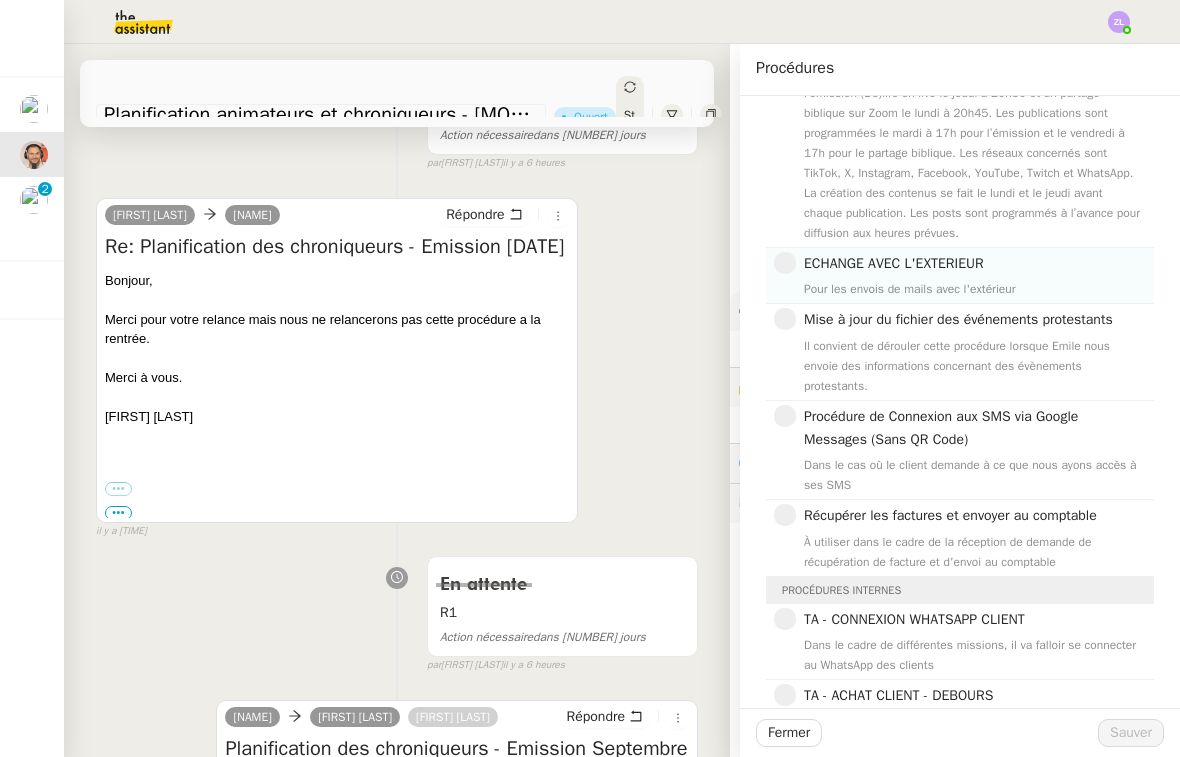 scroll, scrollTop: 670, scrollLeft: 0, axis: vertical 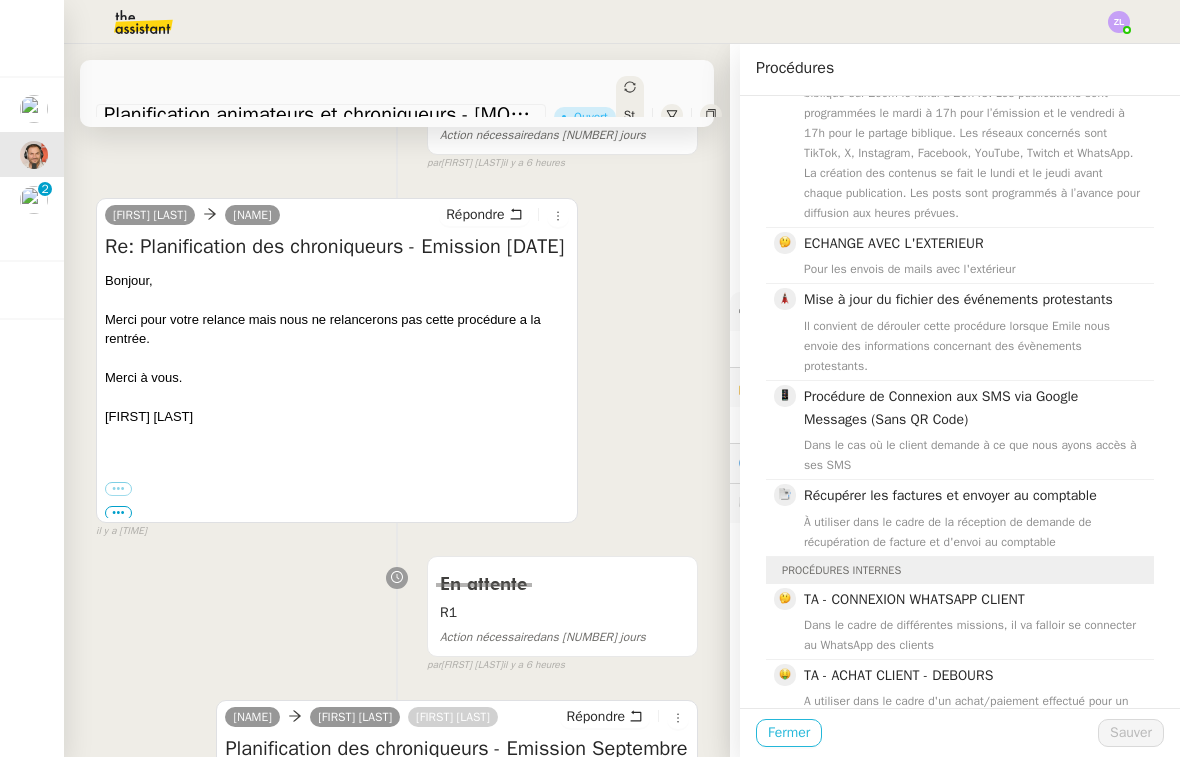 click on "Fermer" 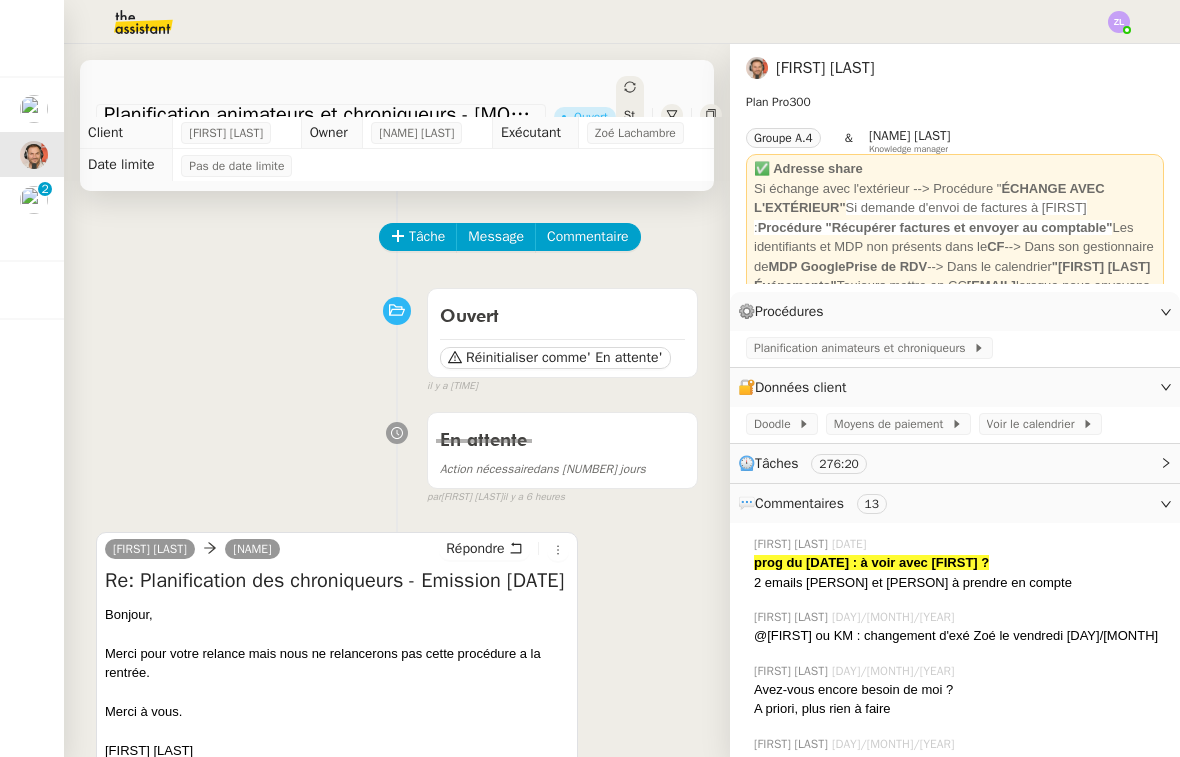 scroll, scrollTop: 0, scrollLeft: 0, axis: both 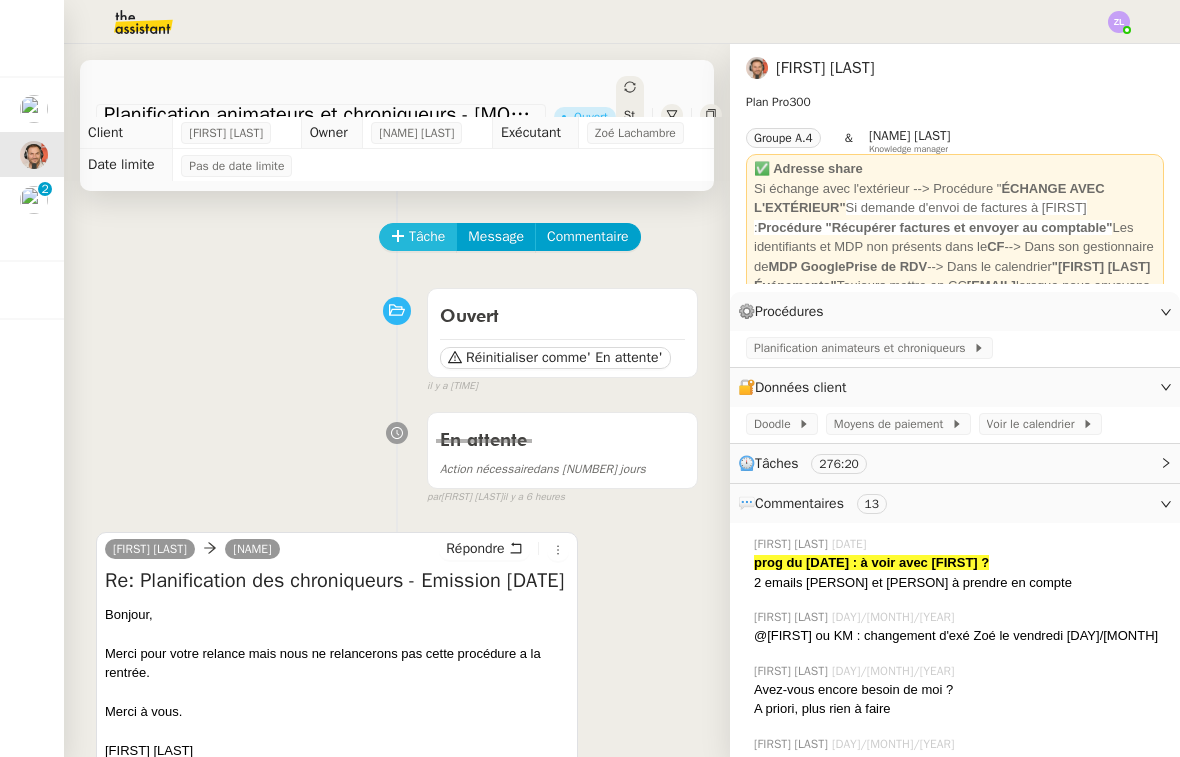 click on "Tâche" 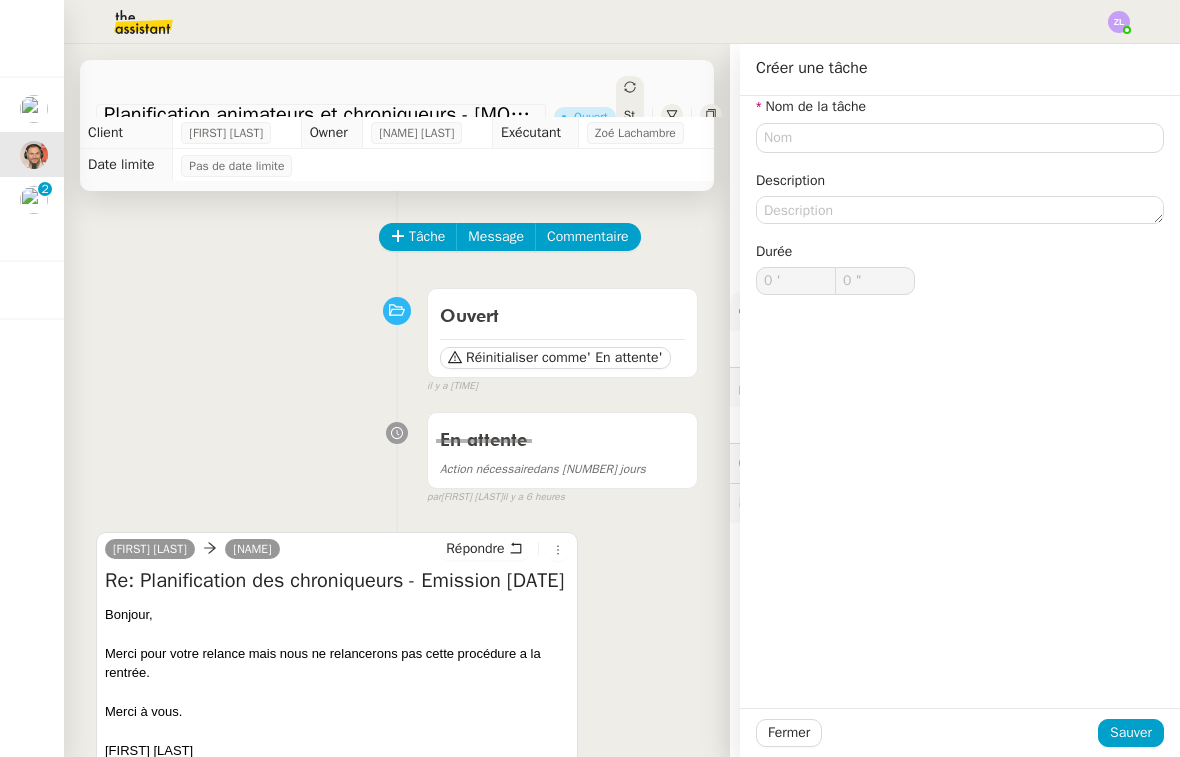 click on "Ouvert Réinitialiser comme  ' En attente'  false il y a [TIME]" at bounding box center [397, 337] 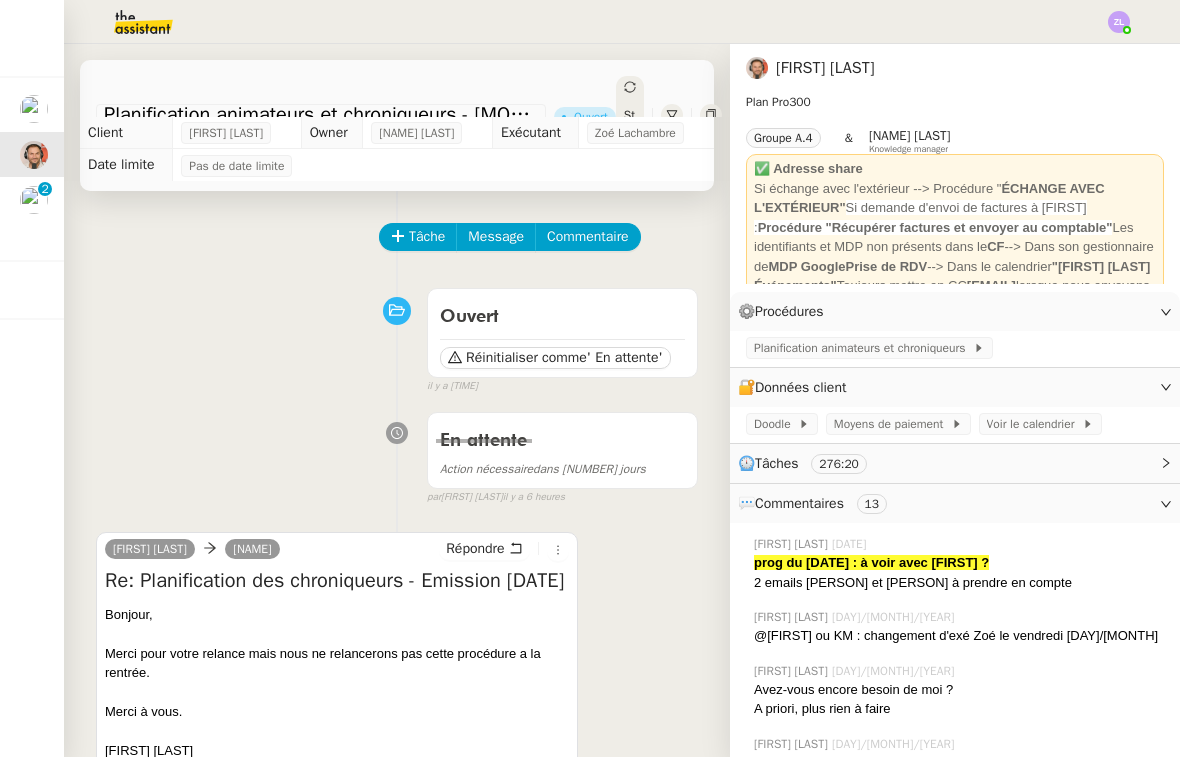click on "Tâche Message Commentaire Veuillez patienter une erreur s'est produite 👌👌👌 message envoyé ✌️✌️✌️ Veuillez d'abord attribuer un client Une erreur s'est produite, veuillez réessayer Ouvert Réinitialiser comme  ' En attente'  false il y a 31 minutes 👌👌👌 message envoyé ✌️✌️✌️ une erreur s'est produite 👌👌👌 message envoyé ✌️✌️✌️ Votre message va être revu ✌️✌️✌️ une erreur s'est produite La taille des fichiers doit être de 10Mb au maximum. En attente Action nécessaire  dans 4 jours  false par   Zoé L.   il y a 6 heures 👌👌👌 message envoyé ✌️✌️✌️ une erreur s'est produite 👌👌👌 message envoyé ✌️✌️✌️ Votre message va être revu ✌️✌️✌️ une erreur s'est produite La taille des fichiers doit être de 10Mb au maximum.  Emile Barbu      Nathanaël  Répondre Re: Planification des chroniqueurs - Emission Septembre
Re: Planification des chroniqueurs - Emission Septembre" 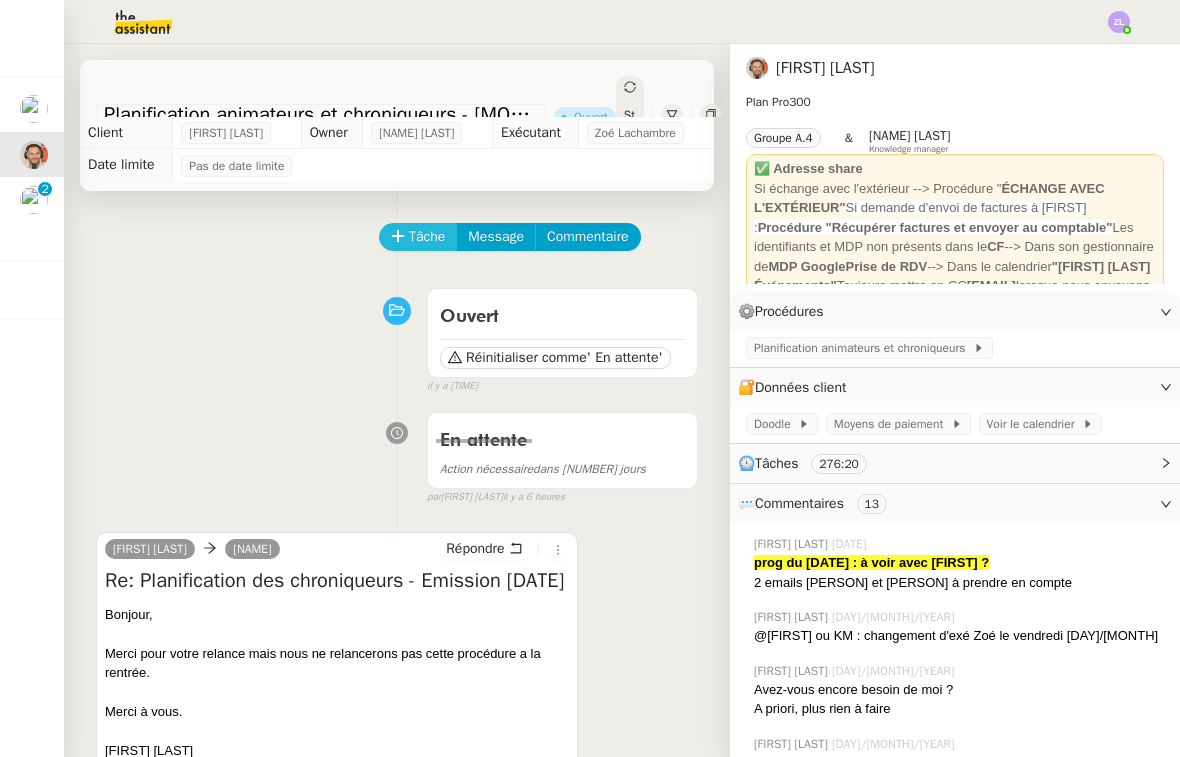 click on "Tâche" 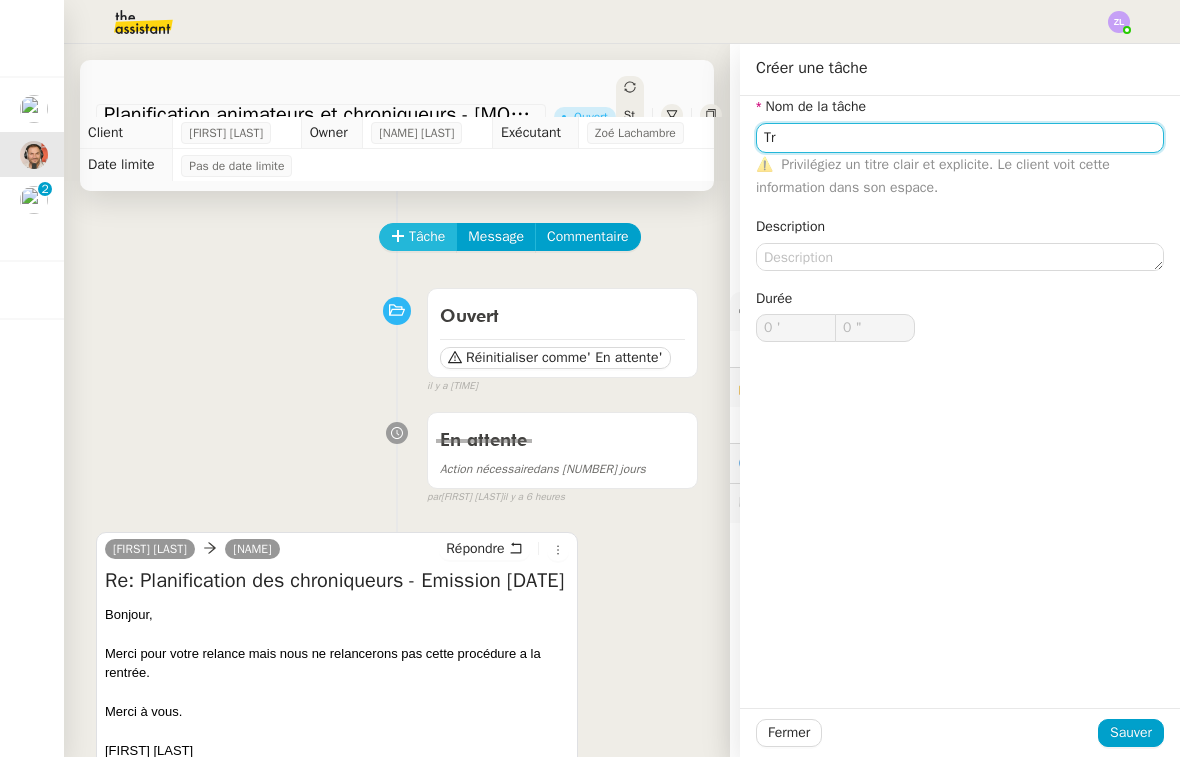 type on "T" 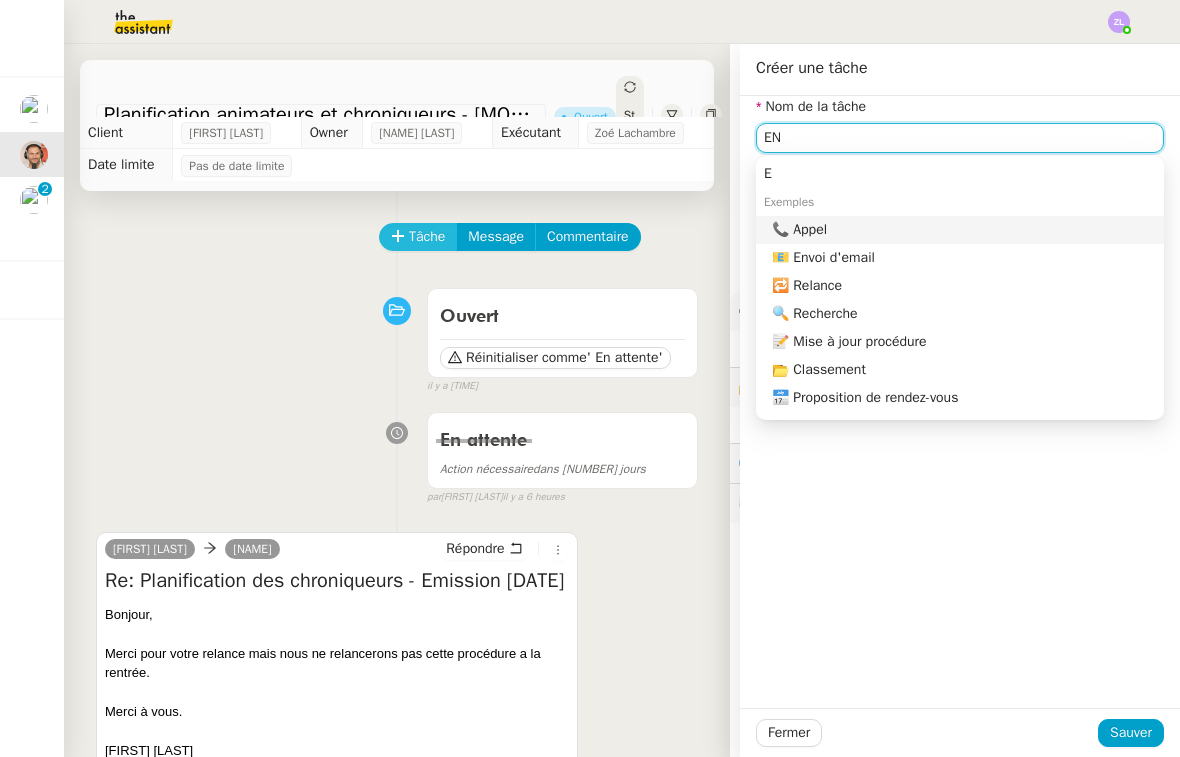 scroll, scrollTop: 0, scrollLeft: 0, axis: both 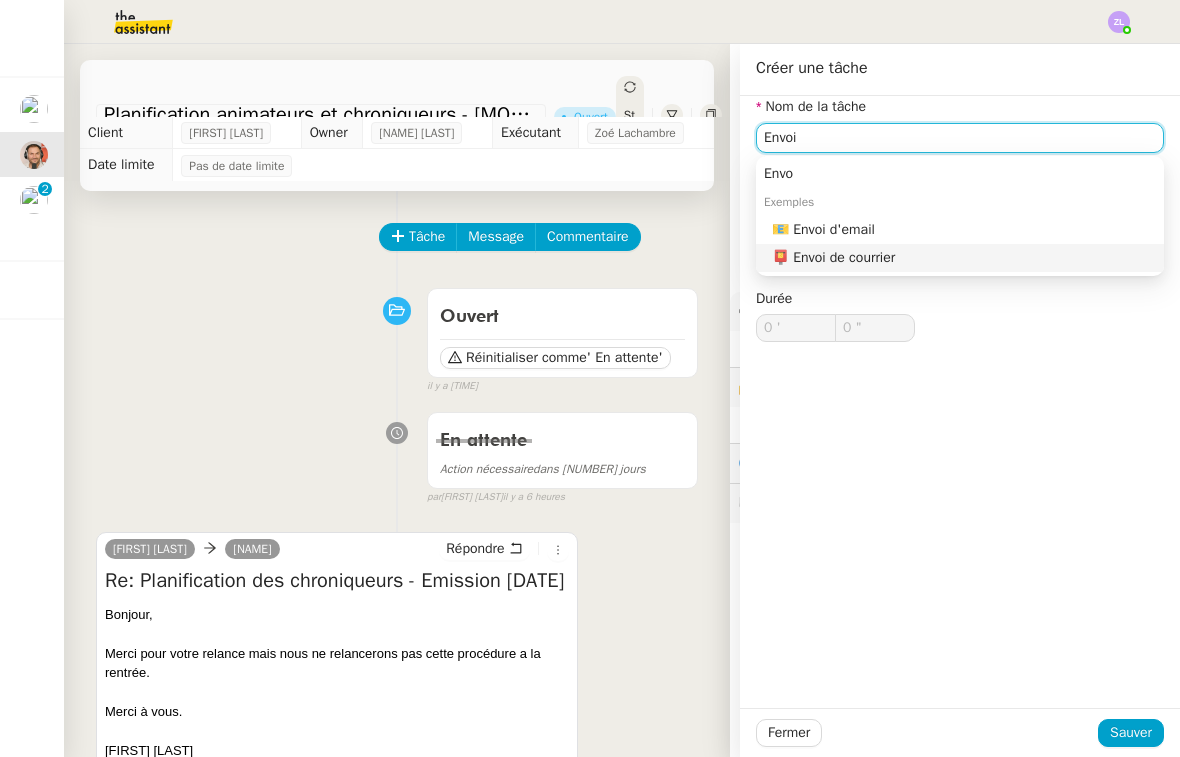 drag, startPoint x: 844, startPoint y: 297, endPoint x: 877, endPoint y: 233, distance: 72.00694 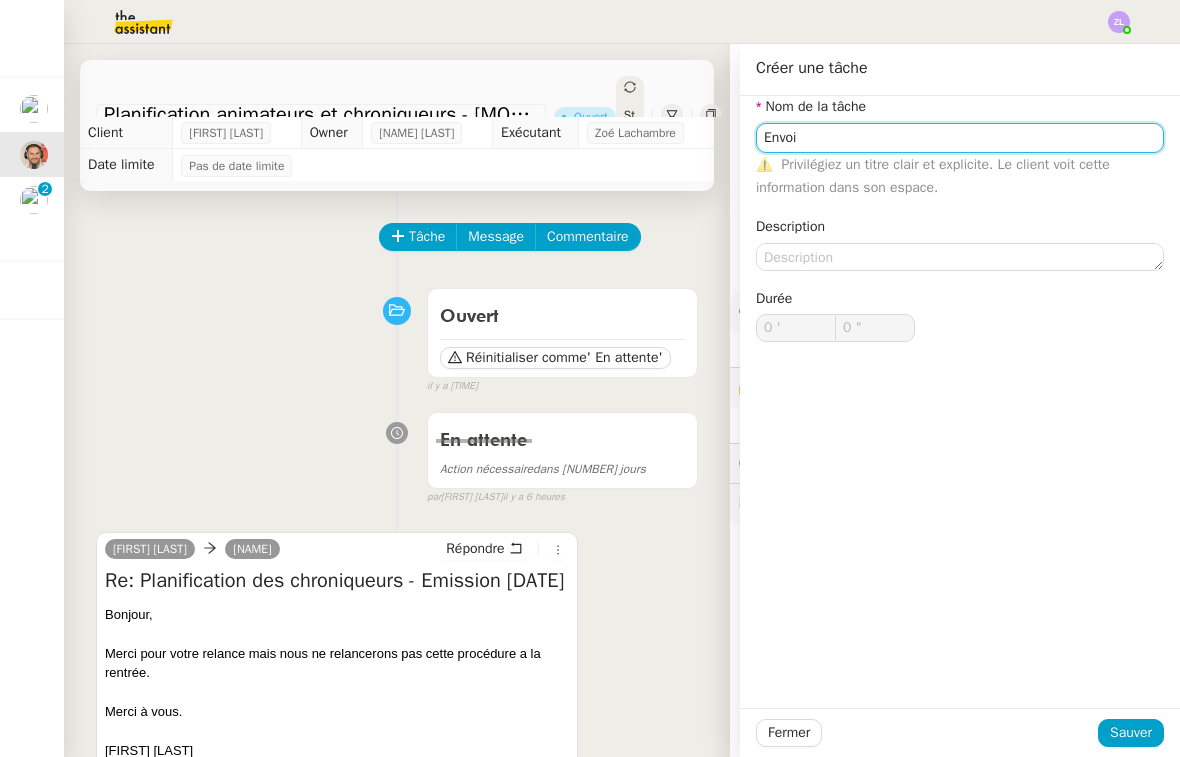 type on "Envoi d'email" 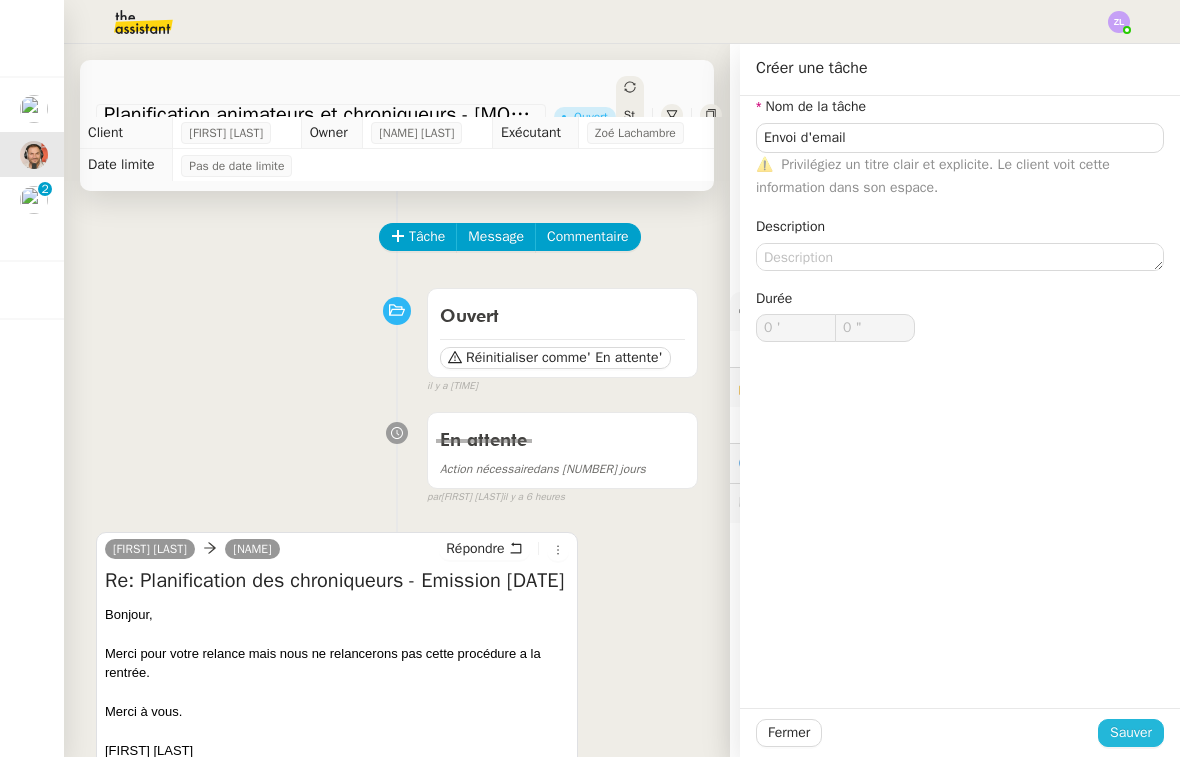 click on "Sauver" 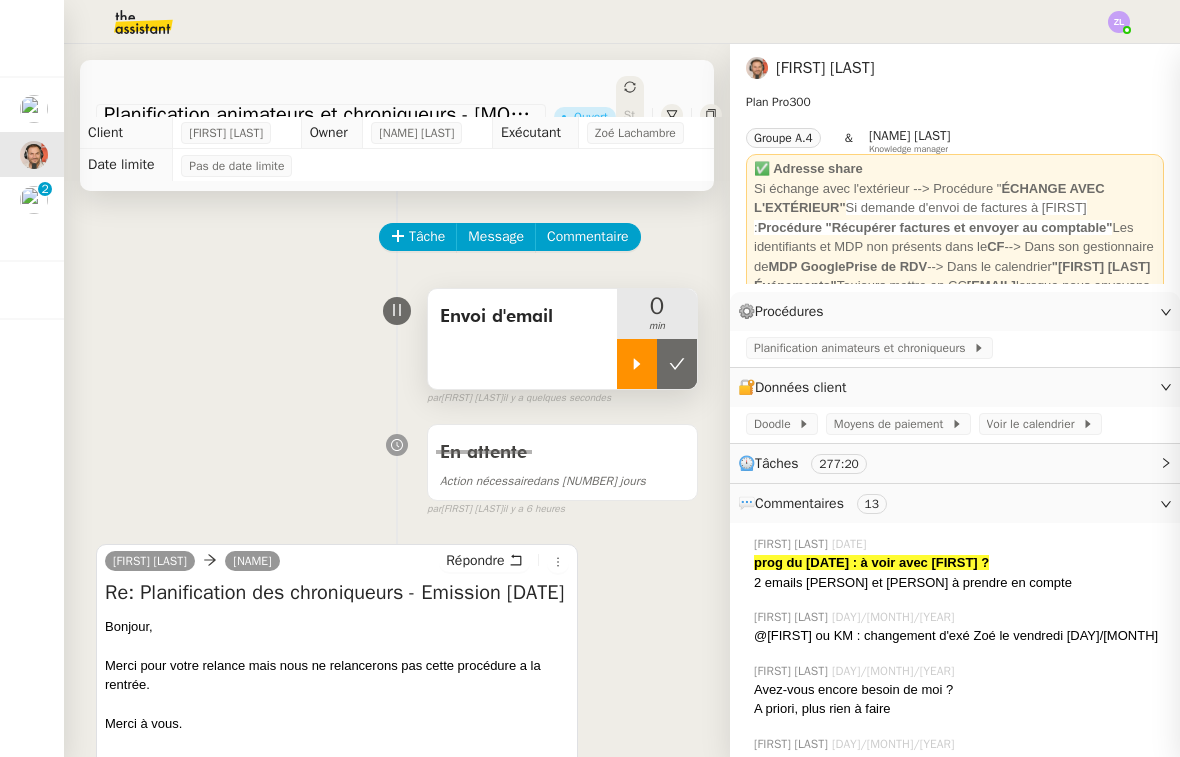 click 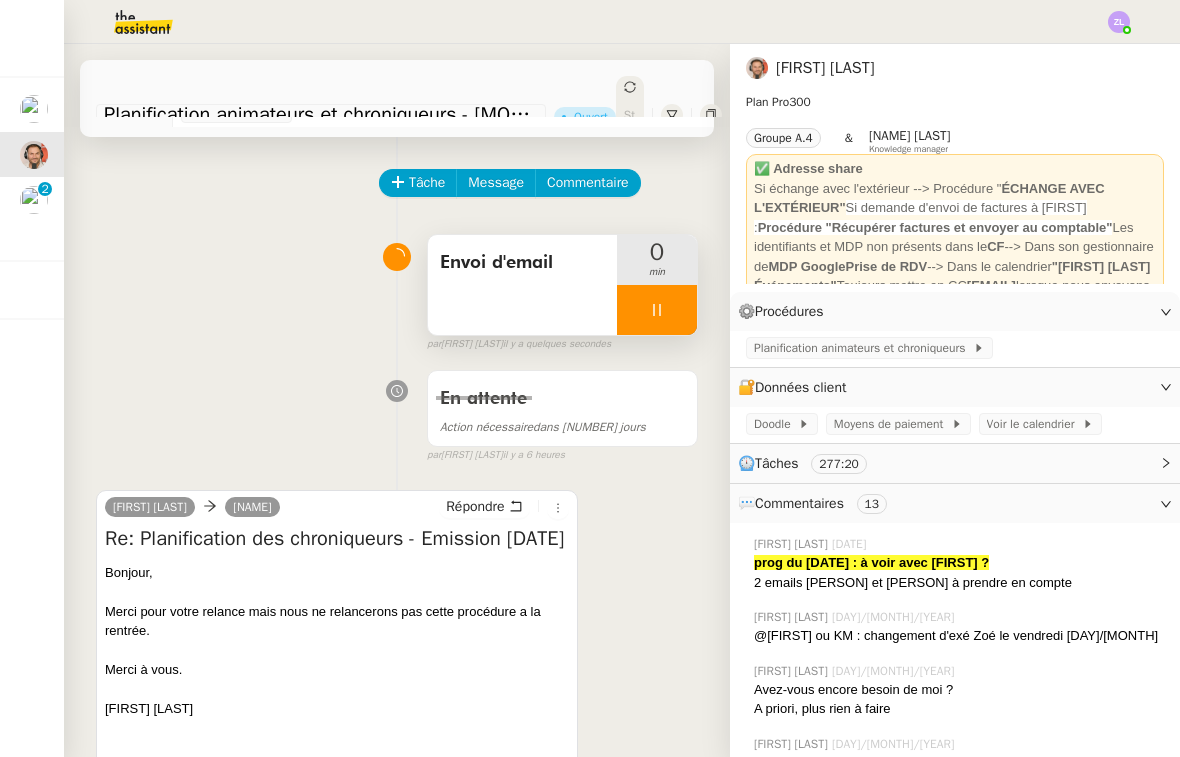 scroll, scrollTop: 82, scrollLeft: 0, axis: vertical 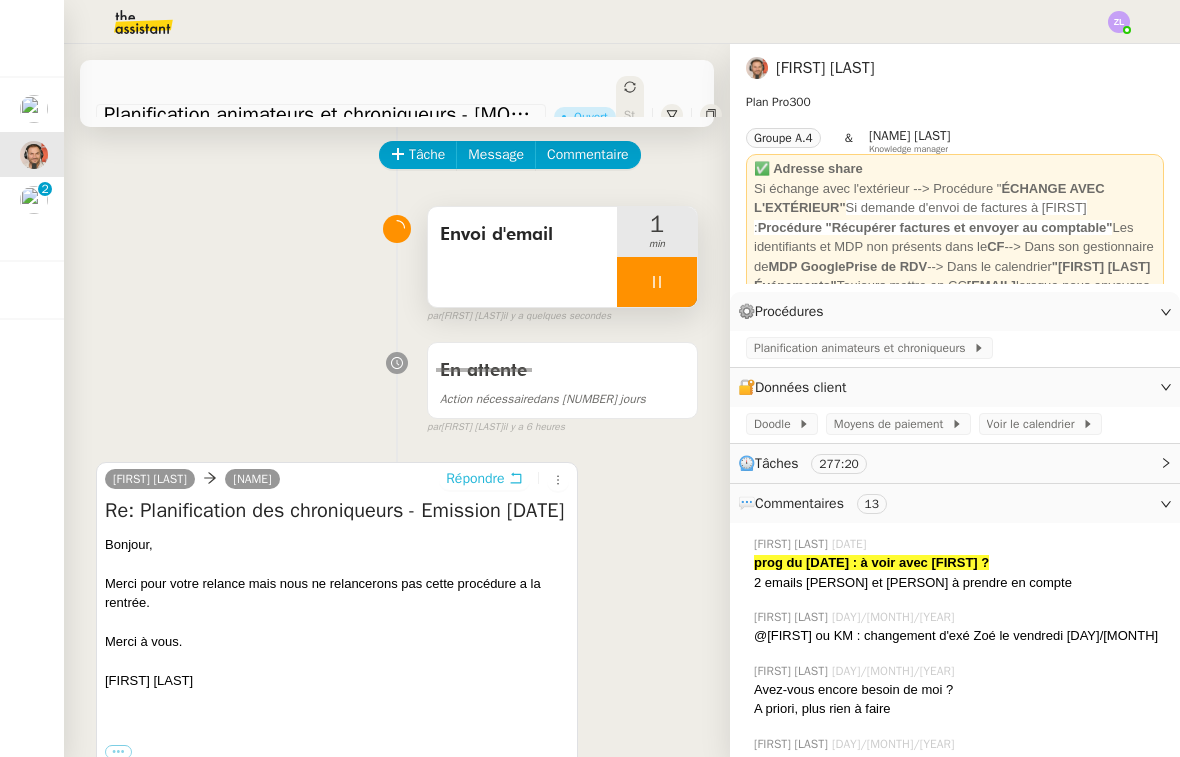 click on "Répondre" at bounding box center [475, 479] 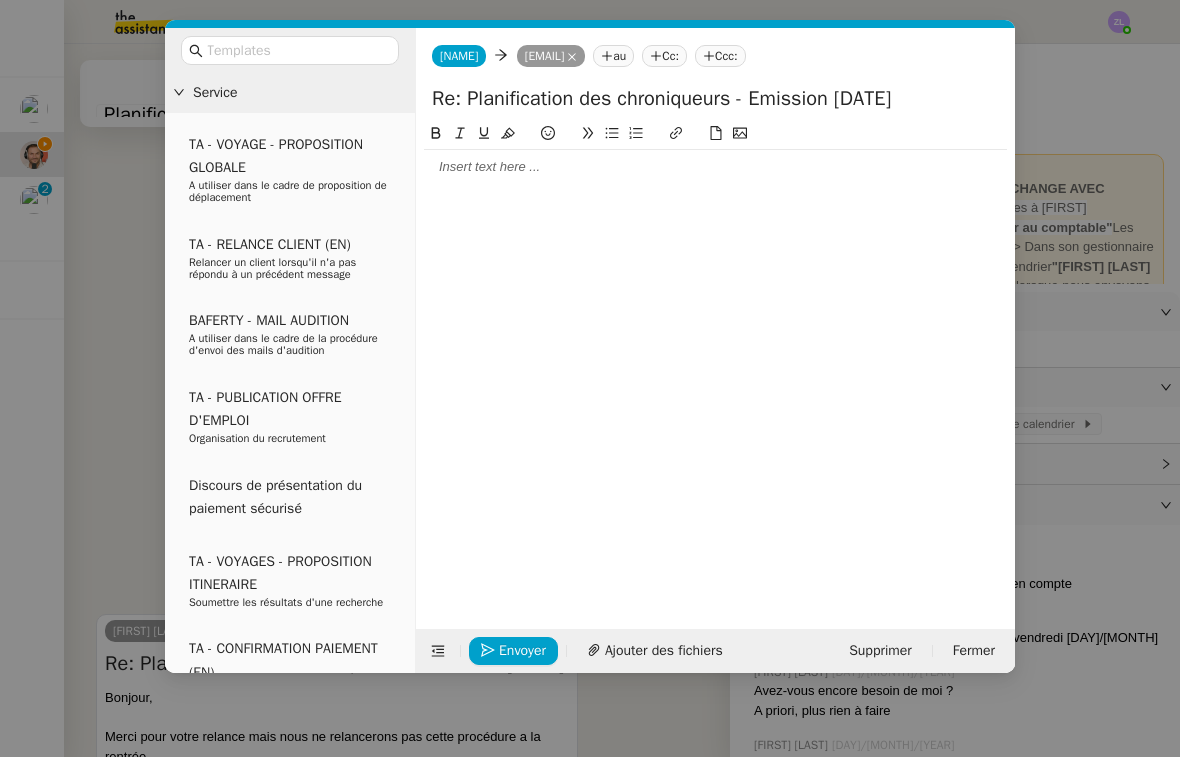 click on "Service TA - VOYAGE - PROPOSITION GLOBALE    A utiliser dans le cadre de proposition de déplacement TA - RELANCE CLIENT (EN)    Relancer un client lorsqu'il n'a pas répondu à un précédent message BAFERTY - MAIL AUDITION    A utiliser dans le cadre de la procédure d'envoi des mails d'audition TA - PUBLICATION OFFRE D'EMPLOI     Organisation du recrutement Discours de présentation du paiement sécurisé    TA - VOYAGES - PROPOSITION ITINERAIRE    Soumettre les résultats d'une recherche TA - CONFIRMATION PAIEMENT (EN)    Confirmer avec le client de modèle de transaction - Attention Plan Pro nécessaire. TA - COURRIER EXPEDIE (recommandé)    A utiliser dans le cadre de l'envoi d'un courrier recommandé TA - PARTAGE DE CALENDRIER (EN)    A utiliser pour demander au client de partager son calendrier afin de faciliter l'accès et la gestion PSPI - Appel de fonds MJL    A utiliser dans le cadre de la procédure d'appel de fonds MJL TA - RELANCE CLIENT    TA - AR PROCEDURES        21 YIELD" at bounding box center [590, 378] 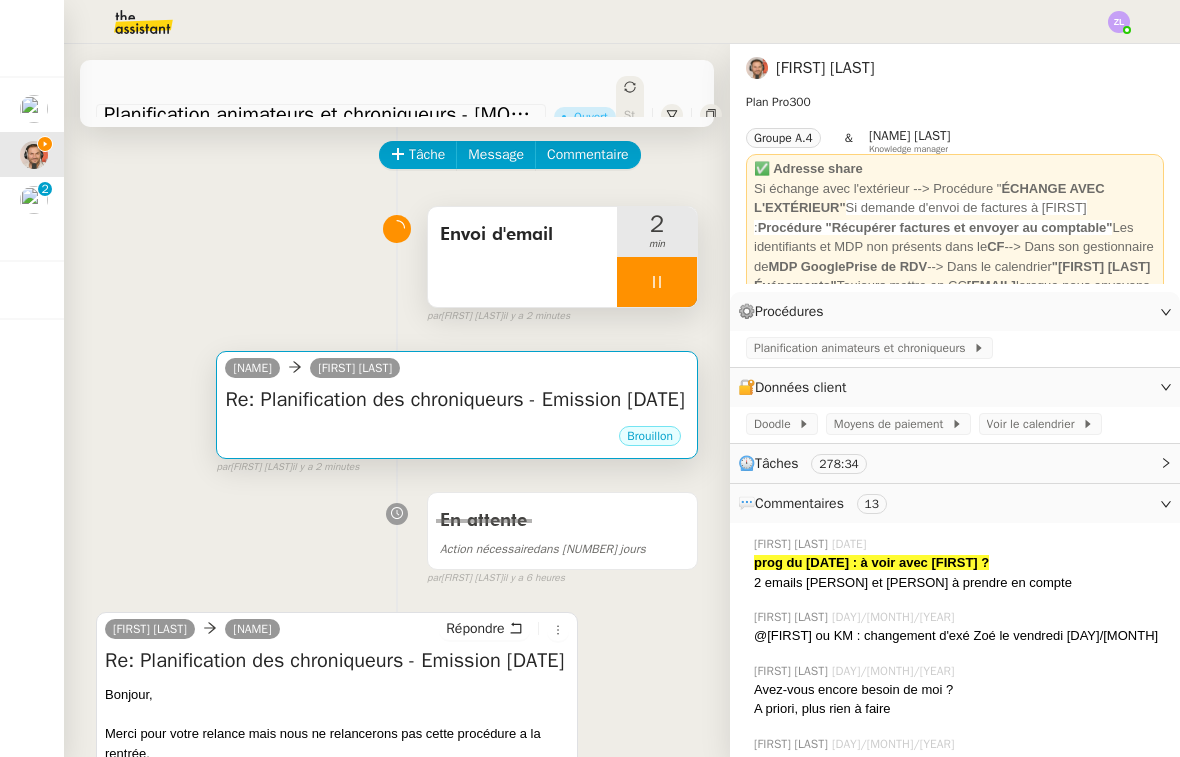 click on "Re: Planification des chroniqueurs - Emission [DATE]" at bounding box center [457, 400] 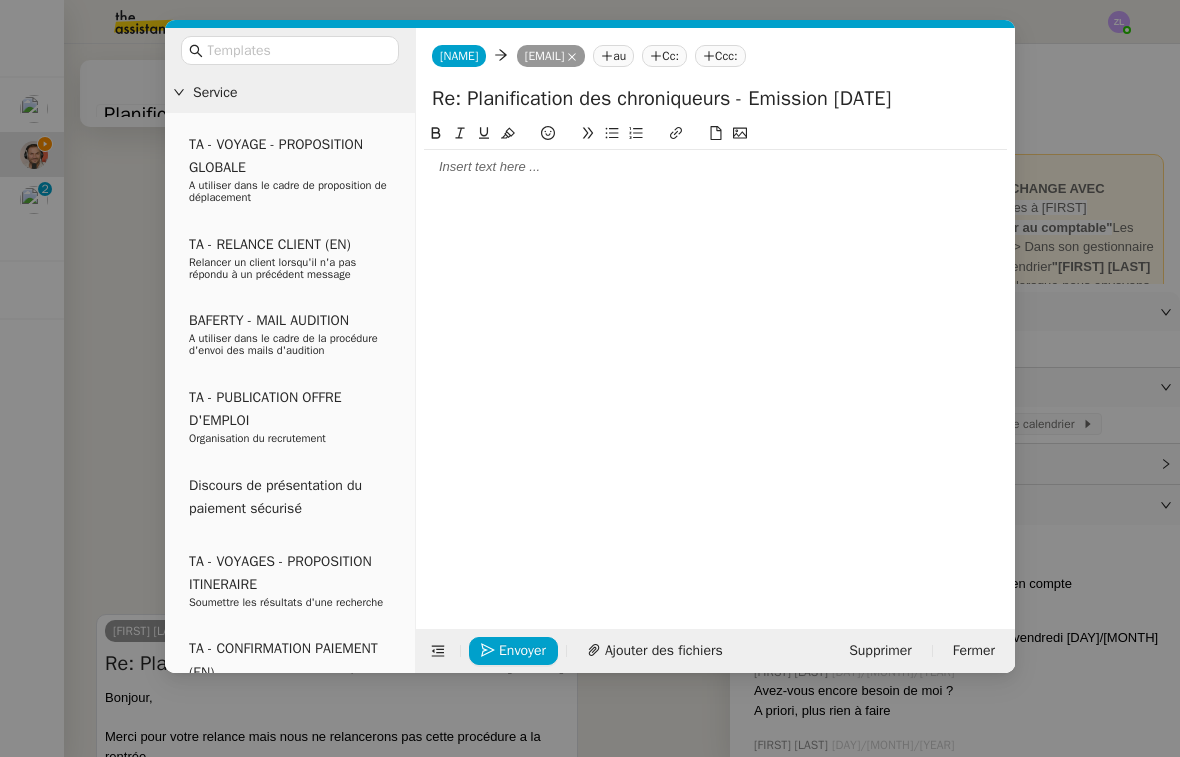 click 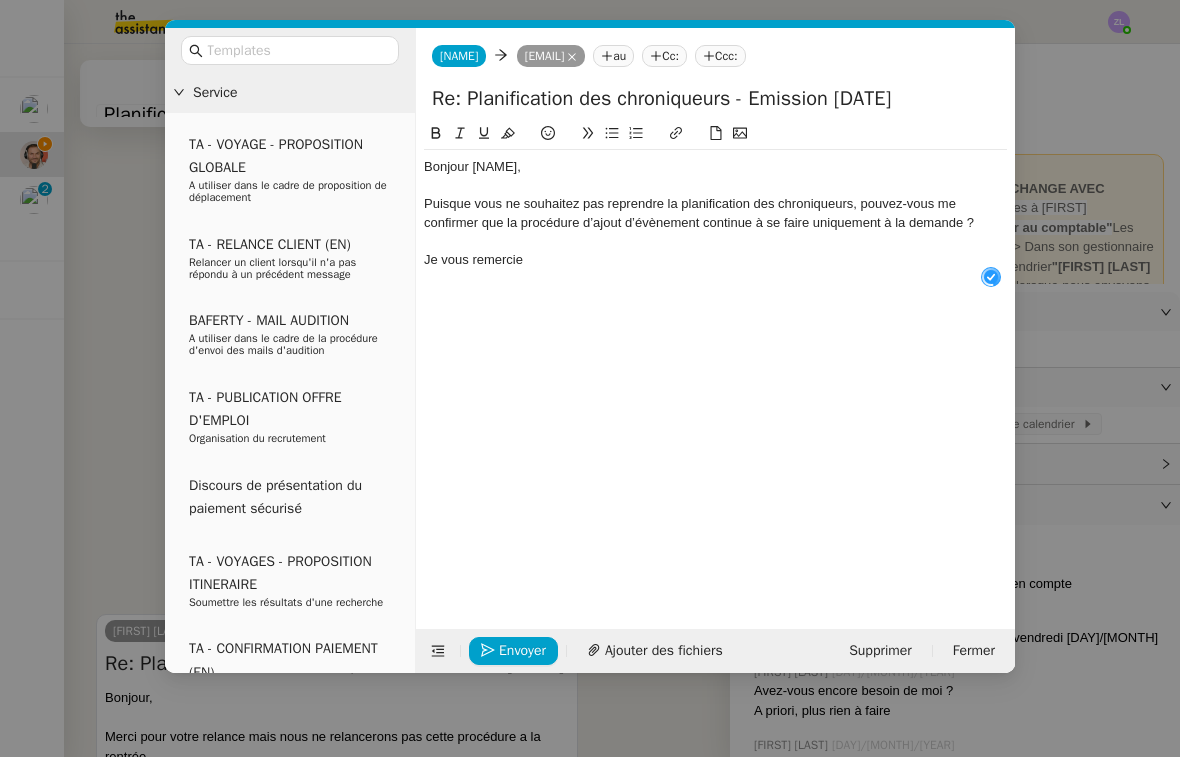 scroll, scrollTop: 21, scrollLeft: 0, axis: vertical 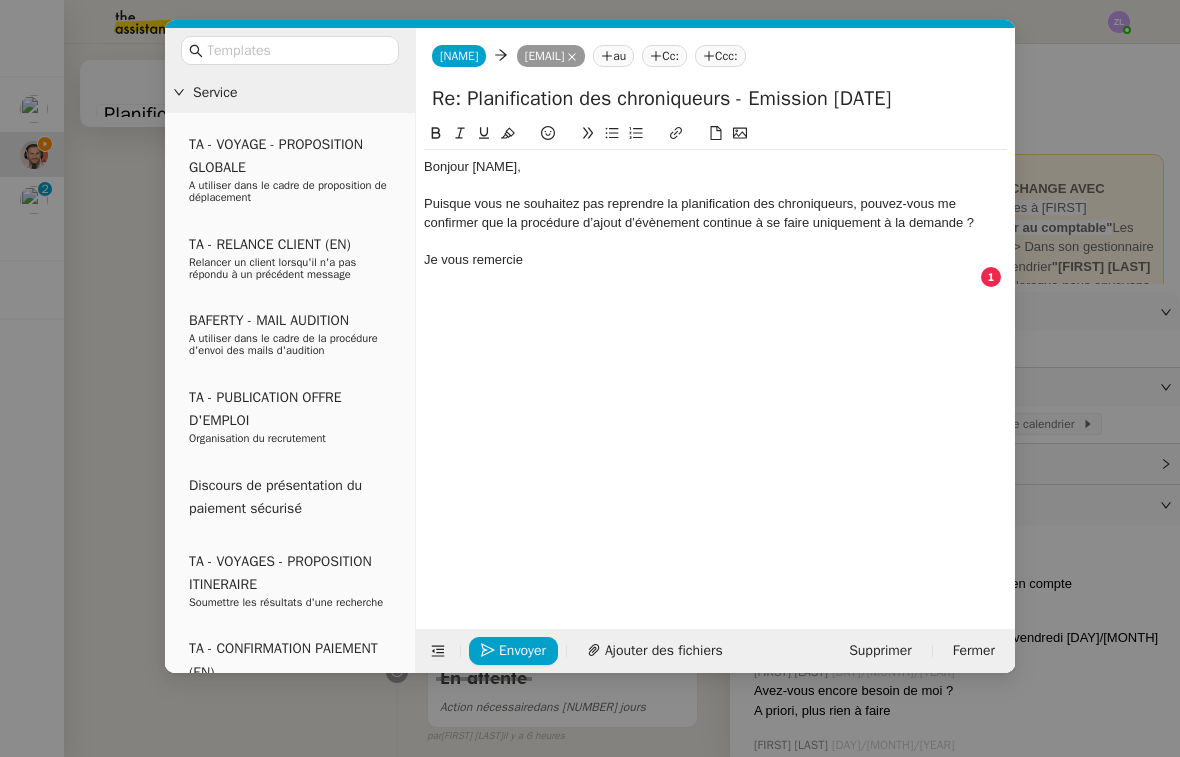 click on "Puisque vous ne souhaitez pas reprendre la planification des chroniqueurs, pouvez-vous me confirmer que la procédure d’ajout d’évènement continue à se faire uniquement à la demande ?" 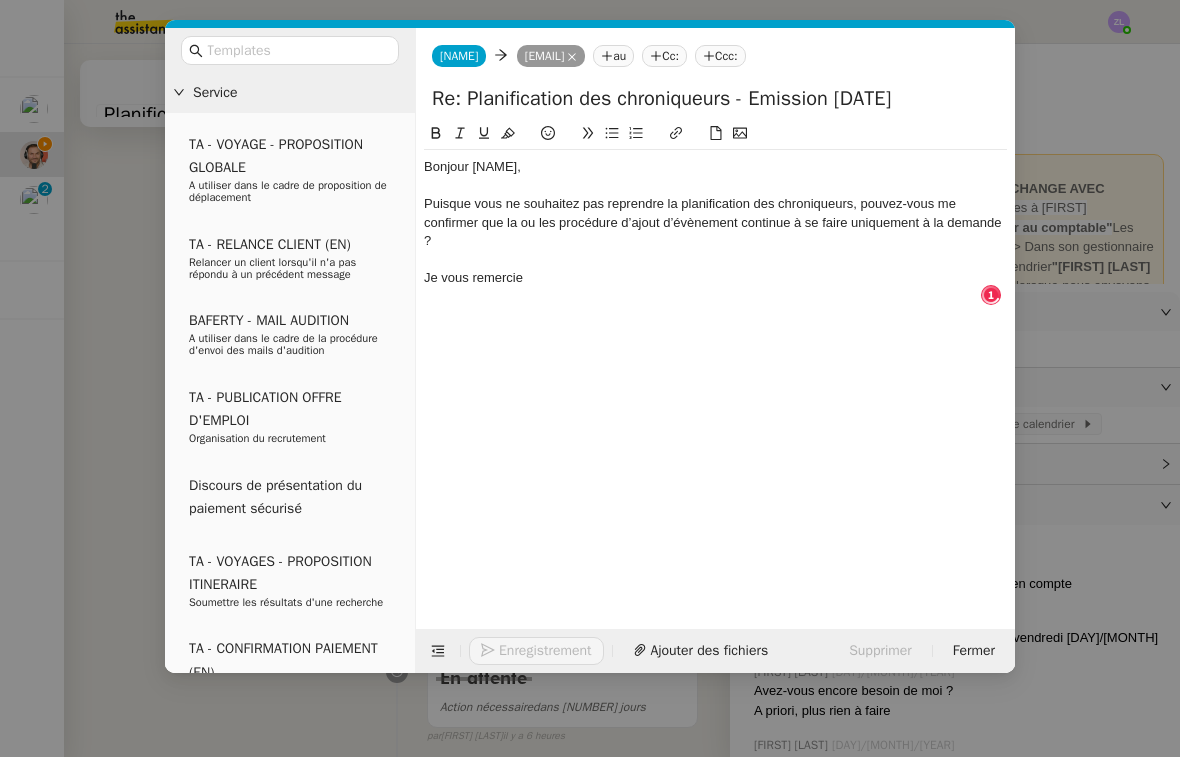 click on "Puisque vous ne souhaitez pas reprendre la planification des chroniqueurs, pouvez-vous me confirmer que la ou les procédure d’ajout d’évènement continue à se faire uniquement à la demande ?" 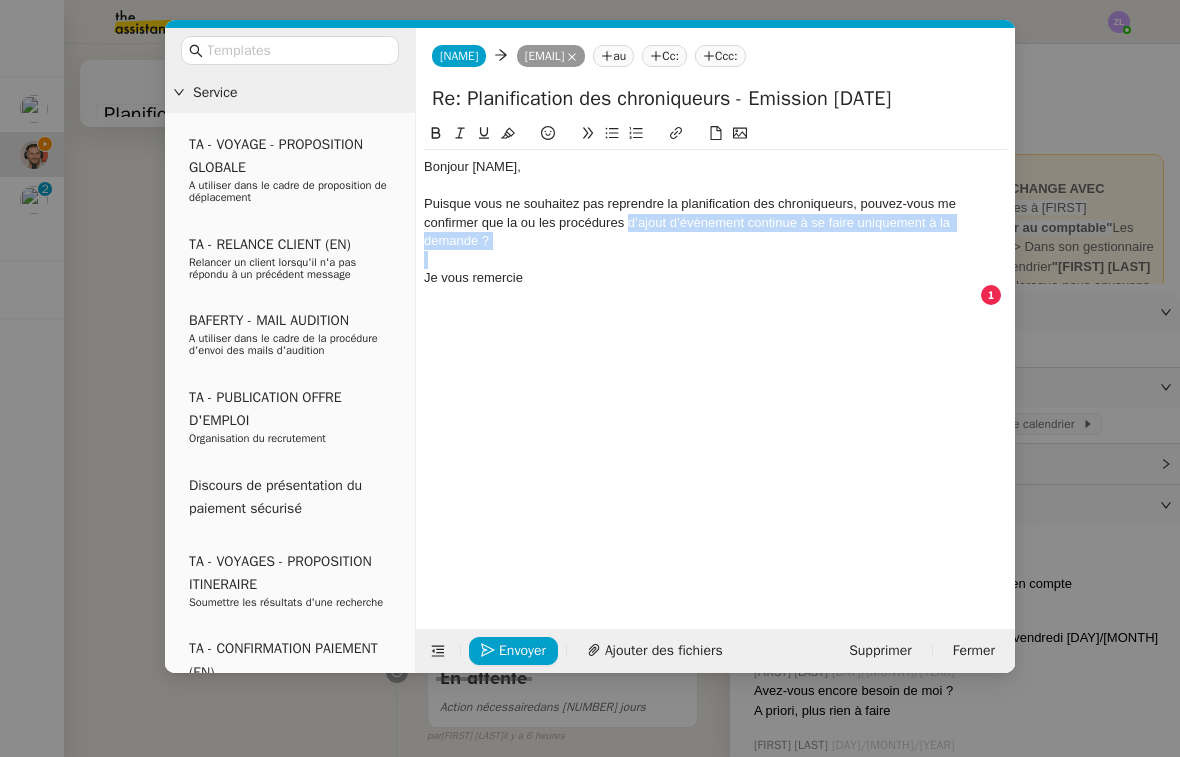 drag, startPoint x: 629, startPoint y: 222, endPoint x: 706, endPoint y: 252, distance: 82.637764 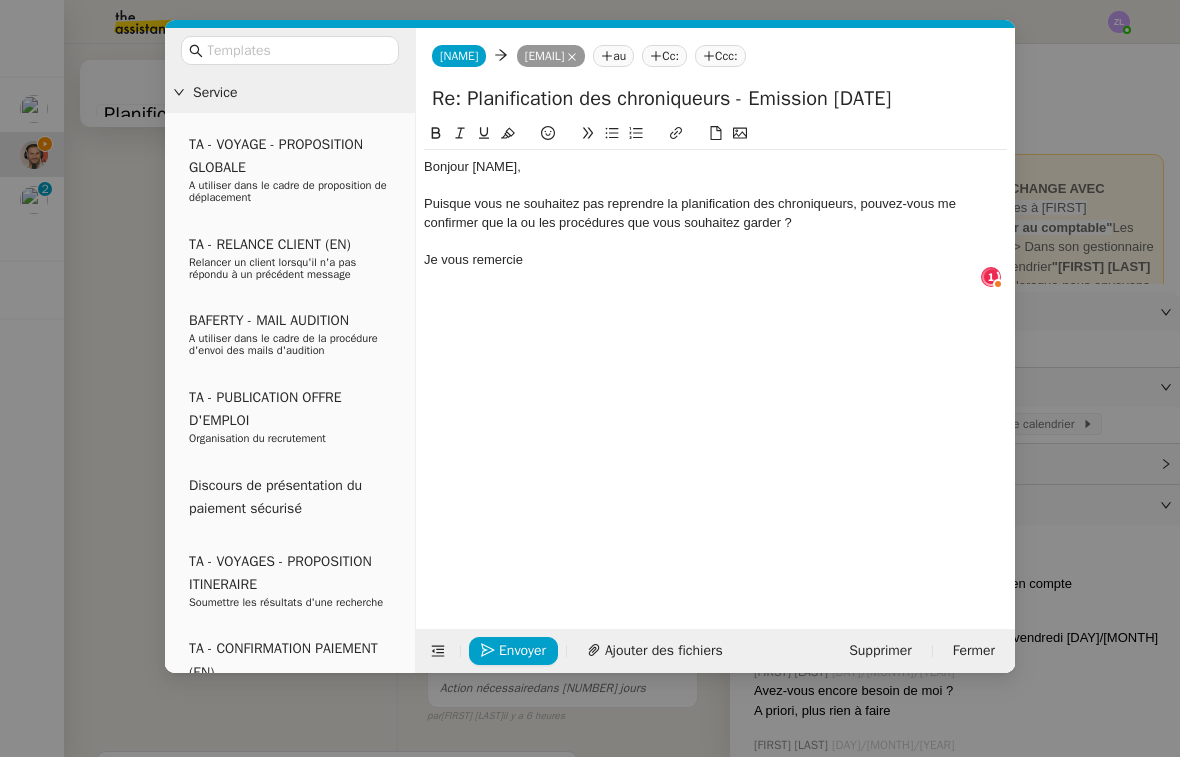 click on "Je vous remercie" 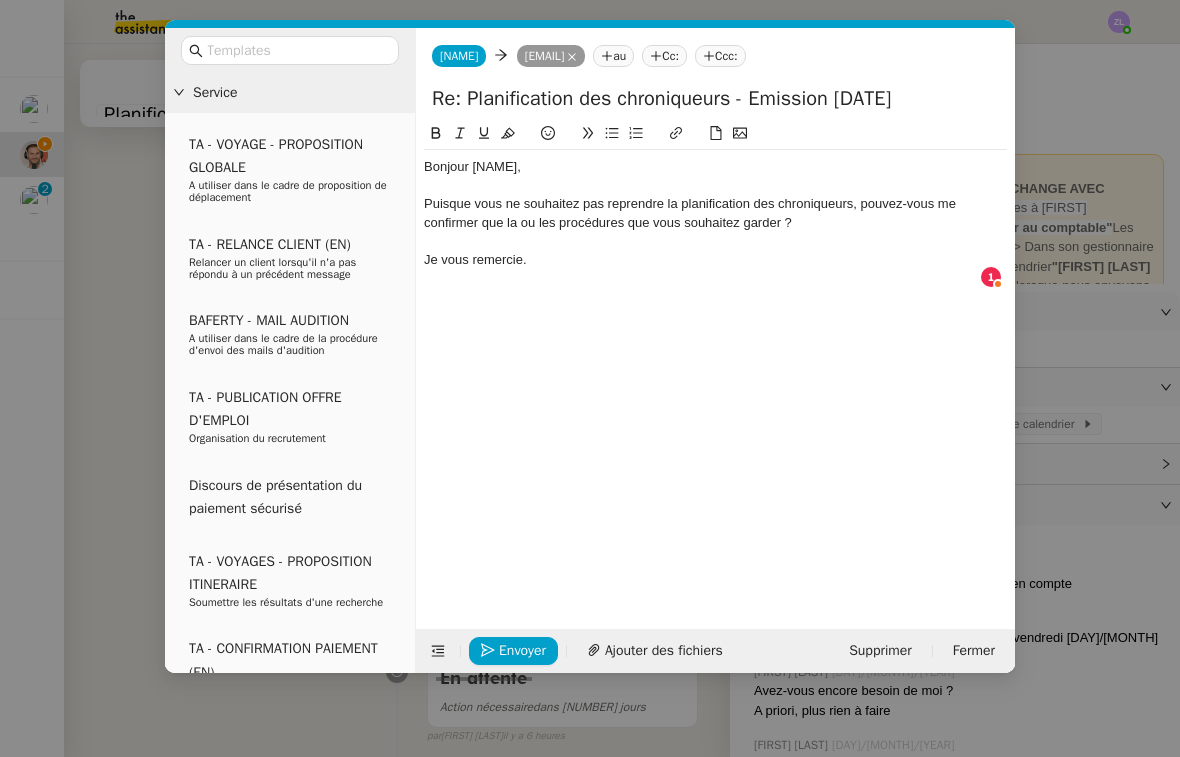 click on "Bonjour [NAME]," 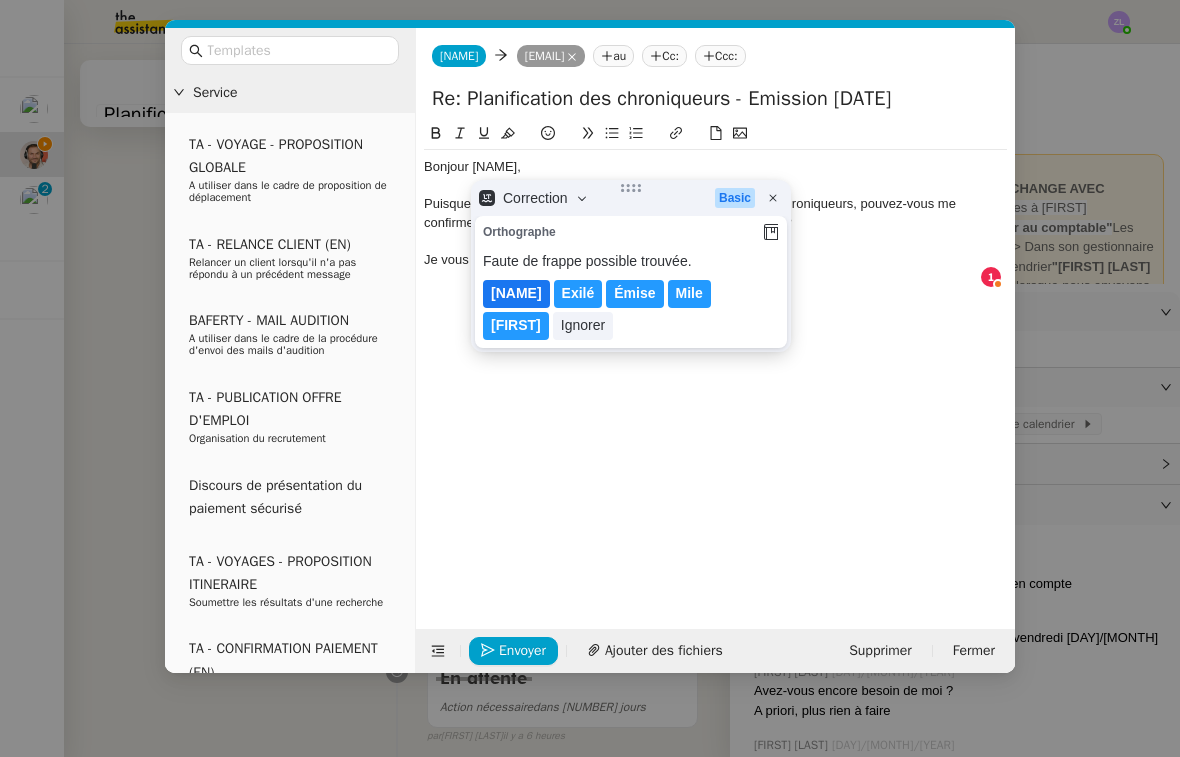 click on "[NAME]" 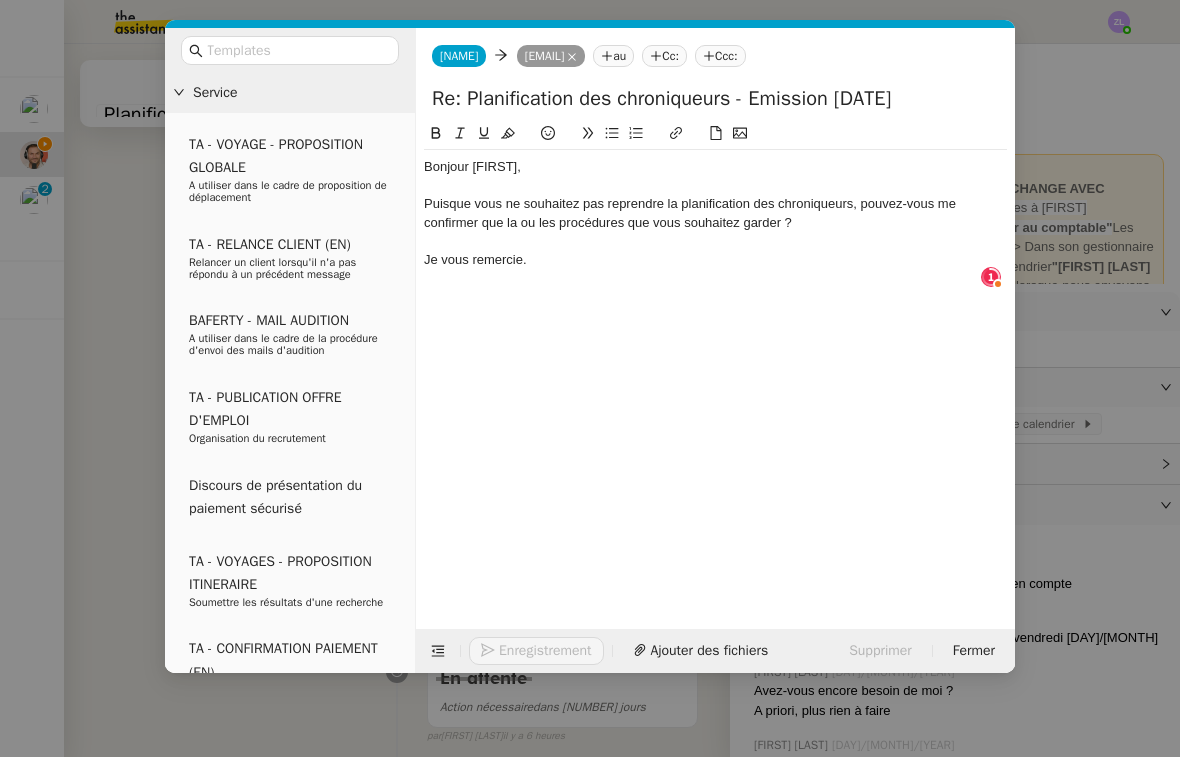click on "Service TA - VOYAGE - PROPOSITION GLOBALE    A utiliser dans le cadre de proposition de déplacement TA - RELANCE CLIENT (EN)    Relancer un client lorsqu'il n'a pas répondu à un précédent message BAFERTY - MAIL AUDITION    A utiliser dans le cadre de la procédure d'envoi des mails d'audition TA - PUBLICATION OFFRE D'EMPLOI     Organisation du recrutement Discours de présentation du paiement sécurisé    TA - VOYAGES - PROPOSITION ITINERAIRE    Soumettre les résultats d'une recherche TA - CONFIRMATION PAIEMENT (EN)    Confirmer avec le client de modèle de transaction - Attention Plan Pro nécessaire. TA - COURRIER EXPEDIE (recommandé)    A utiliser dans le cadre de l'envoi d'un courrier recommandé TA - PARTAGE DE CALENDRIER (EN)    A utiliser pour demander au client de partager son calendrier afin de faciliter l'accès et la gestion PSPI - Appel de fonds MJL    A utiliser dans le cadre de la procédure d'appel de fonds MJL TA - RELANCE CLIENT    TA - AR PROCEDURES        21 YIELD" at bounding box center [590, 378] 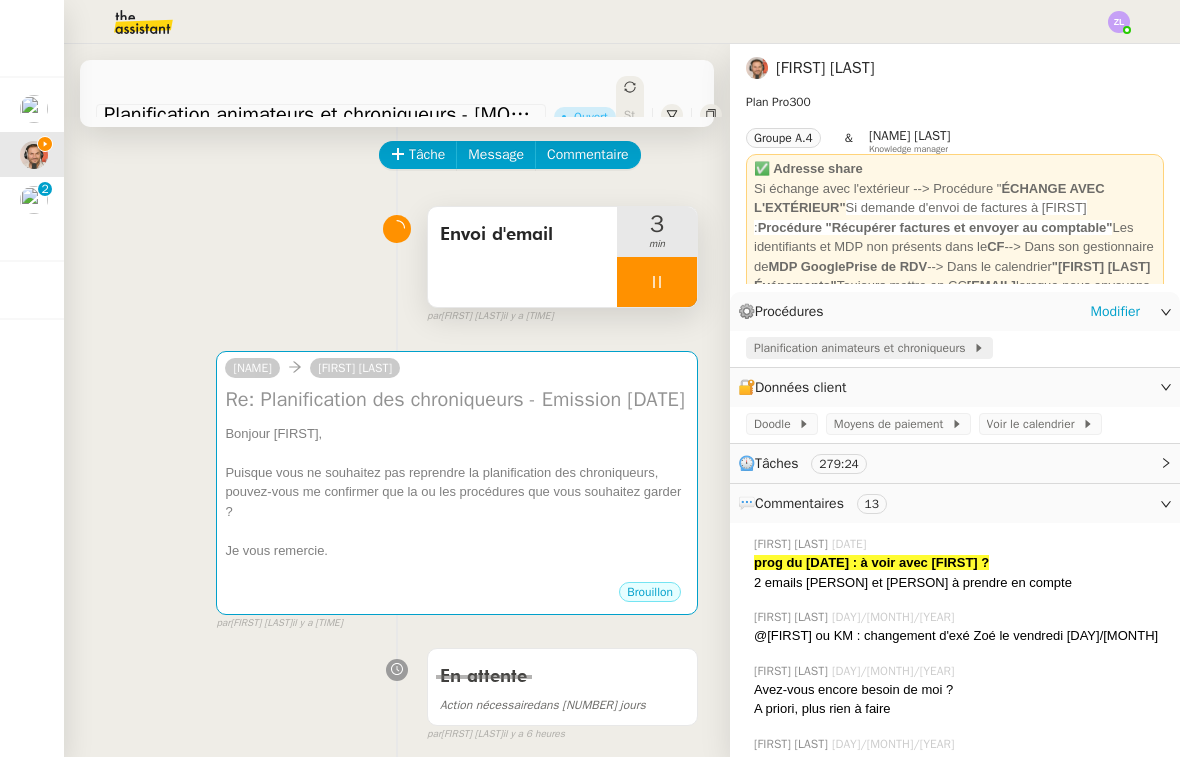 click on "Planification animateurs et chroniqueurs" 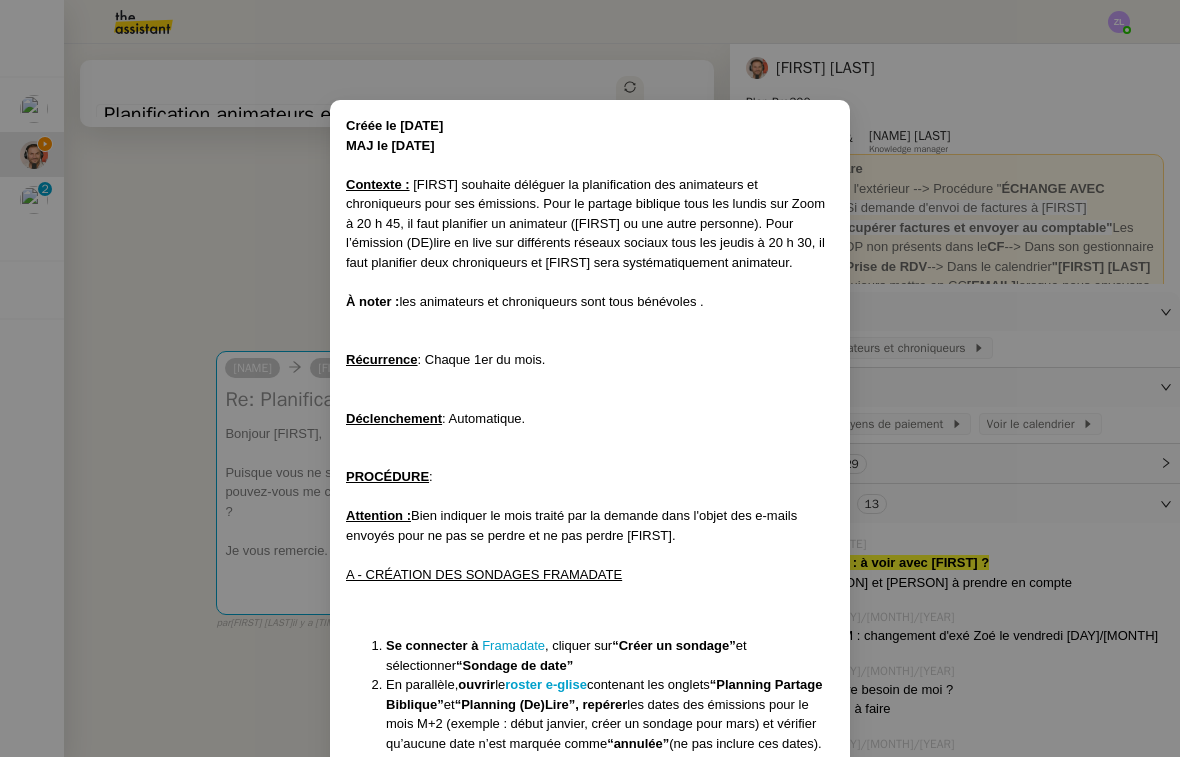 click on "Créée le [DATE] MAJ le [DATE] Contexte : Émile souhaite déléguer la planification des animateurs et chroniqueurs pour ses émissions. Pour le partage biblique tous les lundis sur Zoom à 20 h 45, il faut planifier un animateur ([PERSON] ou une autre personne). Pour l’émission (DE)lire en live sur différents réseaux sociaux tous les jeudis à 20 h 30, il faut planifier deux chroniqueurs et Emile sera systématiquement animateur. À noter : les animateurs et chroniqueurs sont tous bénévoles . Récurrence : Chaque 1er du mois. Déclenchement : Automatique. PROCÉDURE : Attention : Bien indiquer le mois traité par la demande dans l'objet des e-mails envoyés pour ne pas se perdre et ne pas perdre Émile. A - CRÉATION DES SONDAGES FRAMADATE Se connecter à Framadate , cliquer sur “Créer un sondage” et sélectionner “Sondage de date” En parallèle, ouvrir le roster e-glise contenant les onglets “Planning Partage Biblique” et “annulée” Dans sur" at bounding box center [590, 378] 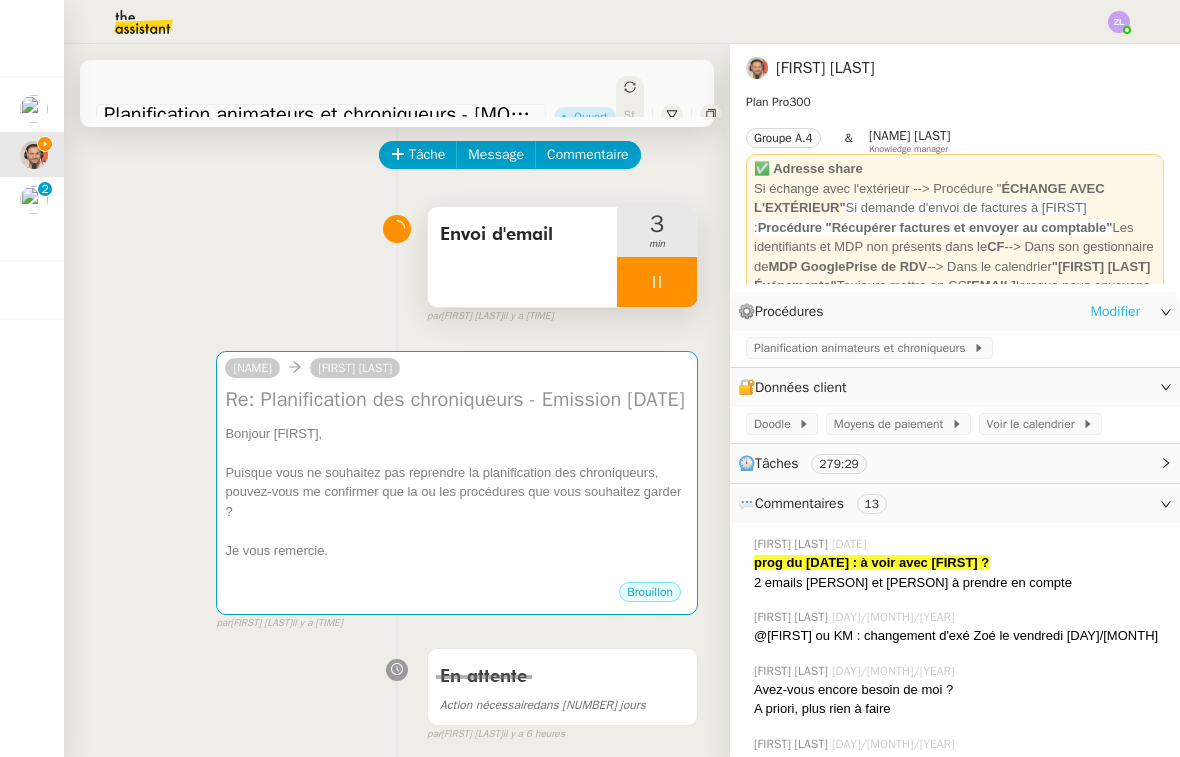 click on "Modifier" 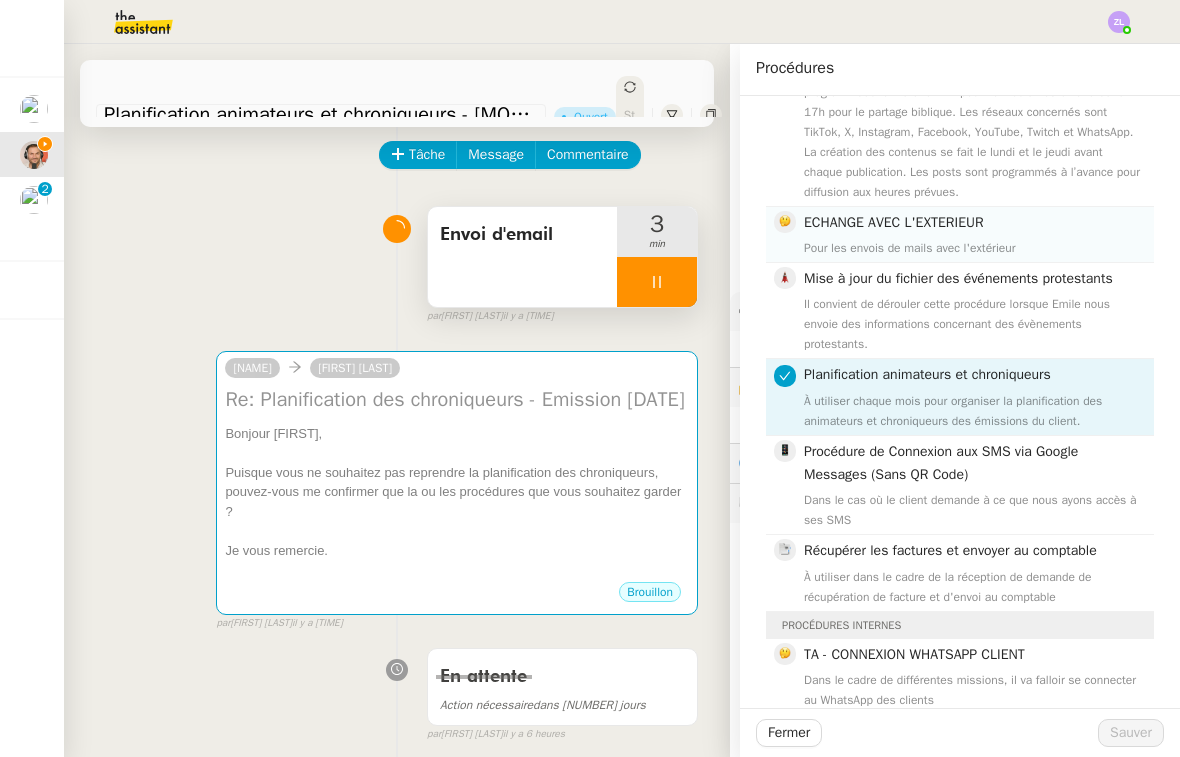 scroll, scrollTop: 638, scrollLeft: 0, axis: vertical 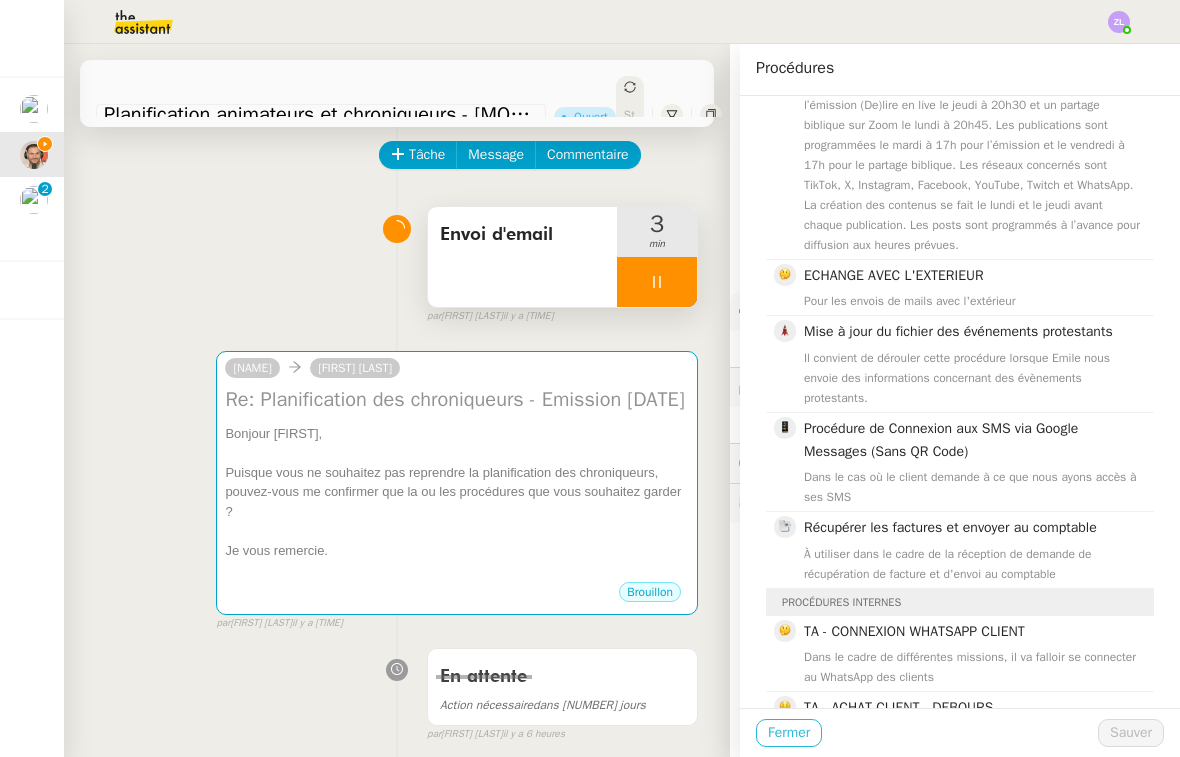 click on "Fermer" 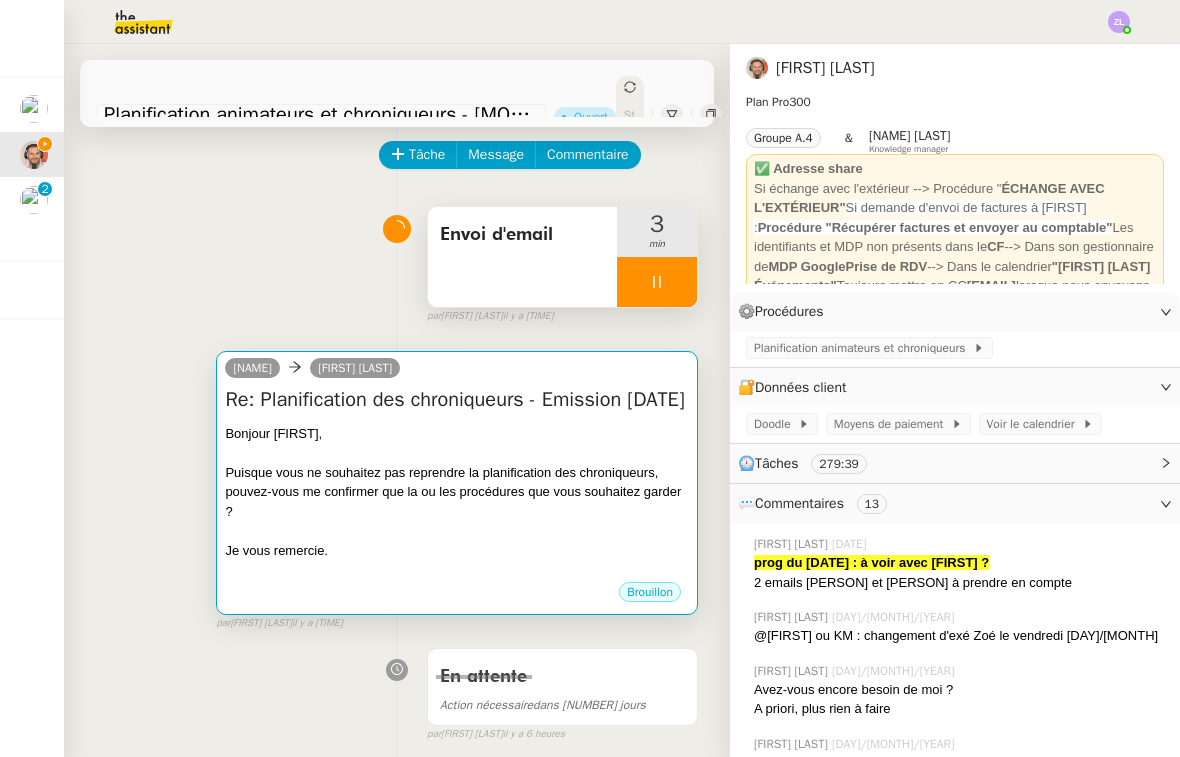 click on "Je vous remercie." at bounding box center [457, 551] 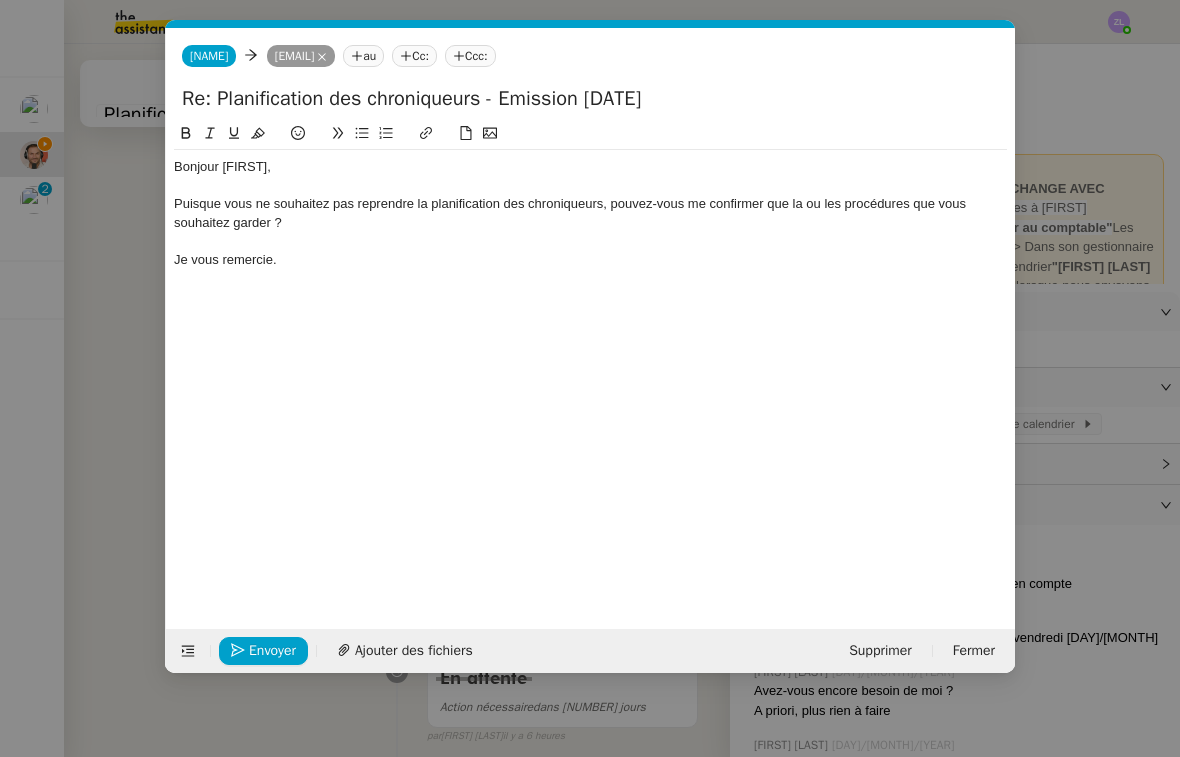 scroll, scrollTop: 0, scrollLeft: 43, axis: horizontal 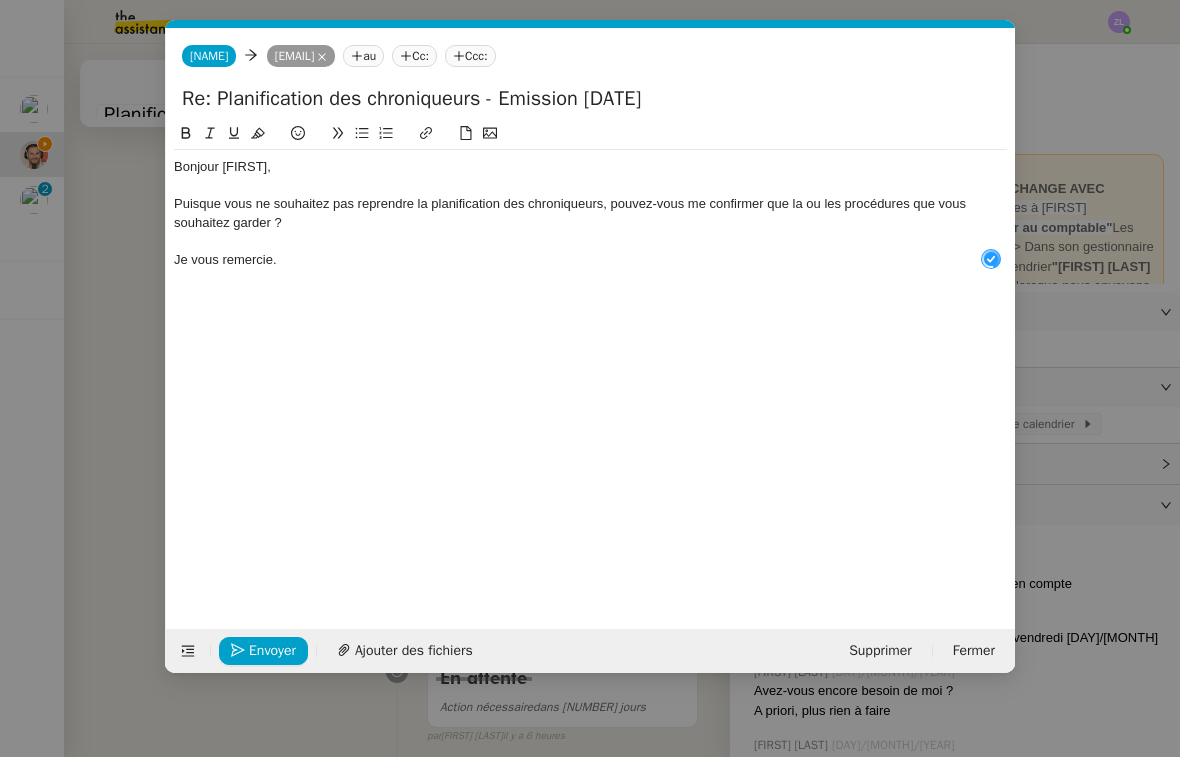 type 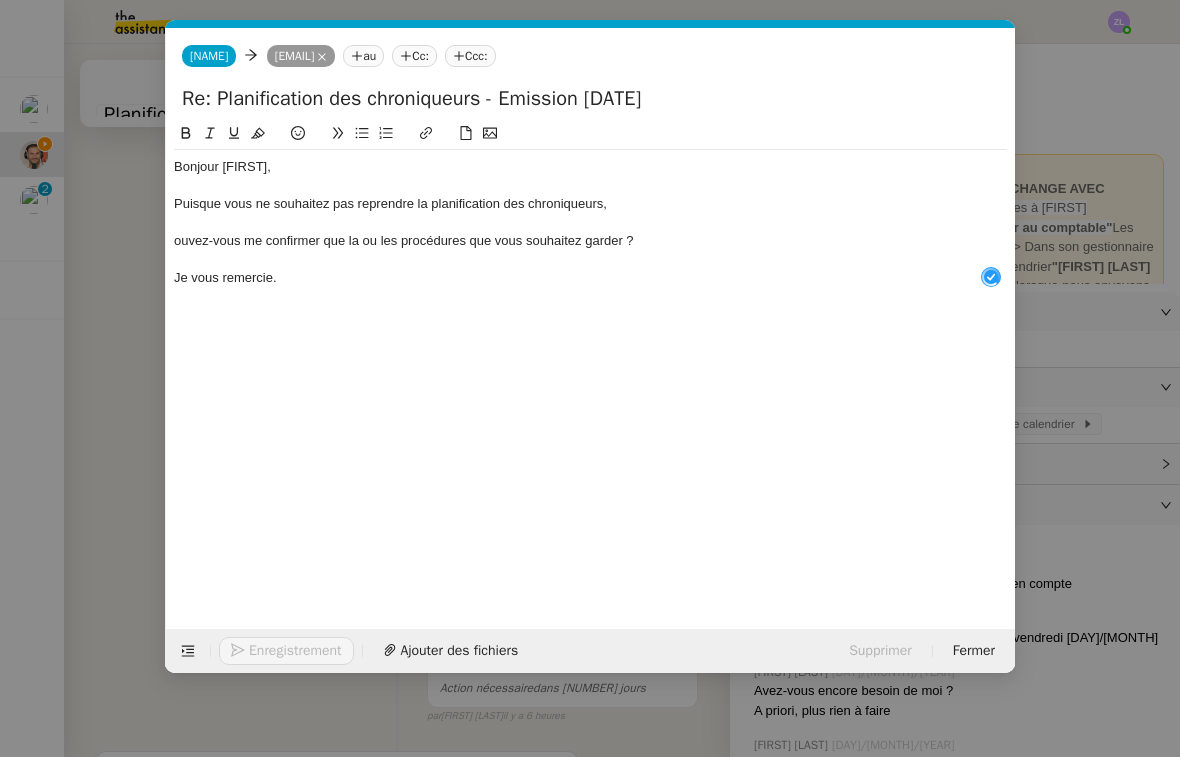 click 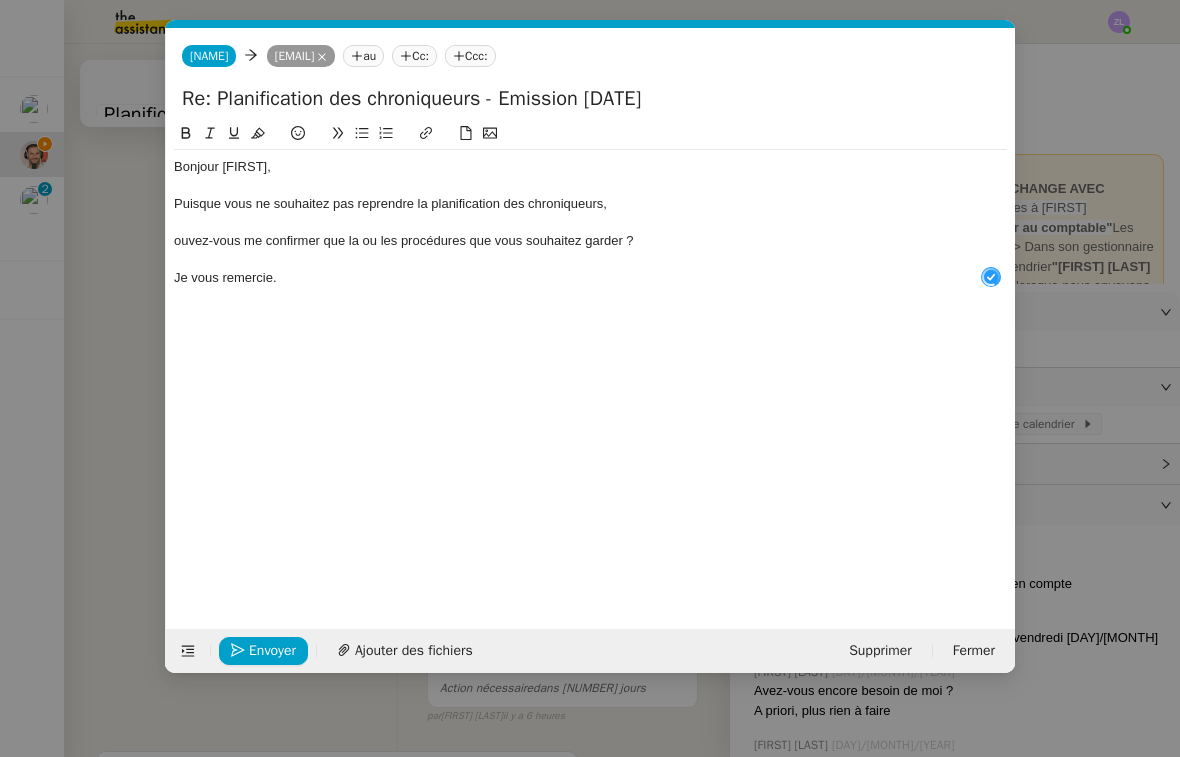 click 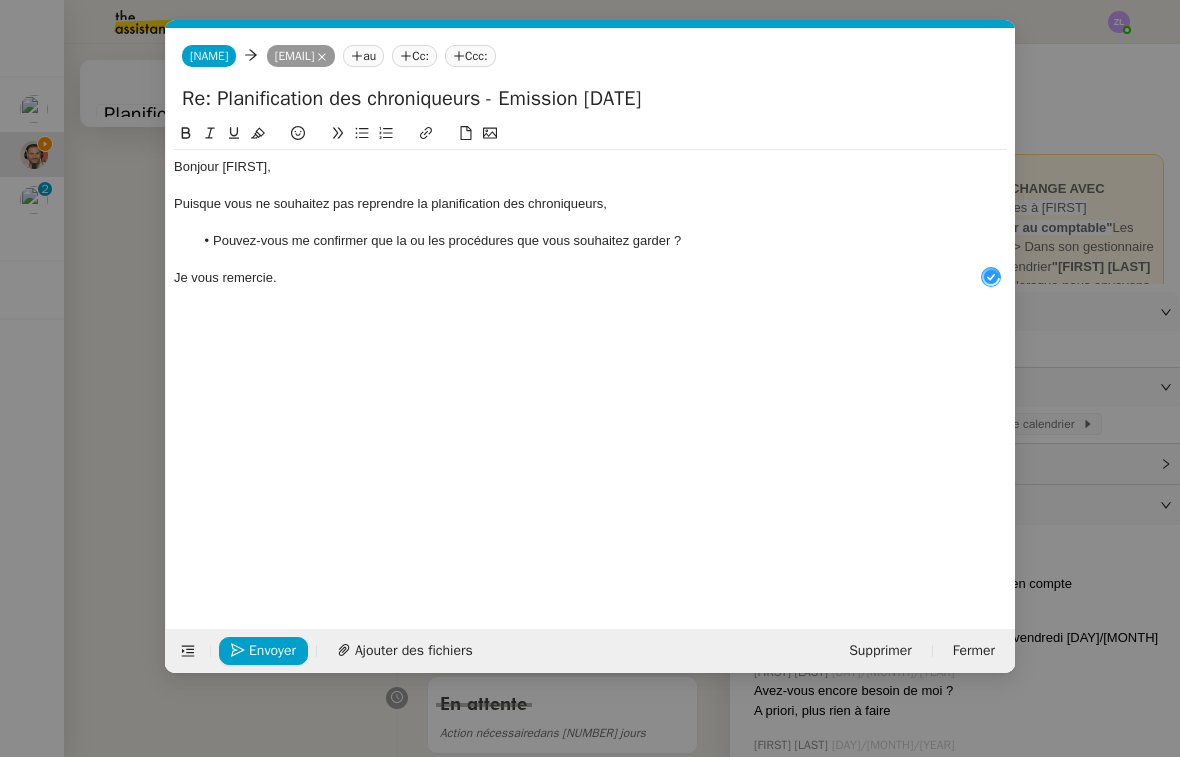 click on "Pouvez-vous me confirmer que la ou les procédures que vous souhaitez garder ?" 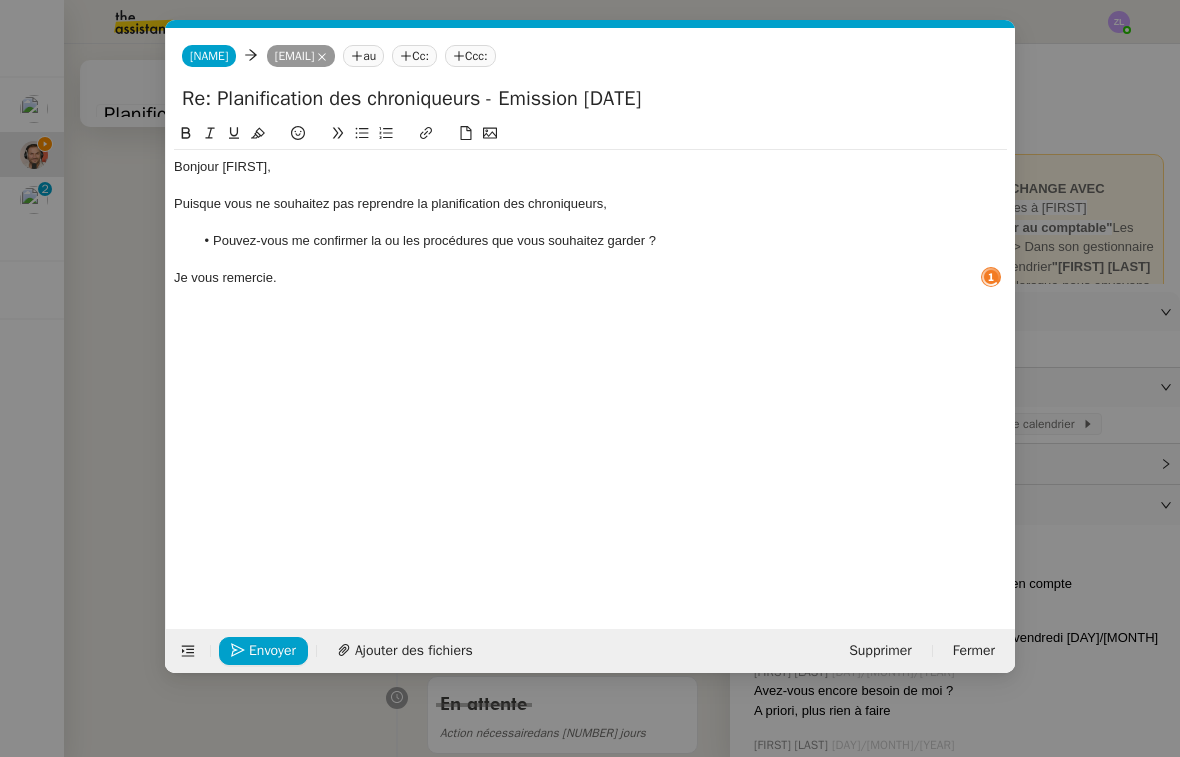 click on "Je vous remercie." 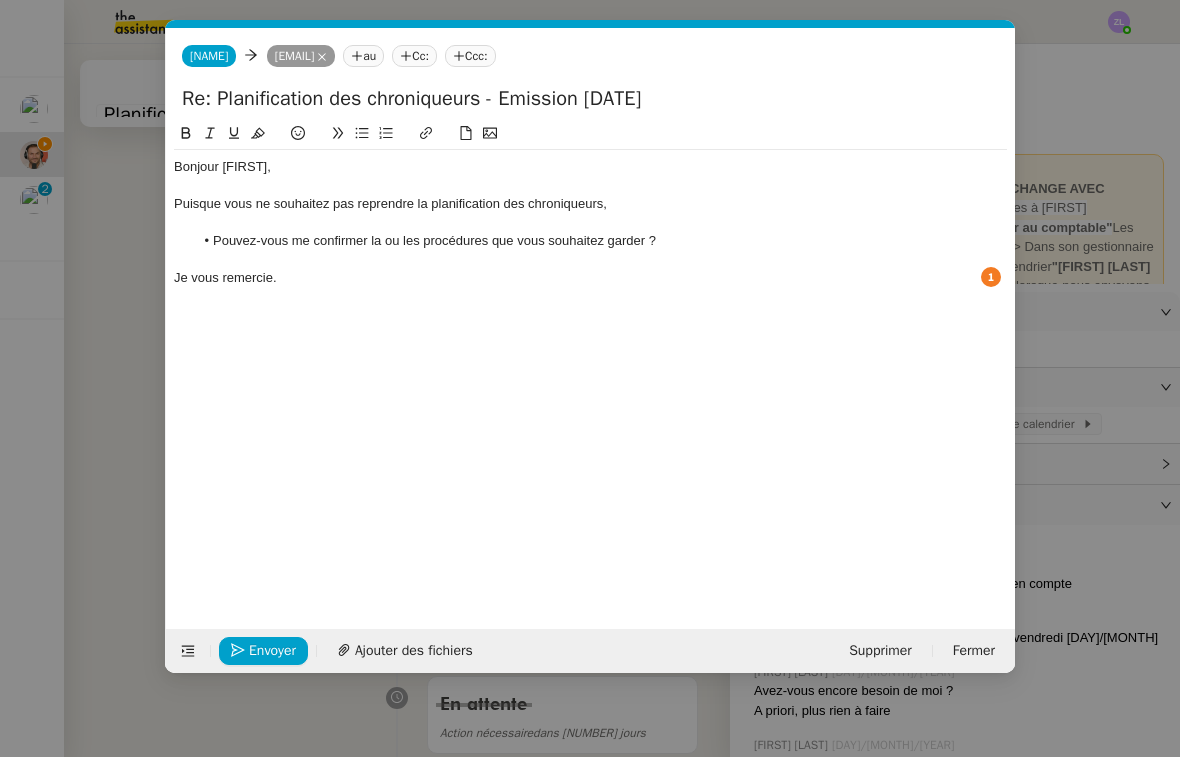 click on "Pouvez-vous me confirmer la ou les procédures que vous souhaitez garder ?" 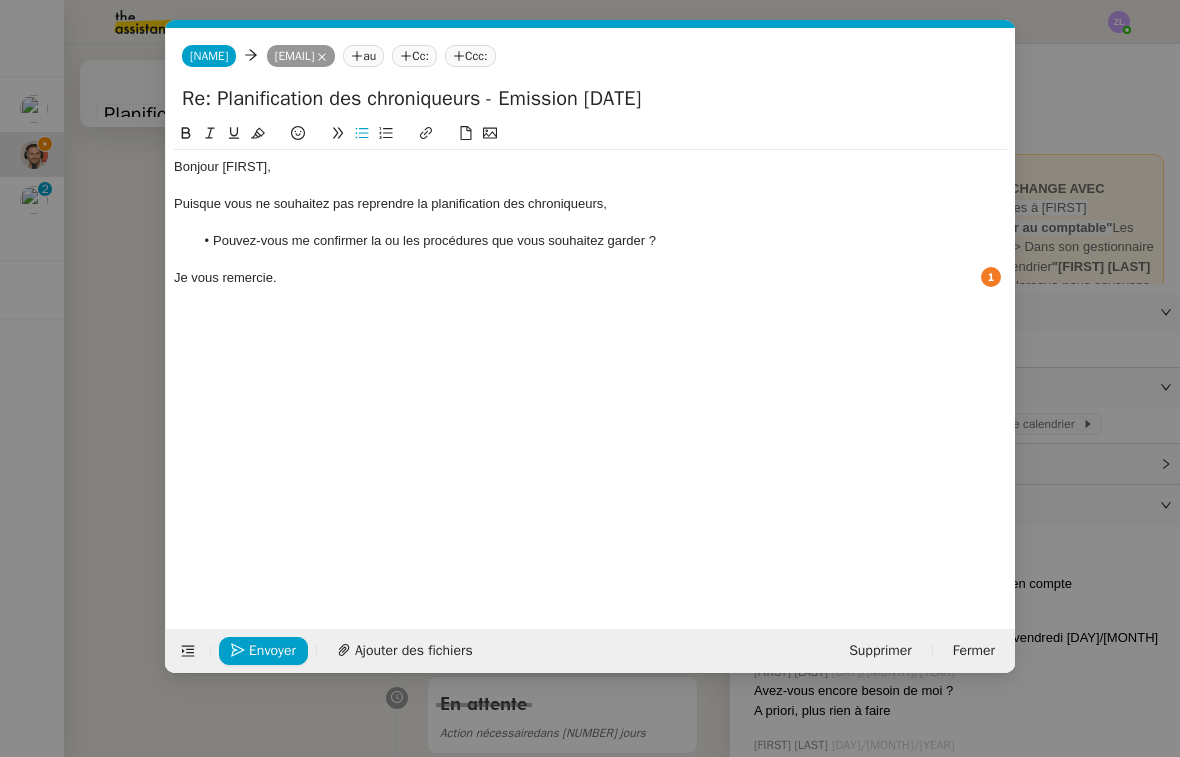 click on "Pouvez-vous me confirmer la ou les procédures que vous souhaitez garder ?" 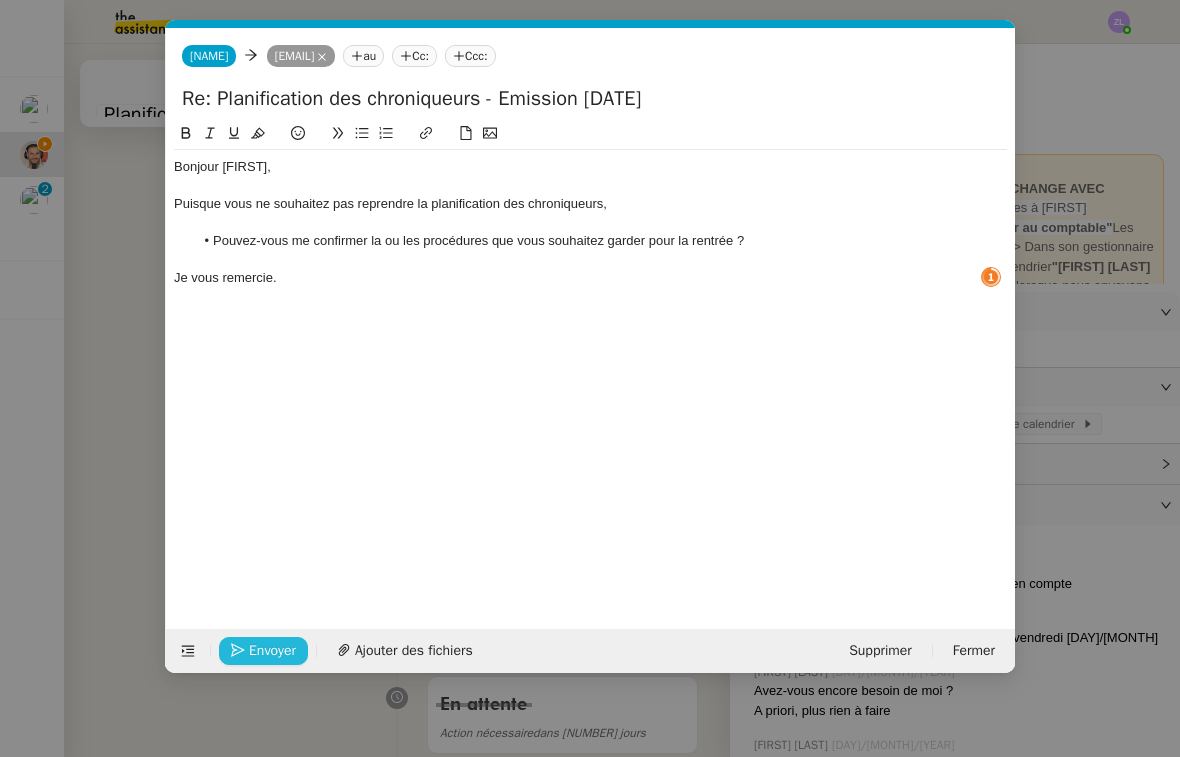 click on "Envoyer" 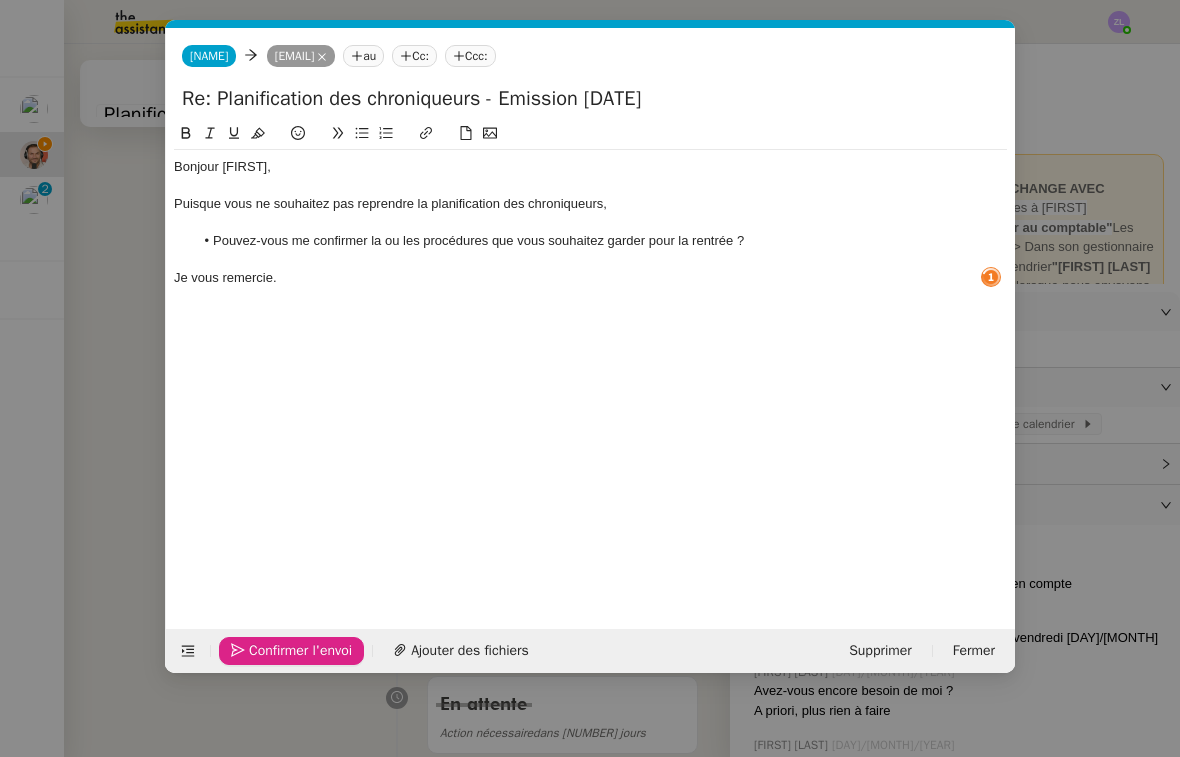 click on "Confirmer l'envoi" 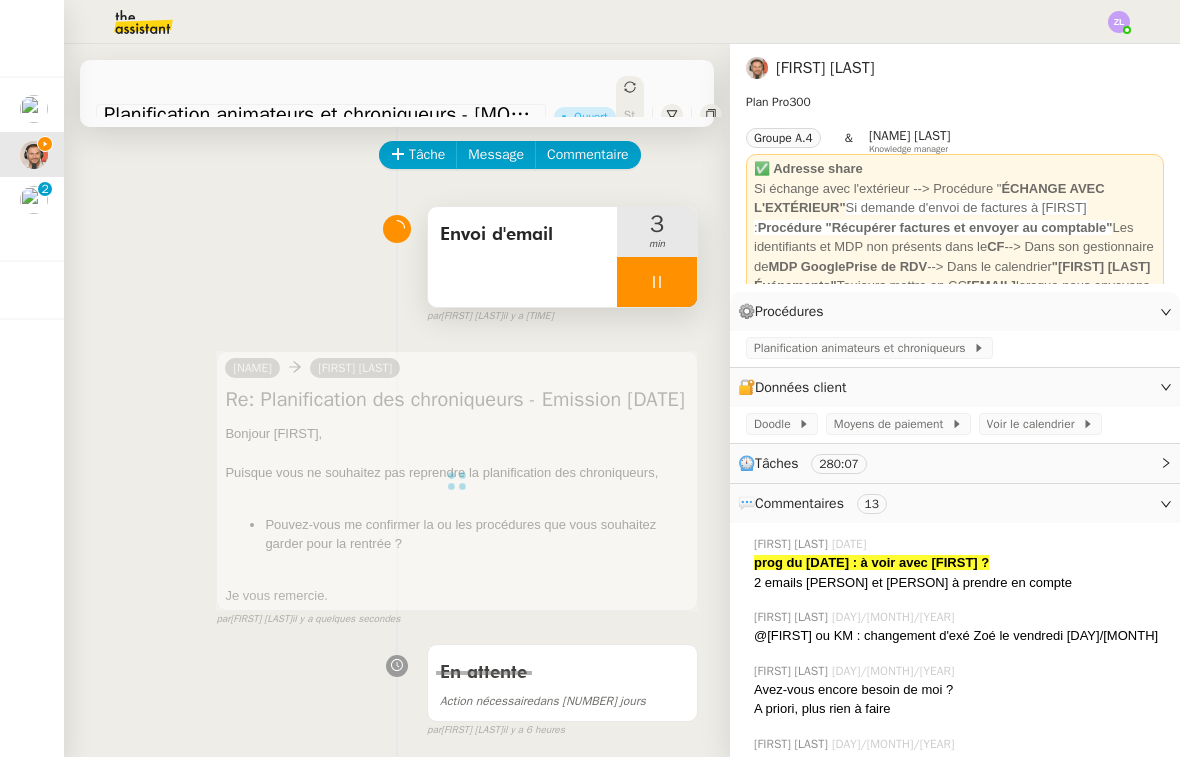 click at bounding box center (657, 282) 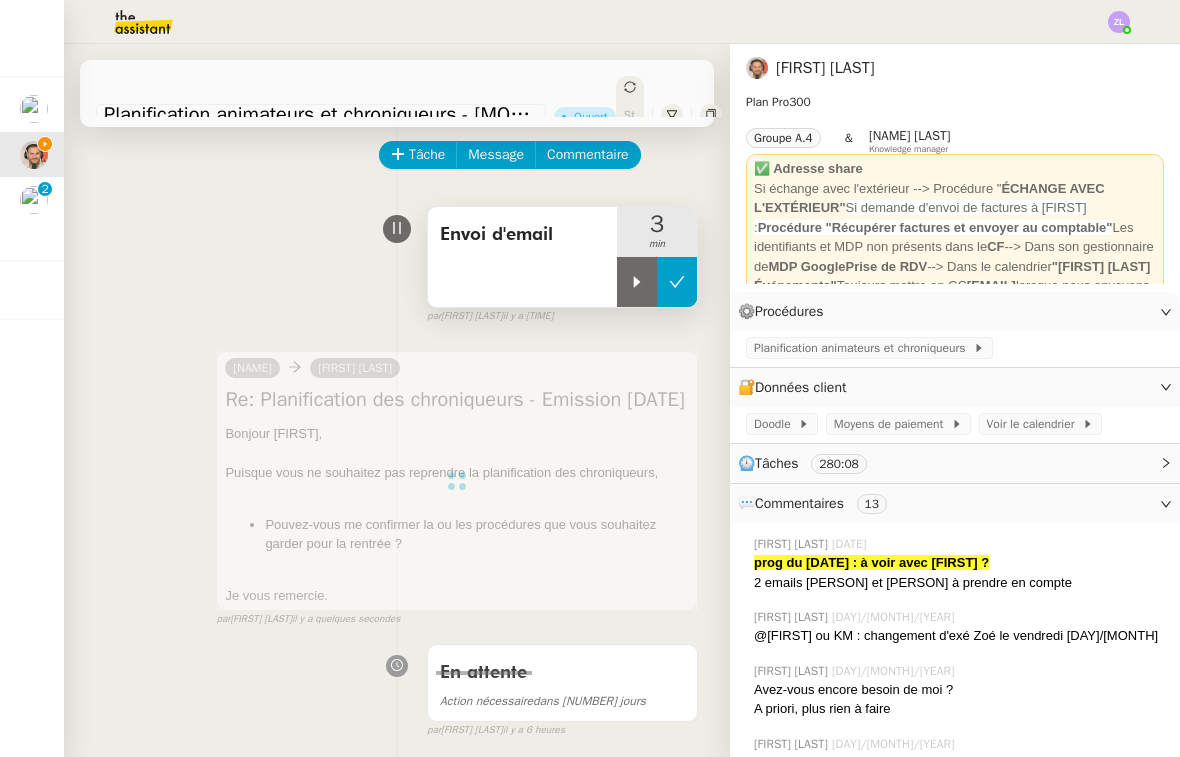 click 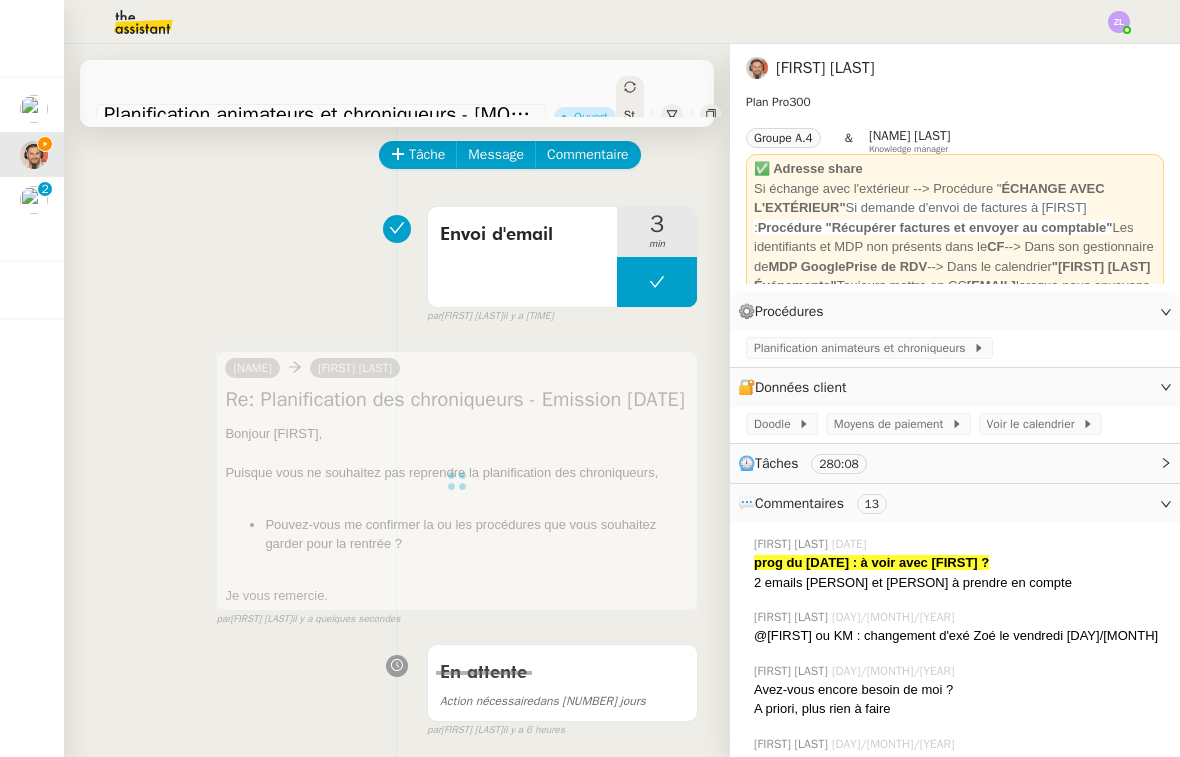 click 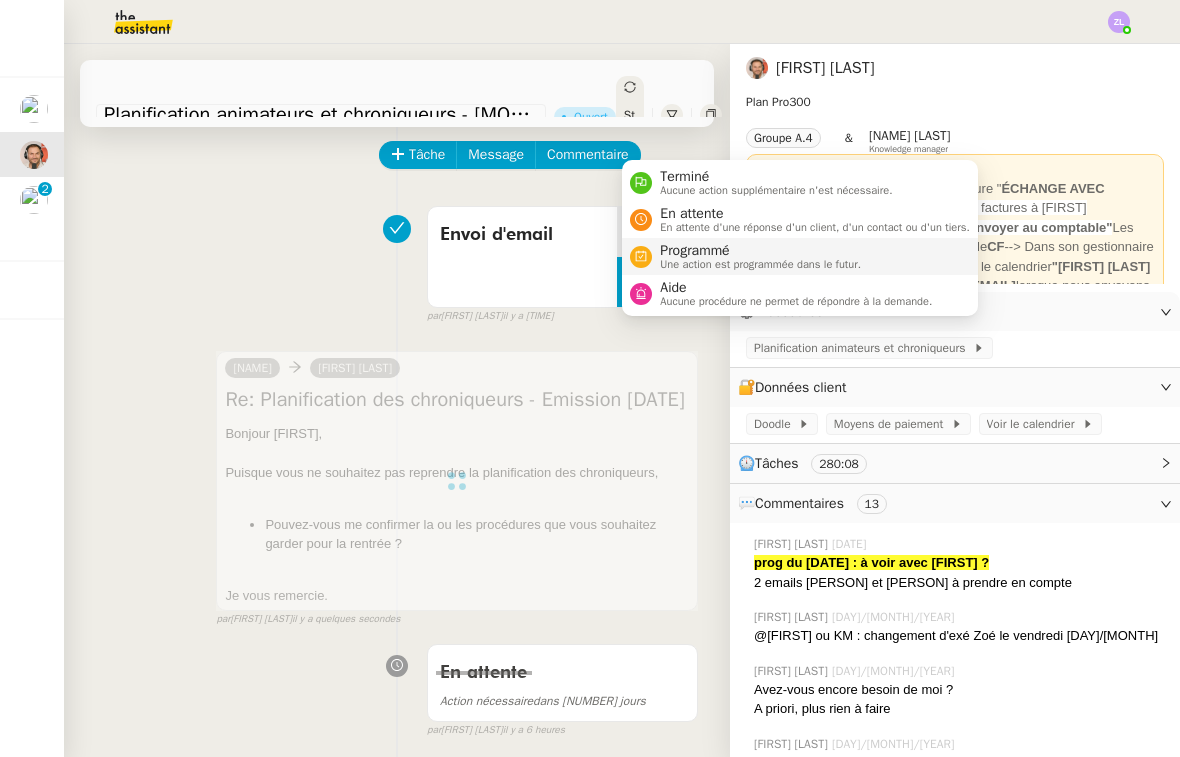 click on "Programmé Une action est programmée dans le futur." at bounding box center (800, 256) 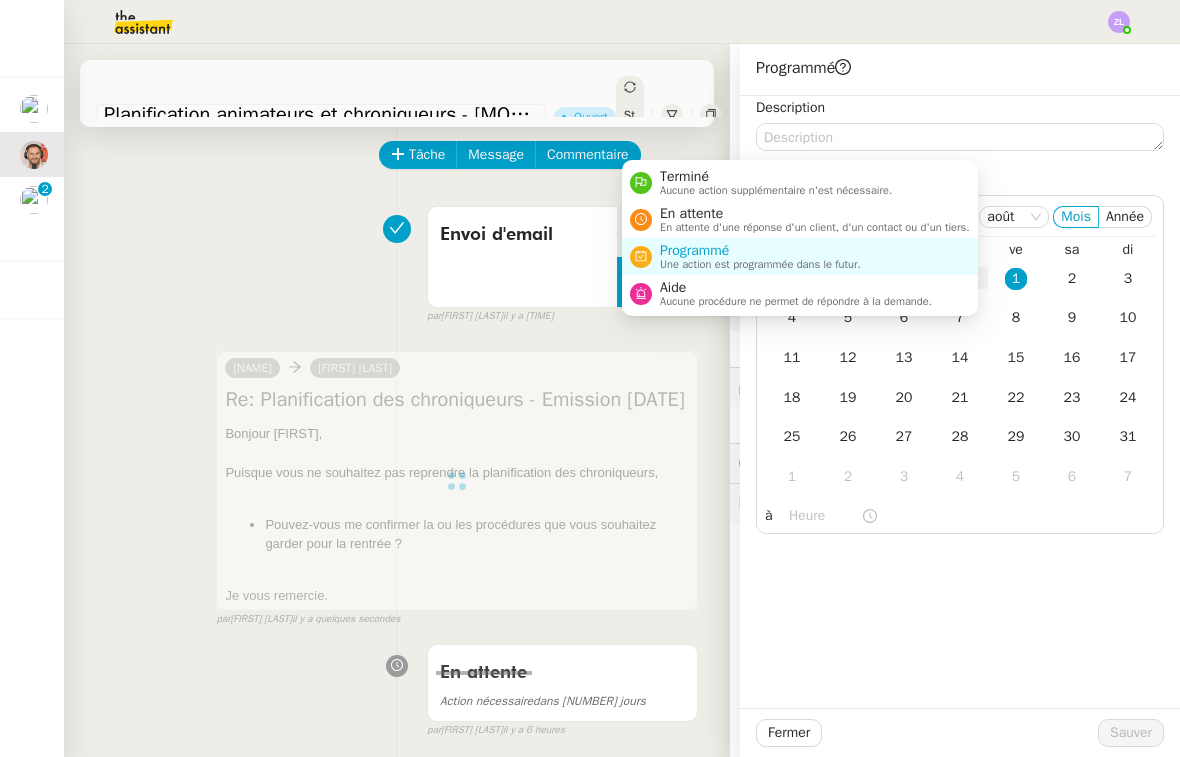 click on "Statut" 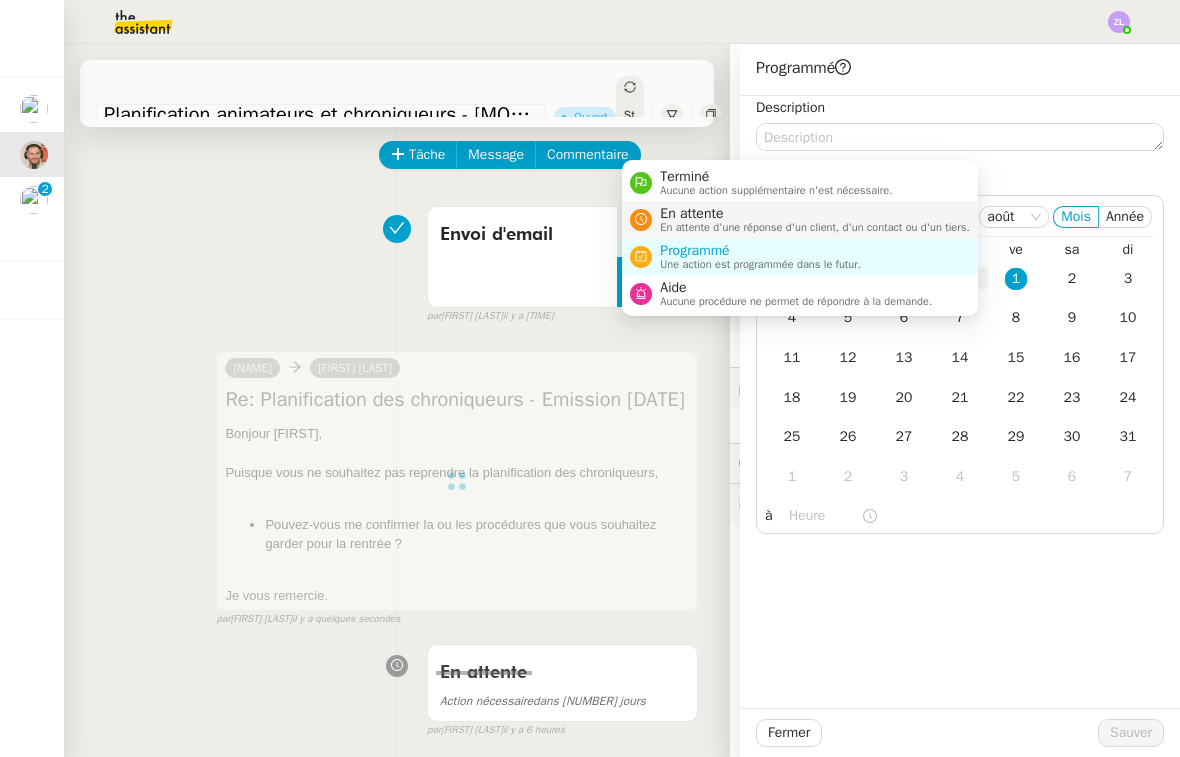 click on "En attente" at bounding box center (815, 214) 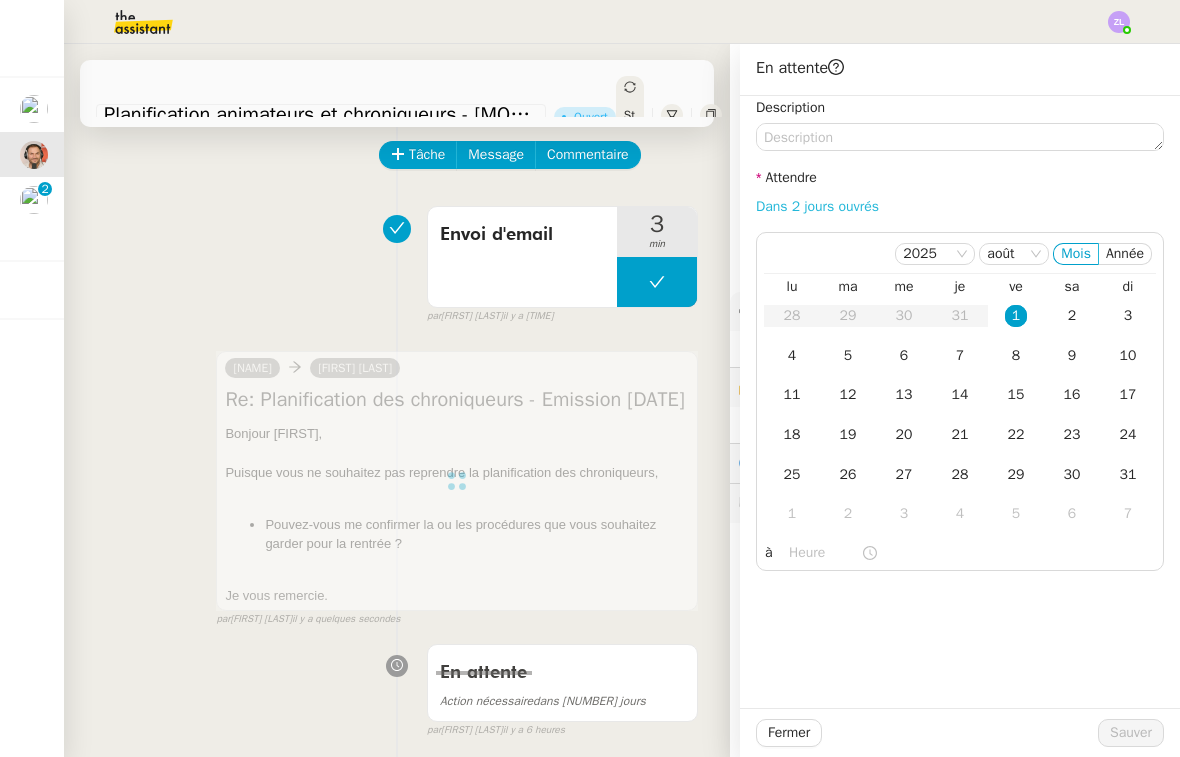click on "Dans 2 jours ouvrés" 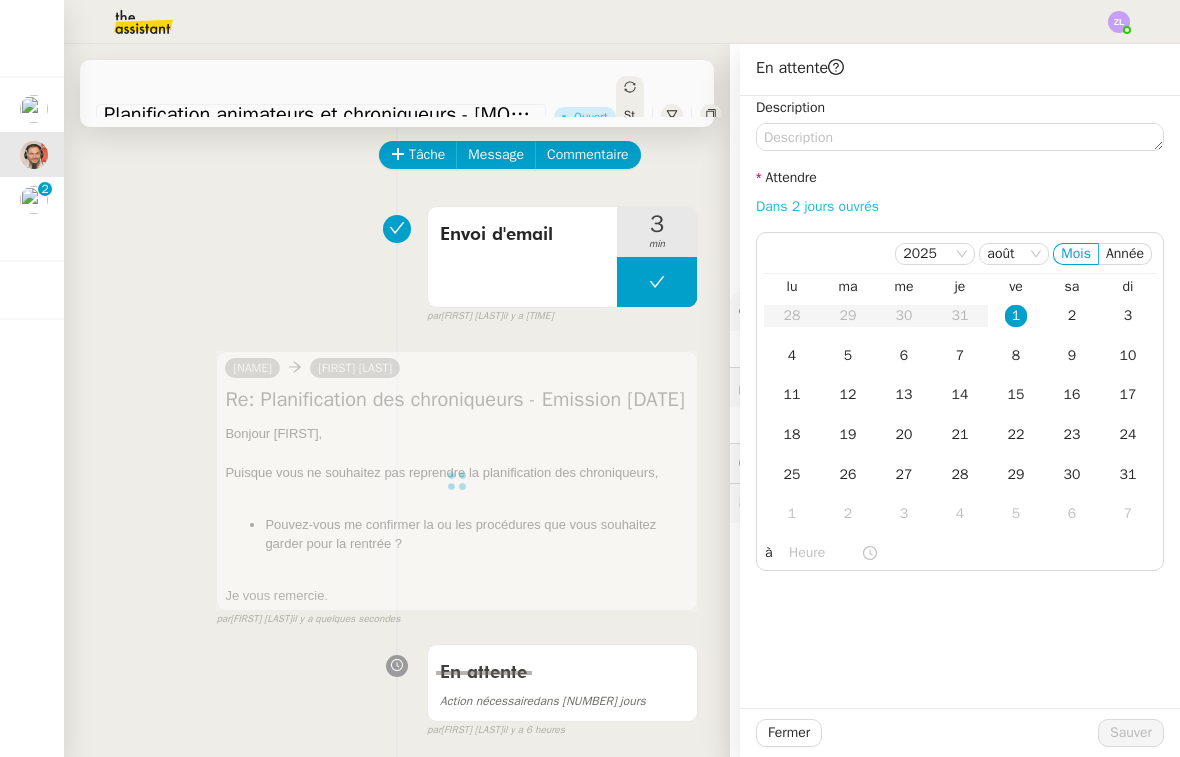type on "07:00" 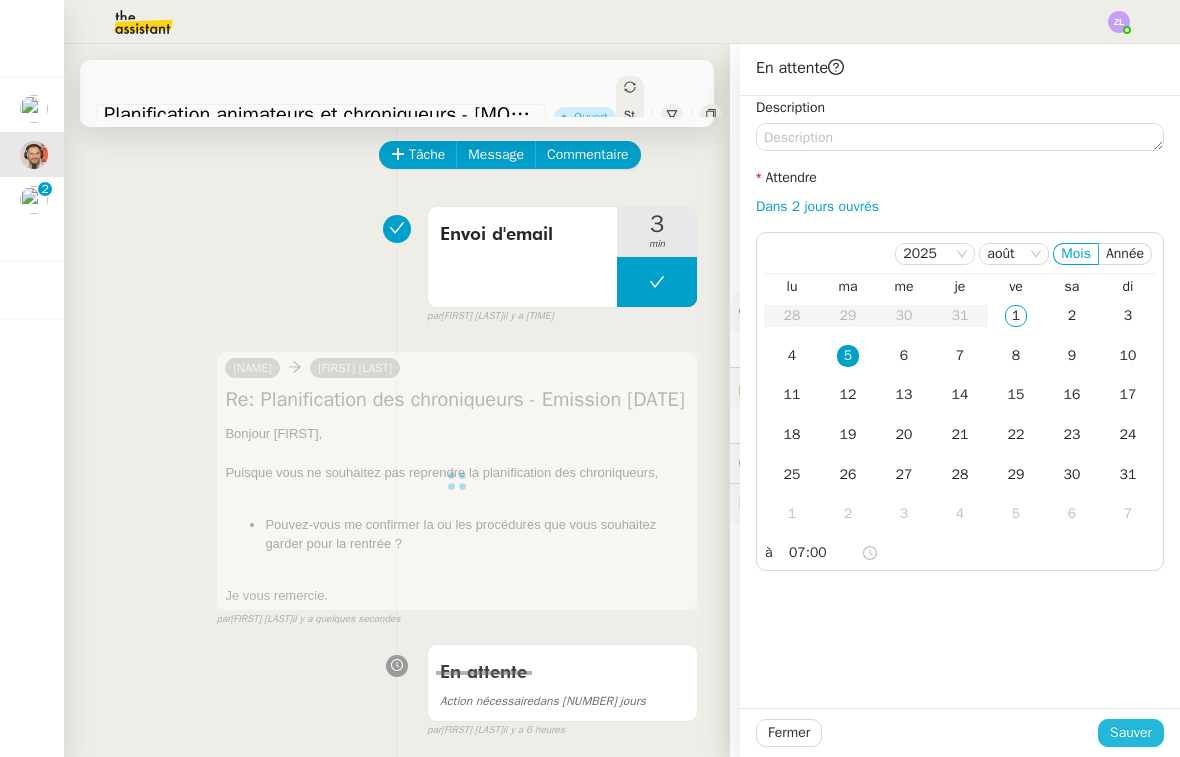 click on "Sauver" 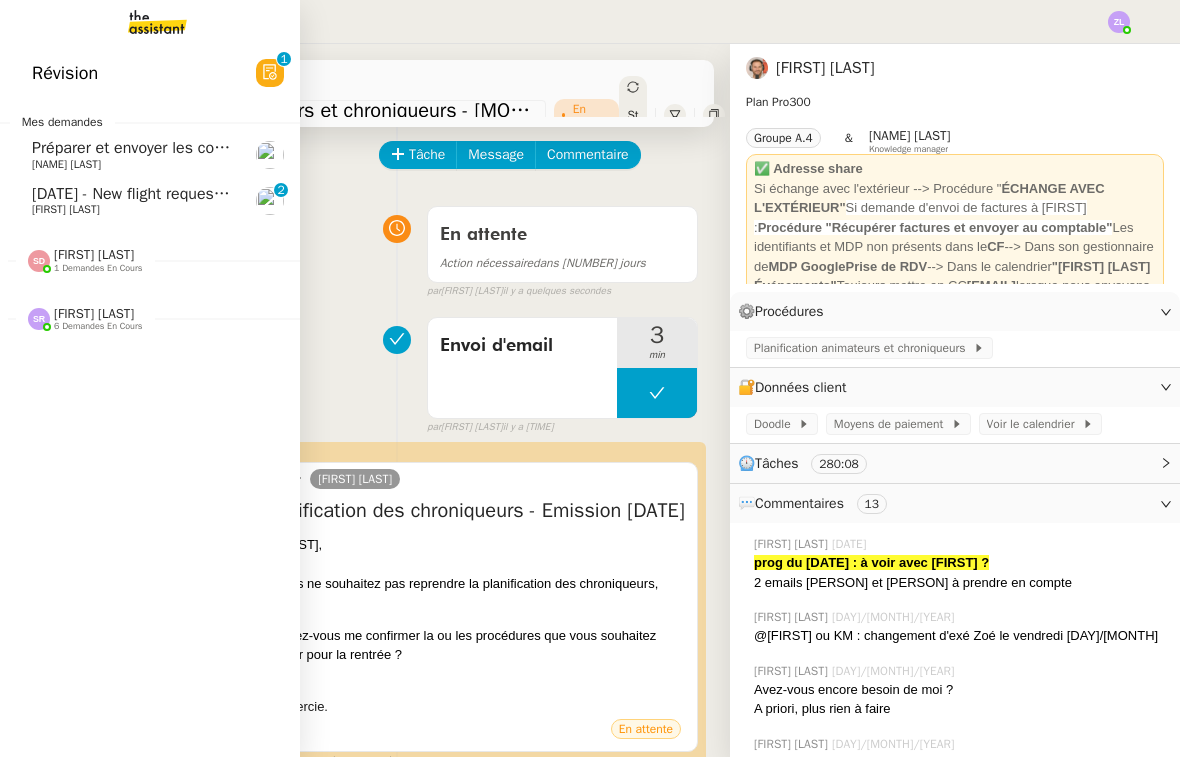click on "[FIRST] [LAST]" 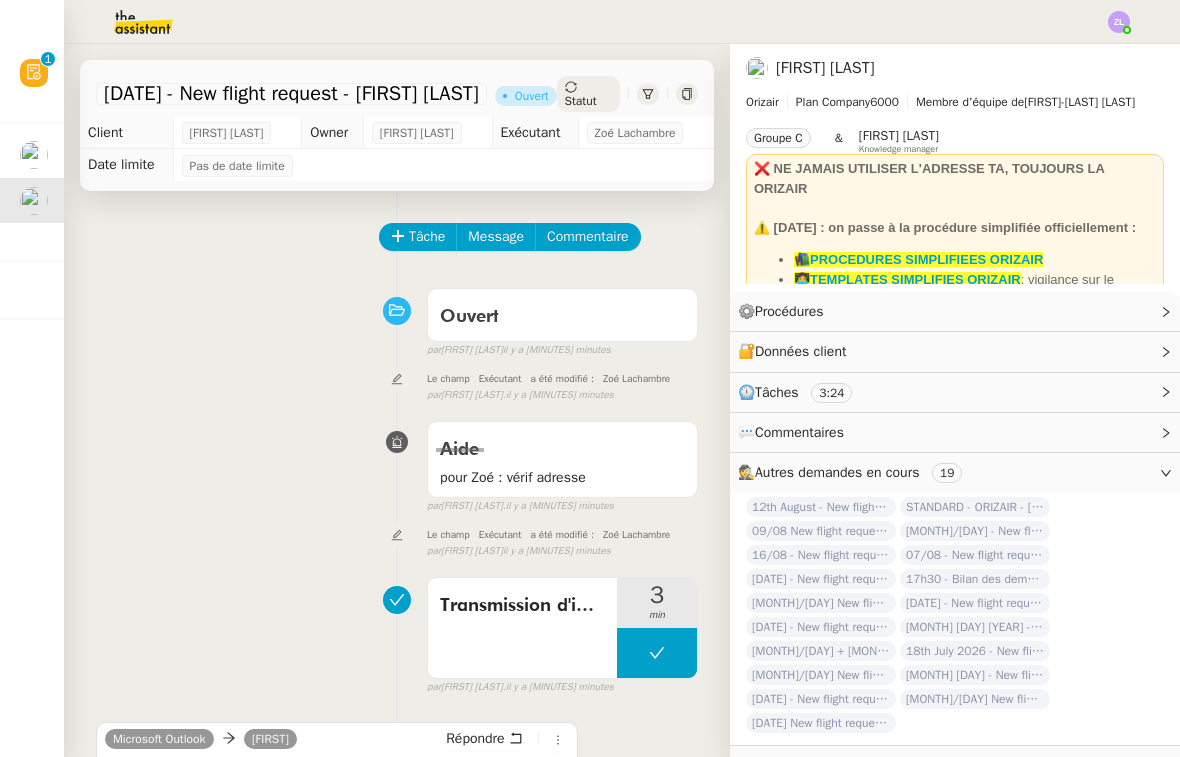 scroll, scrollTop: 0, scrollLeft: 0, axis: both 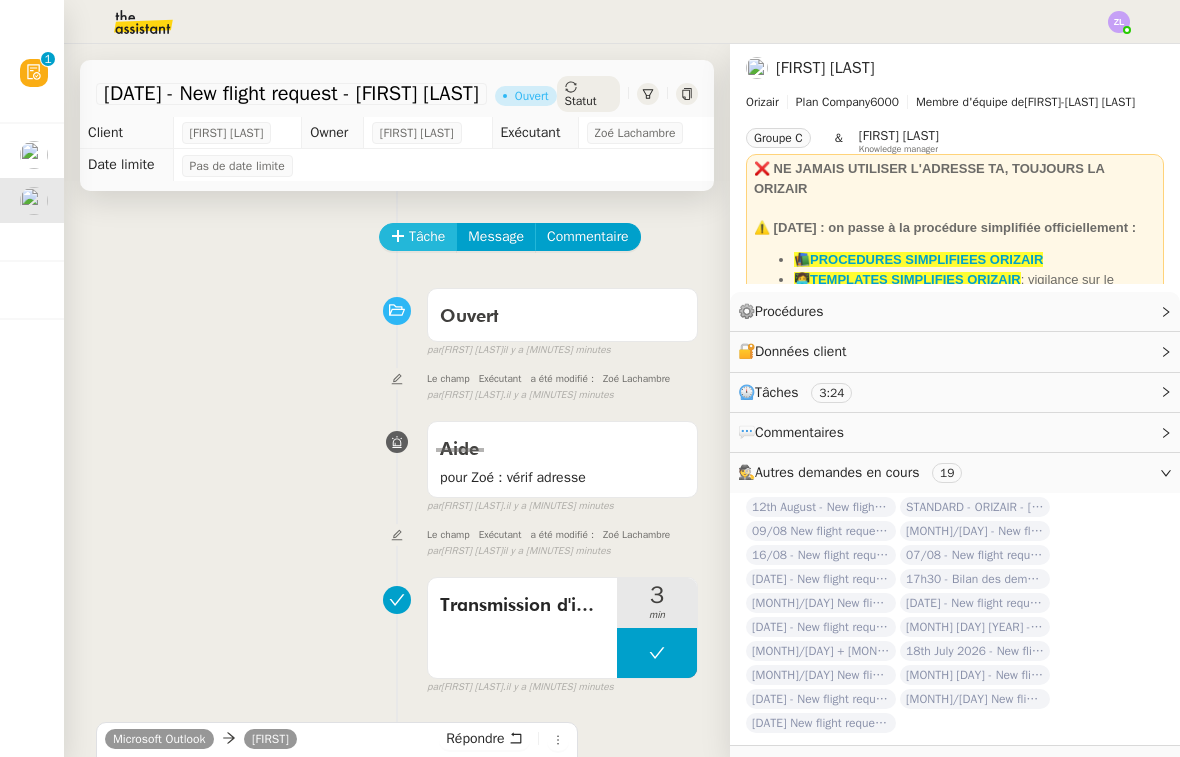 click on "Tâche" 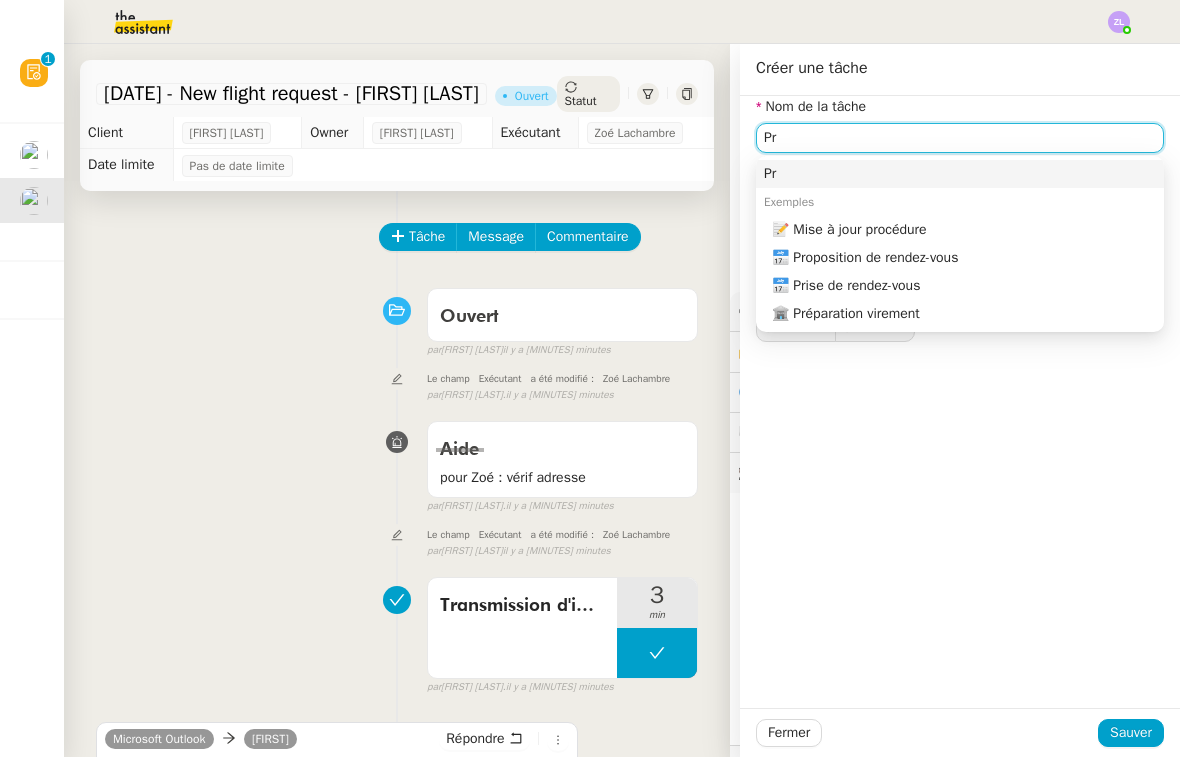 scroll, scrollTop: 0, scrollLeft: 0, axis: both 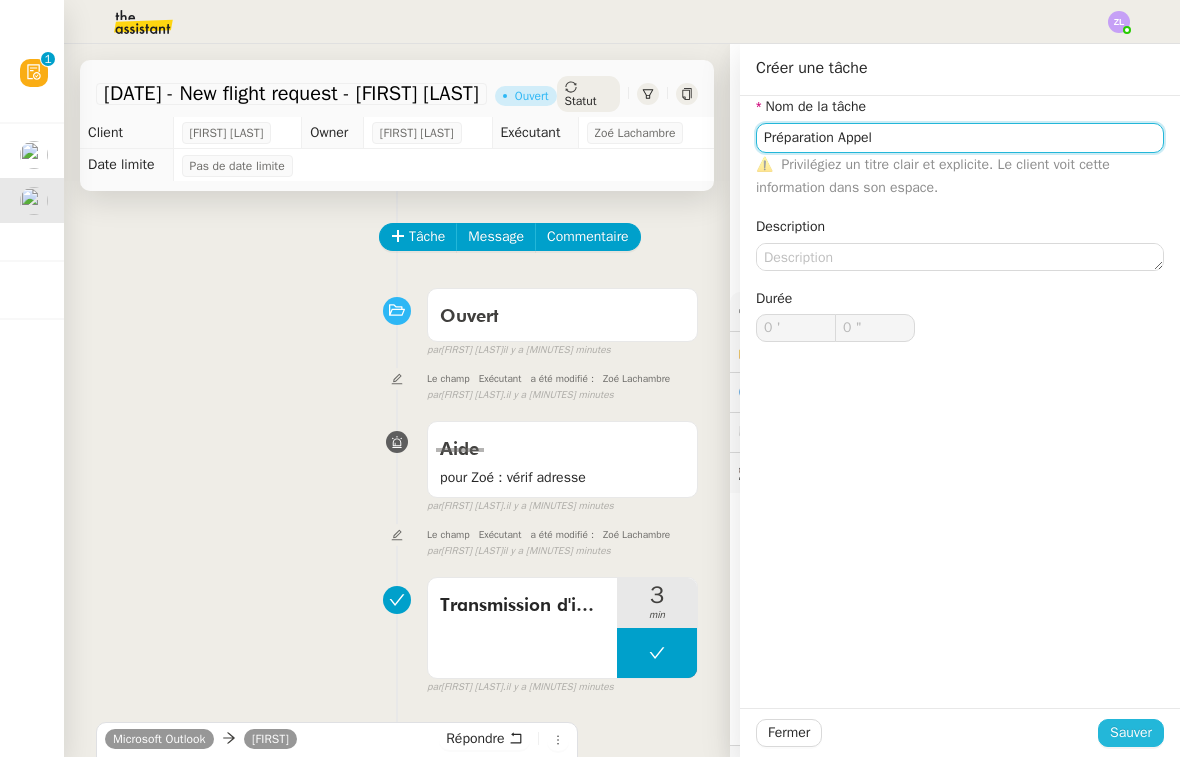 type on "Préparation Appel" 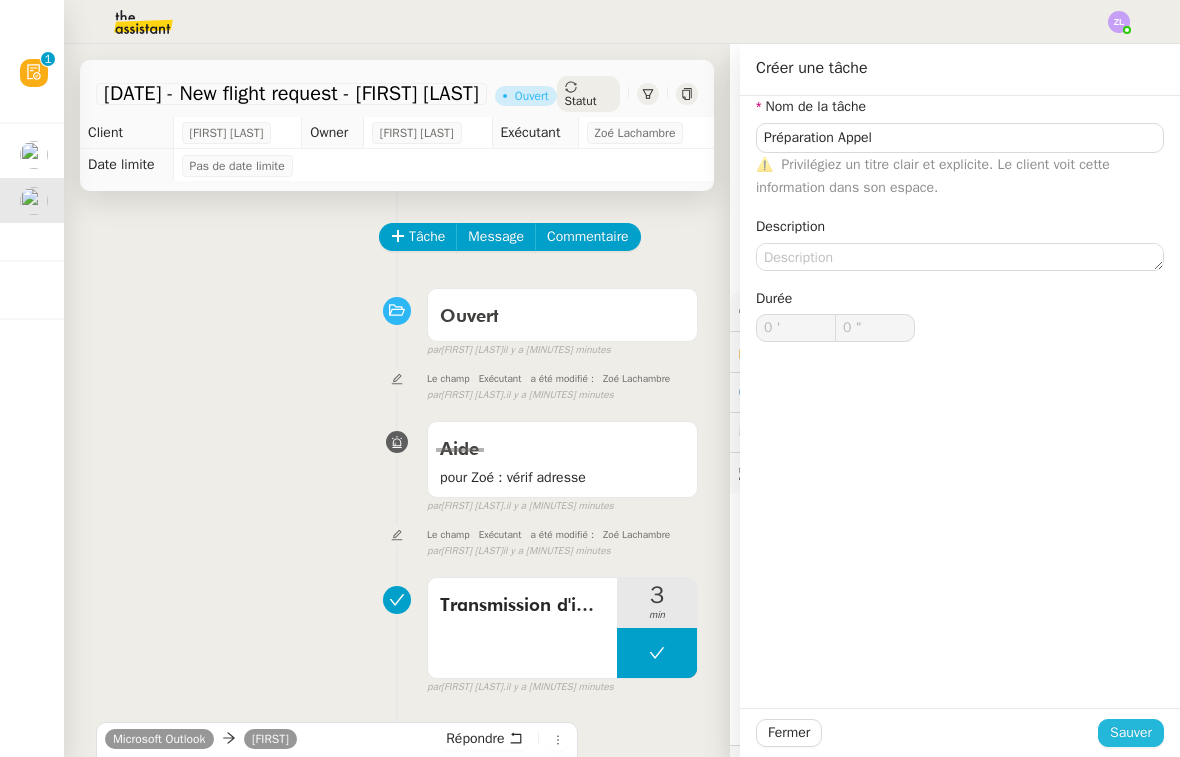 click on "Sauver" 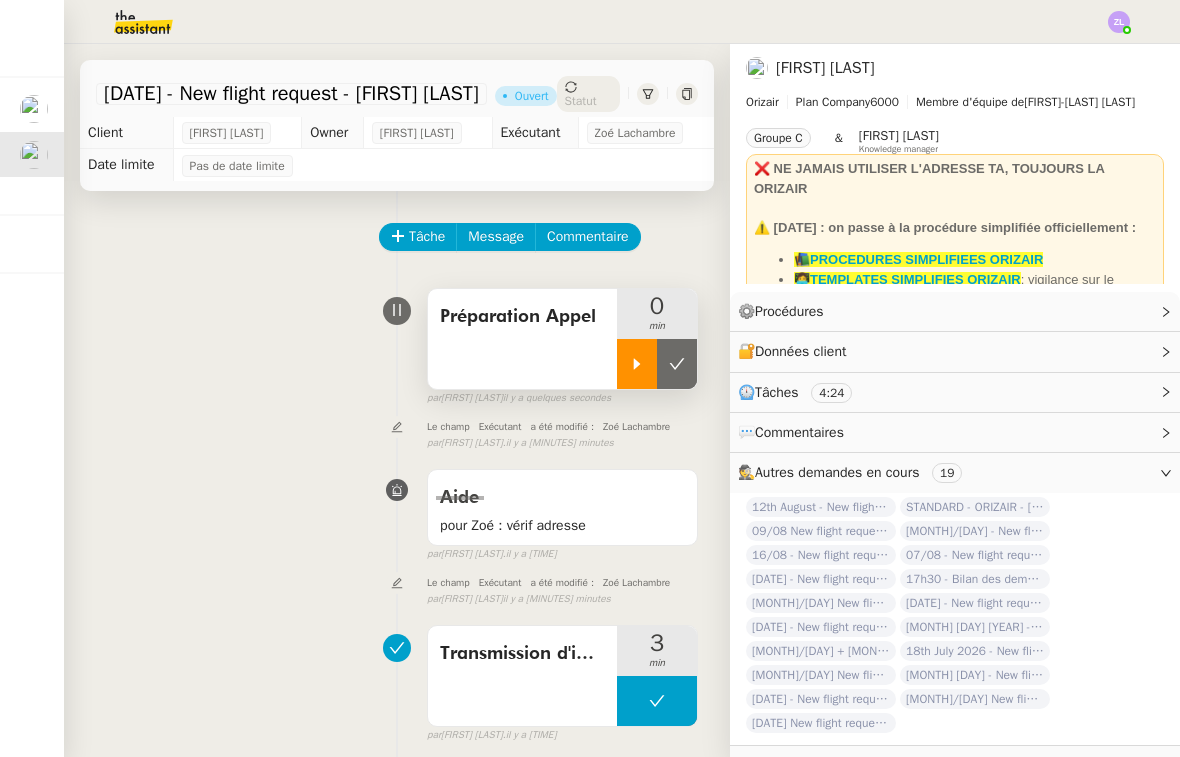 click at bounding box center (637, 364) 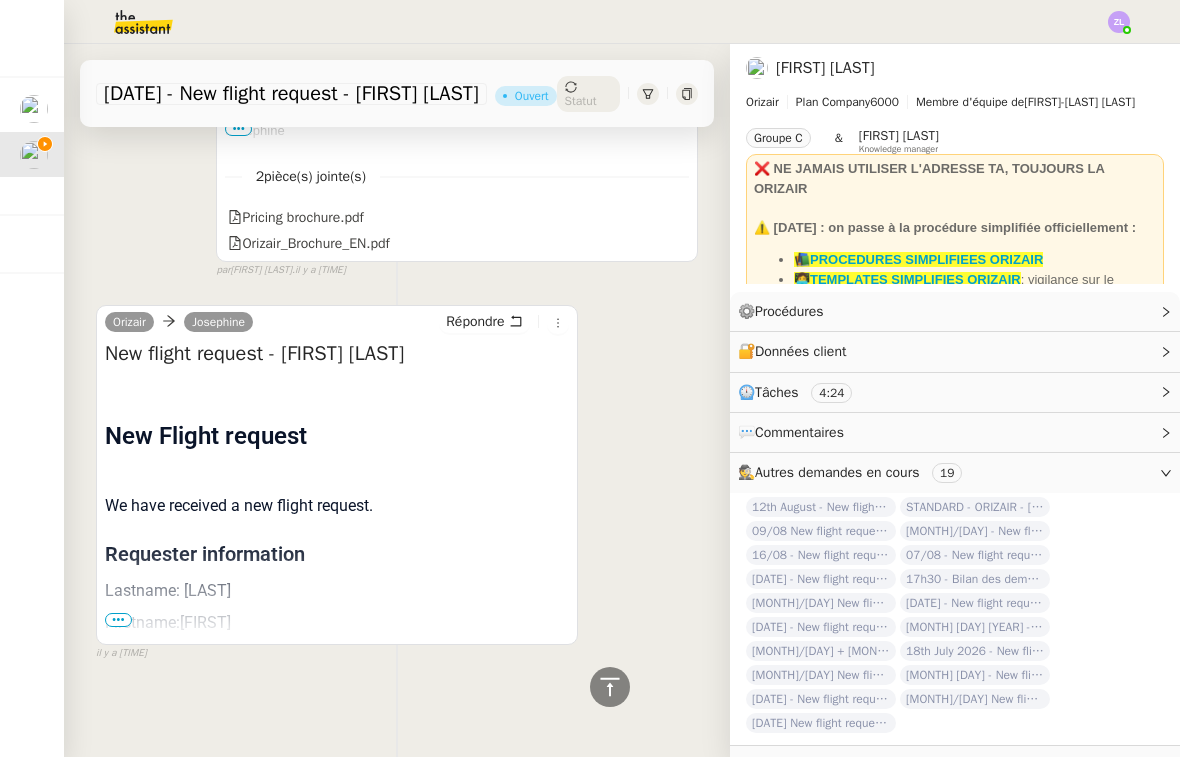 scroll, scrollTop: 1448, scrollLeft: 0, axis: vertical 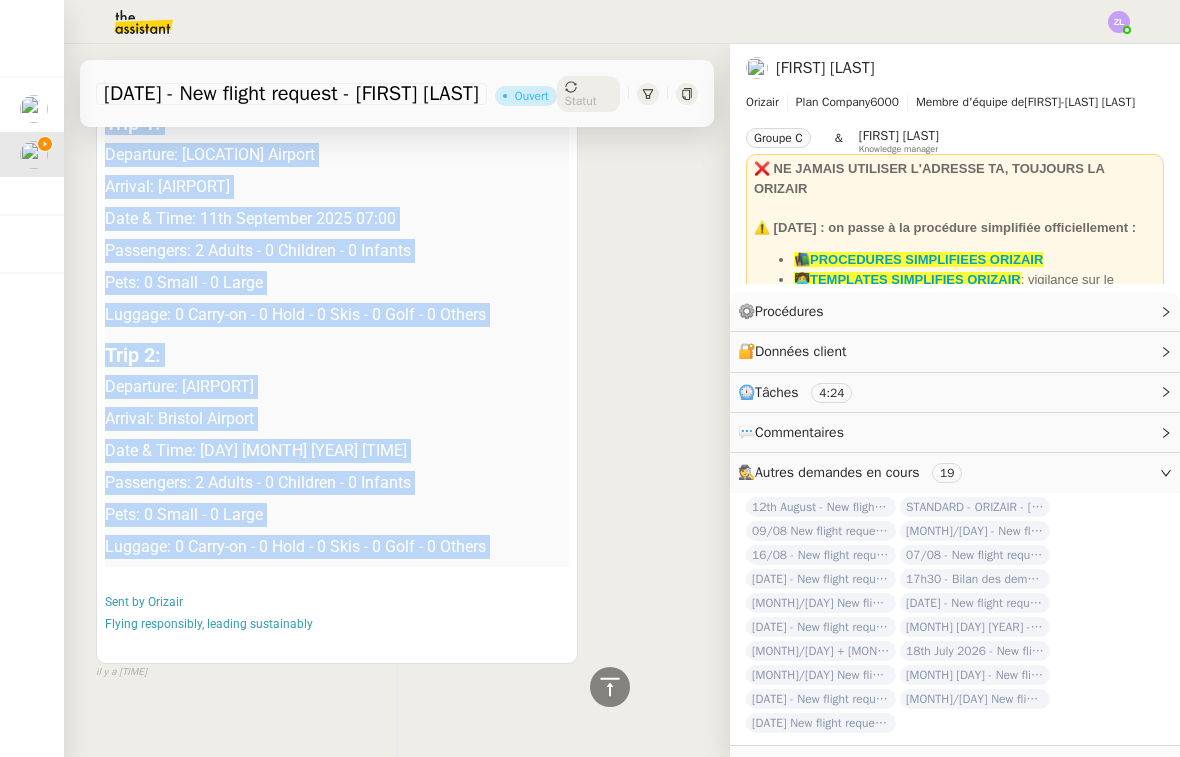 drag, startPoint x: 107, startPoint y: 271, endPoint x: 254, endPoint y: 613, distance: 372.25394 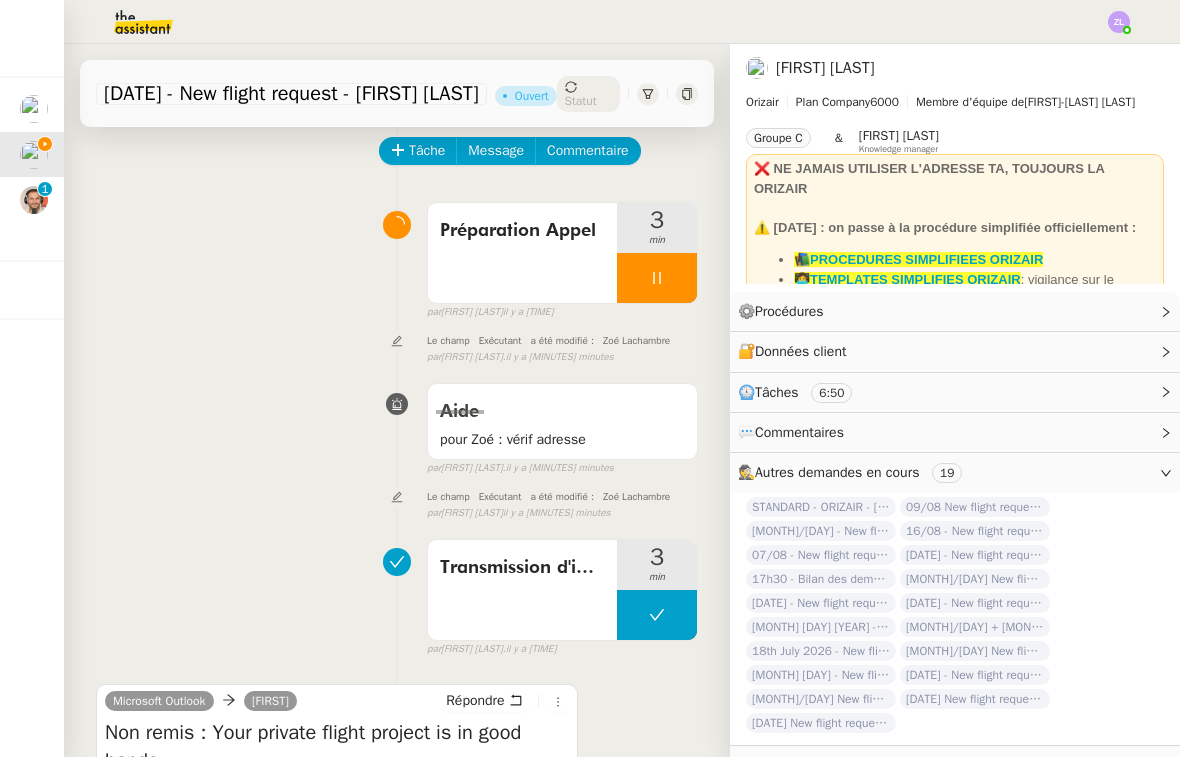 scroll, scrollTop: 18, scrollLeft: 0, axis: vertical 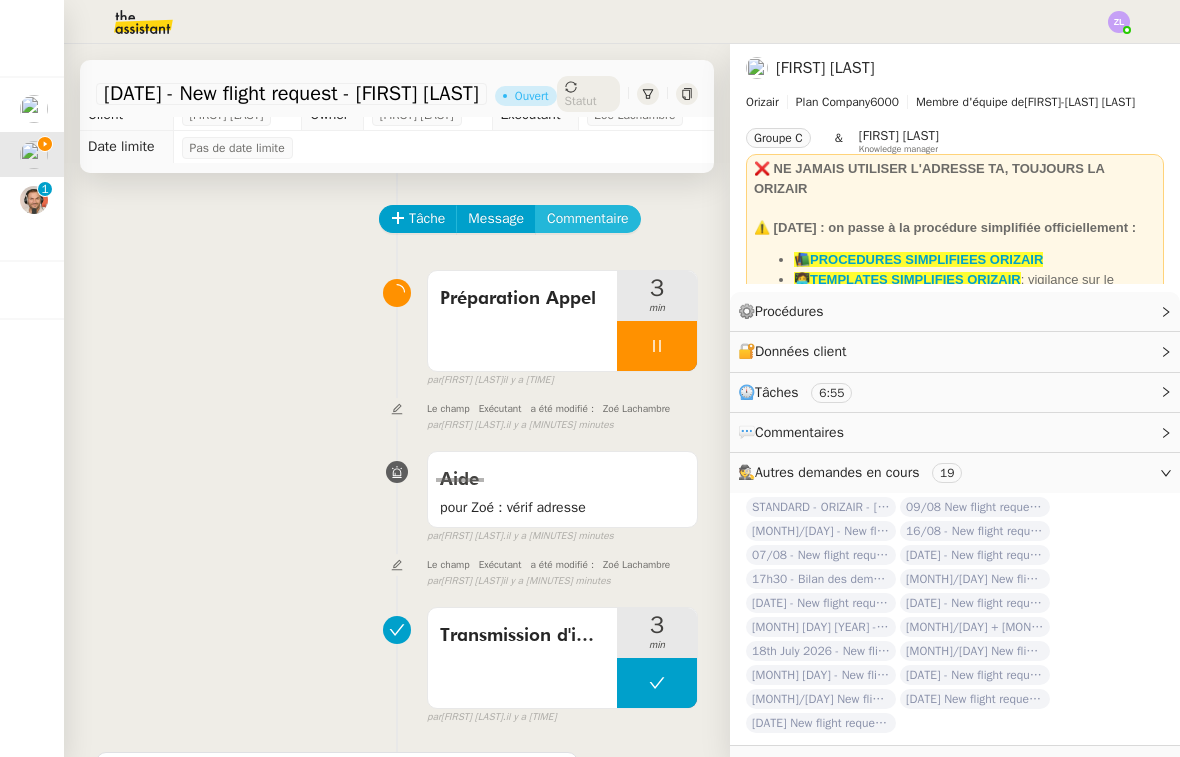 click on "Commentaire" 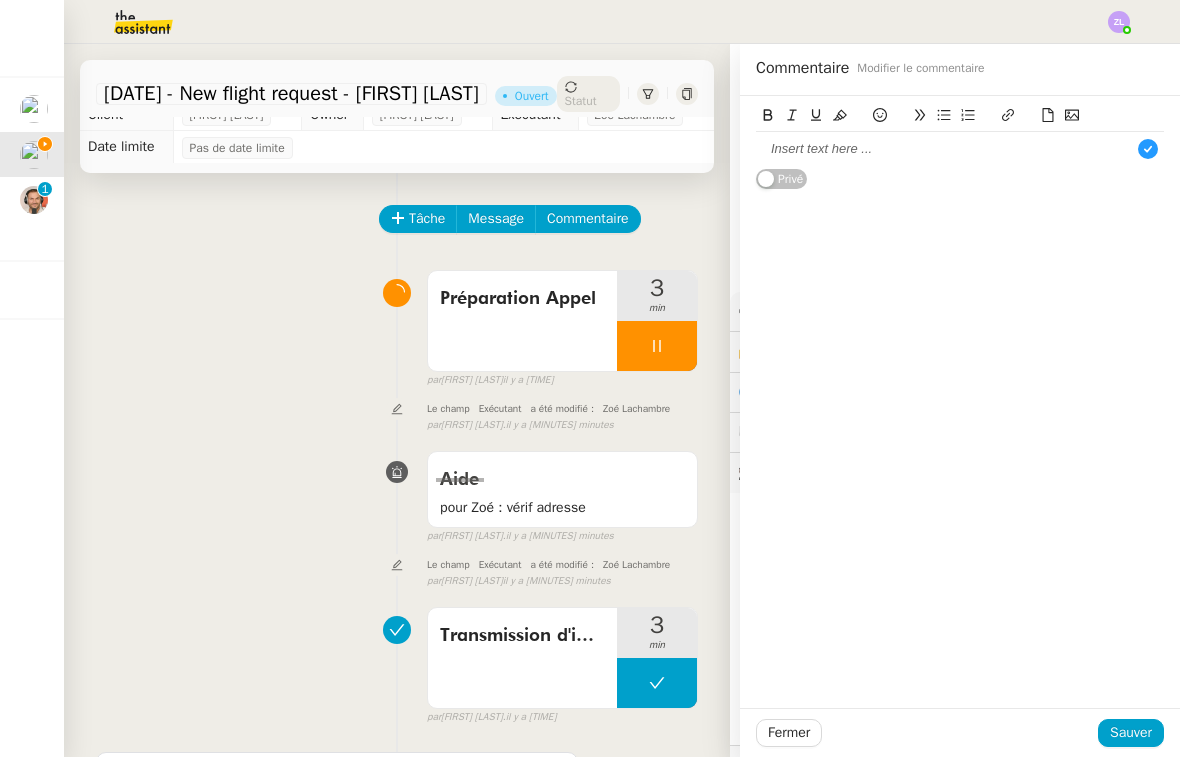 scroll, scrollTop: 21, scrollLeft: 0, axis: vertical 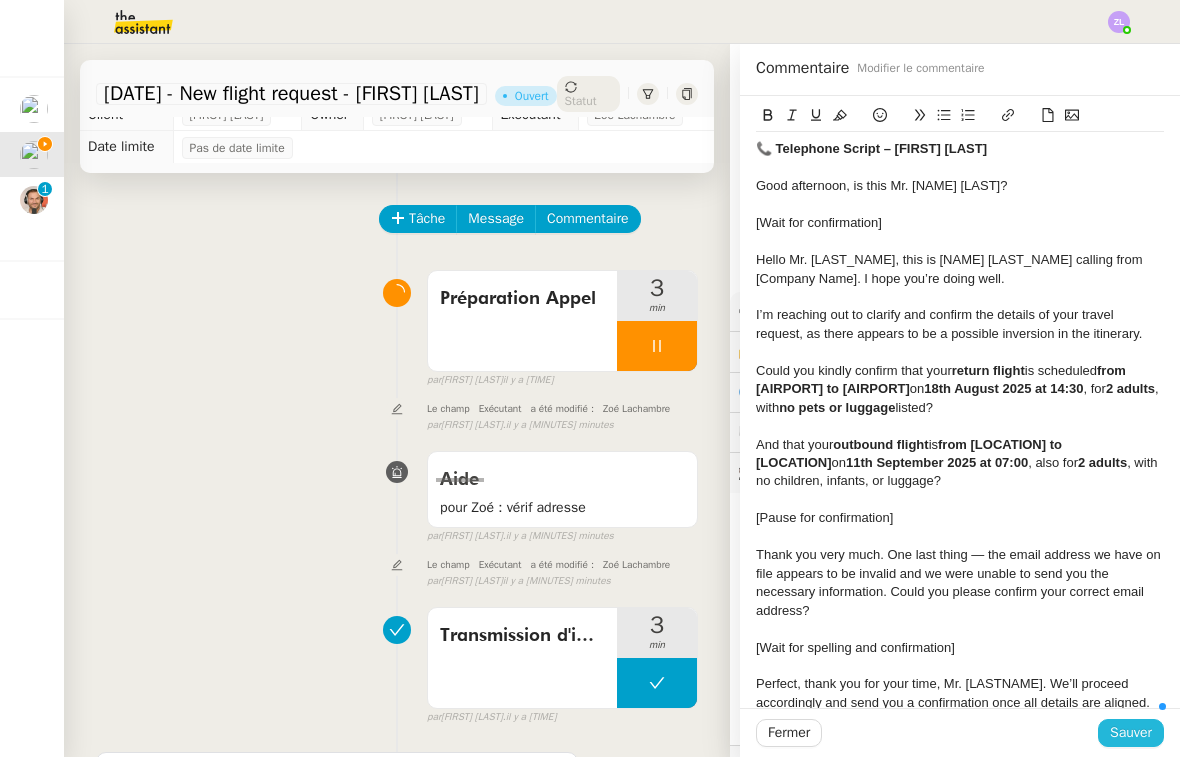 click on "Sauver" 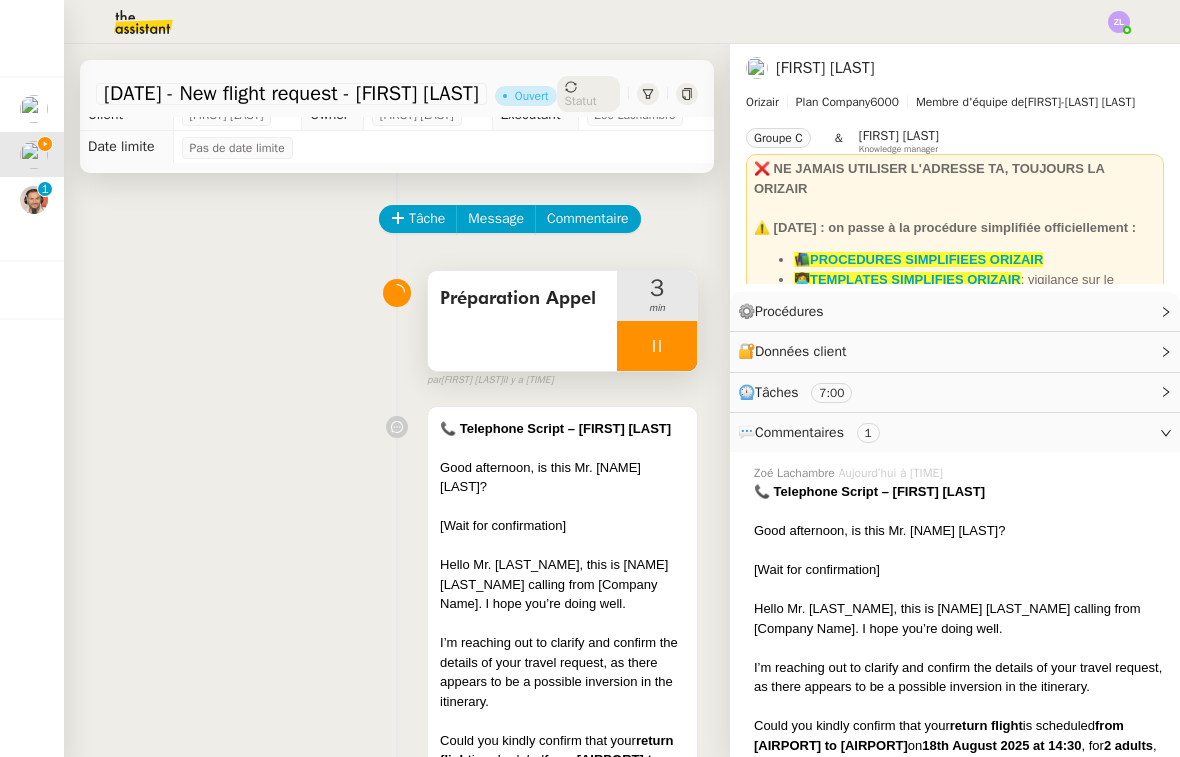 click at bounding box center (657, 346) 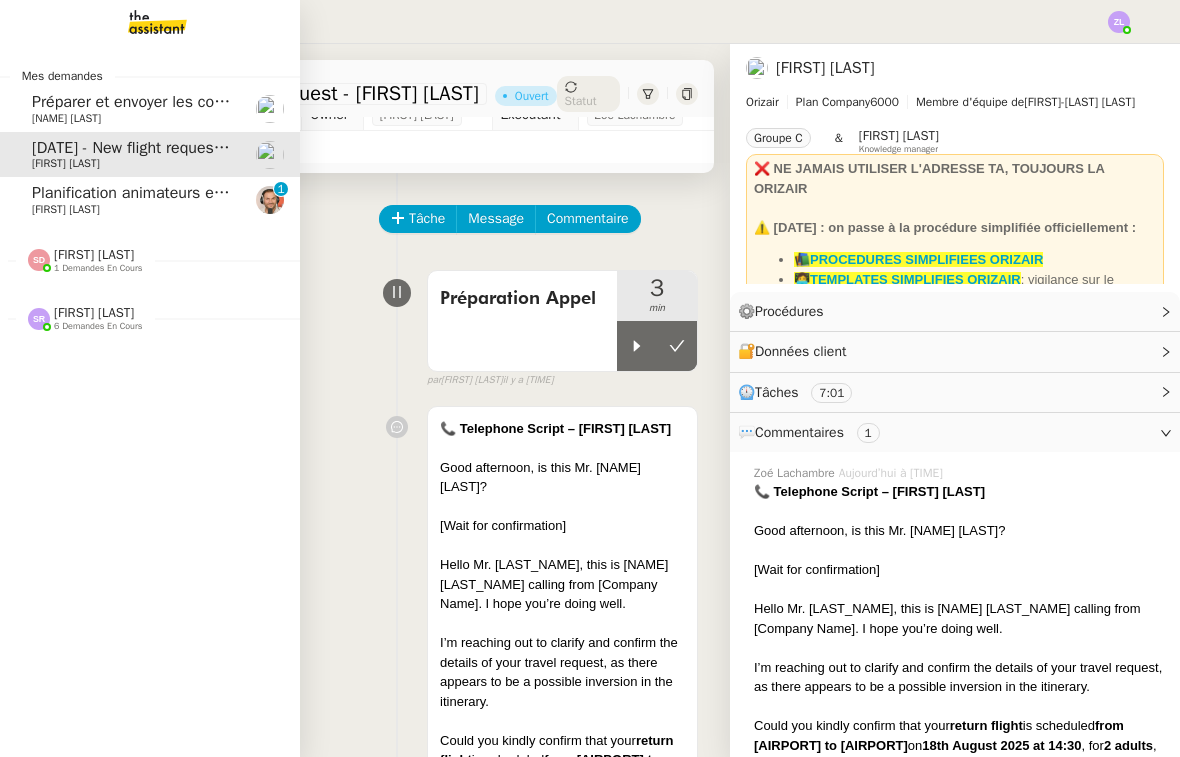 click on "Planification animateurs et chroniqueurs - [DATE] [FIRST] [LAST] 0 1 2 3 4 5 6 7 8 9" 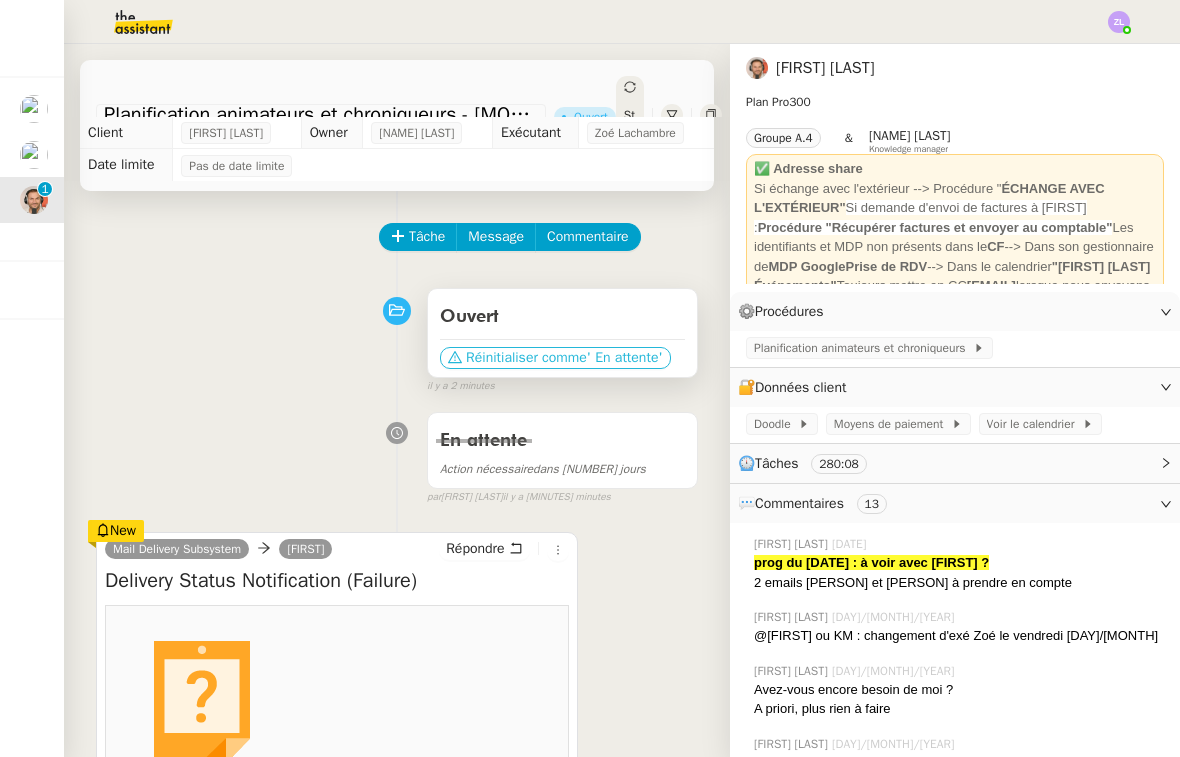 scroll, scrollTop: 0, scrollLeft: 0, axis: both 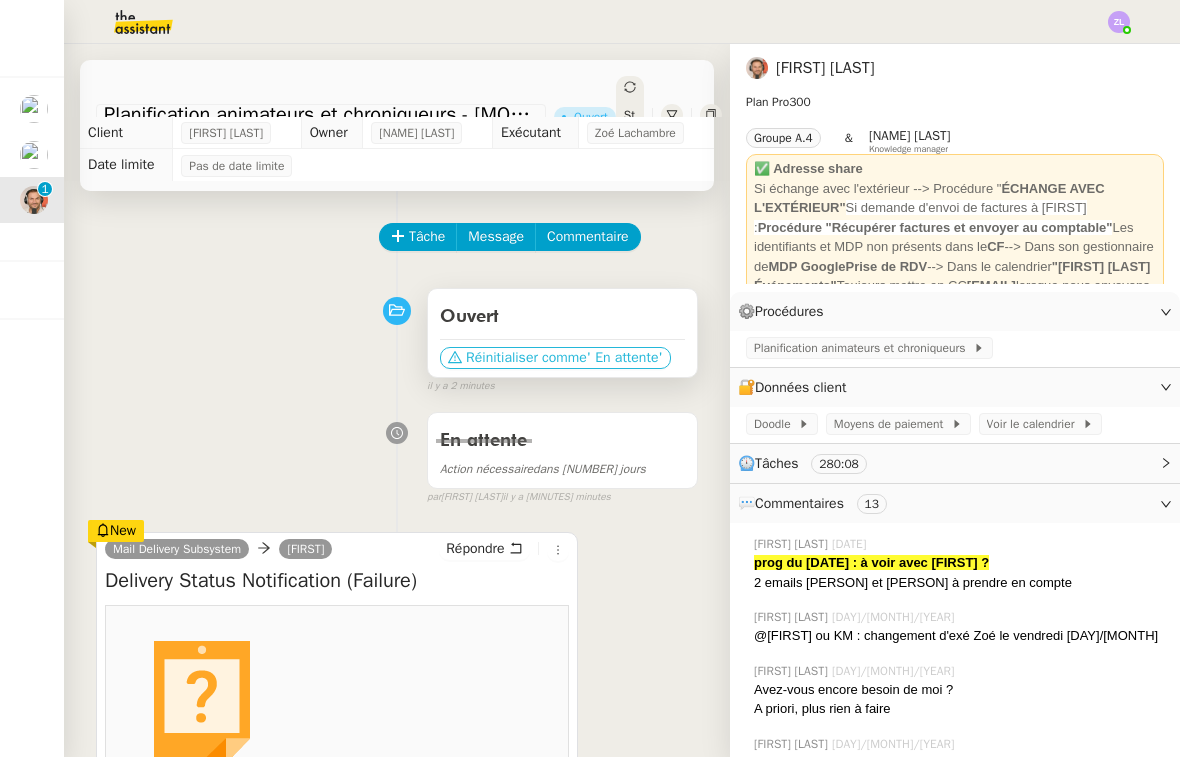click on "Réinitialiser comme" at bounding box center (526, 358) 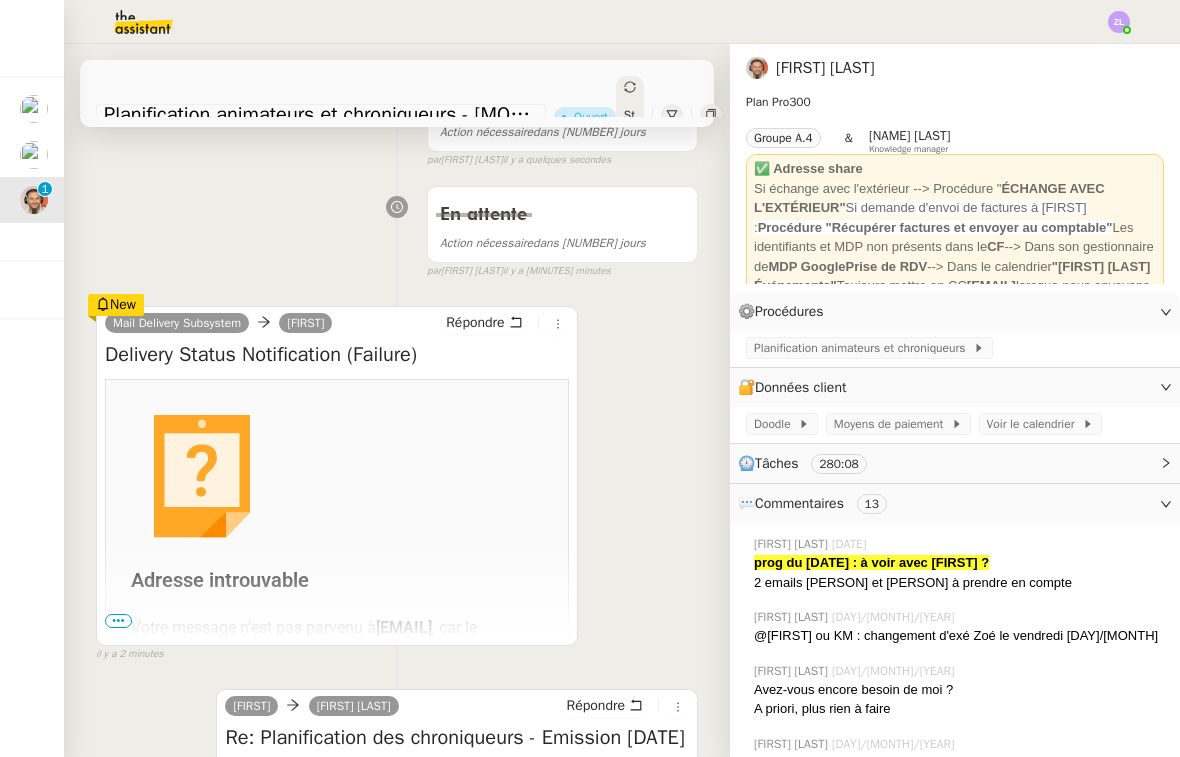 scroll, scrollTop: 274, scrollLeft: 0, axis: vertical 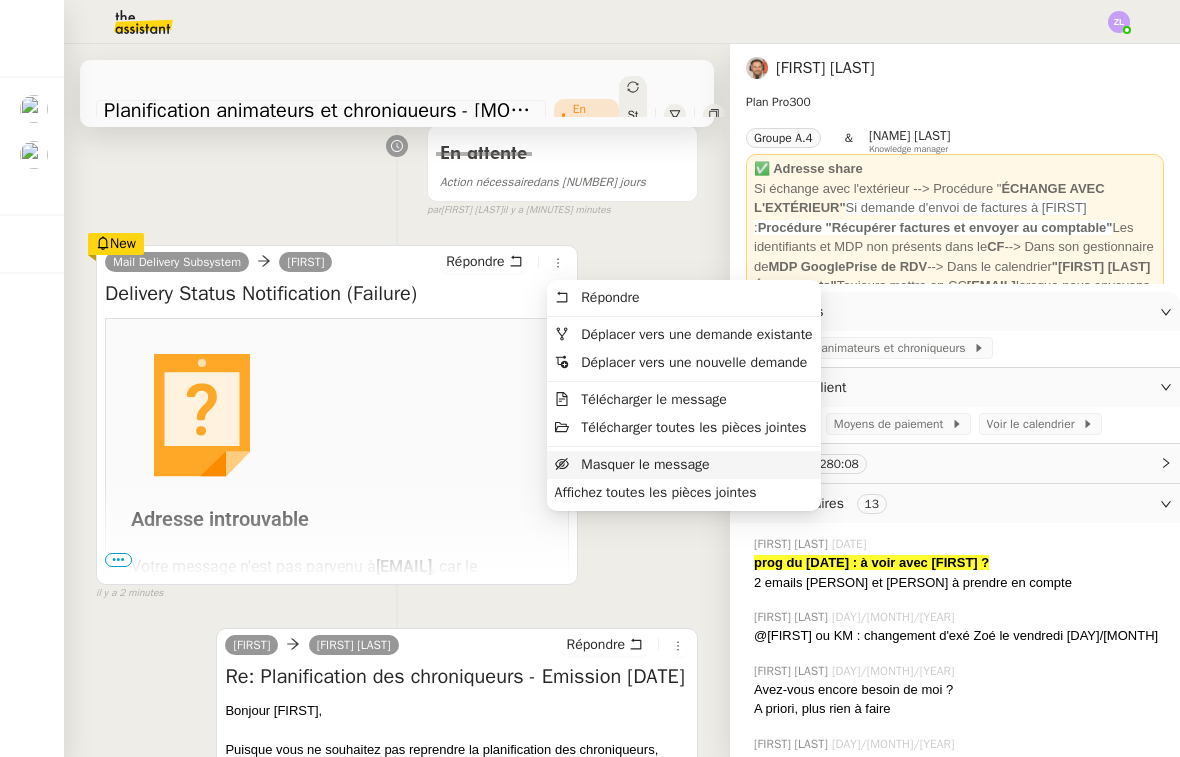 click on "Masquer le message" at bounding box center [645, 464] 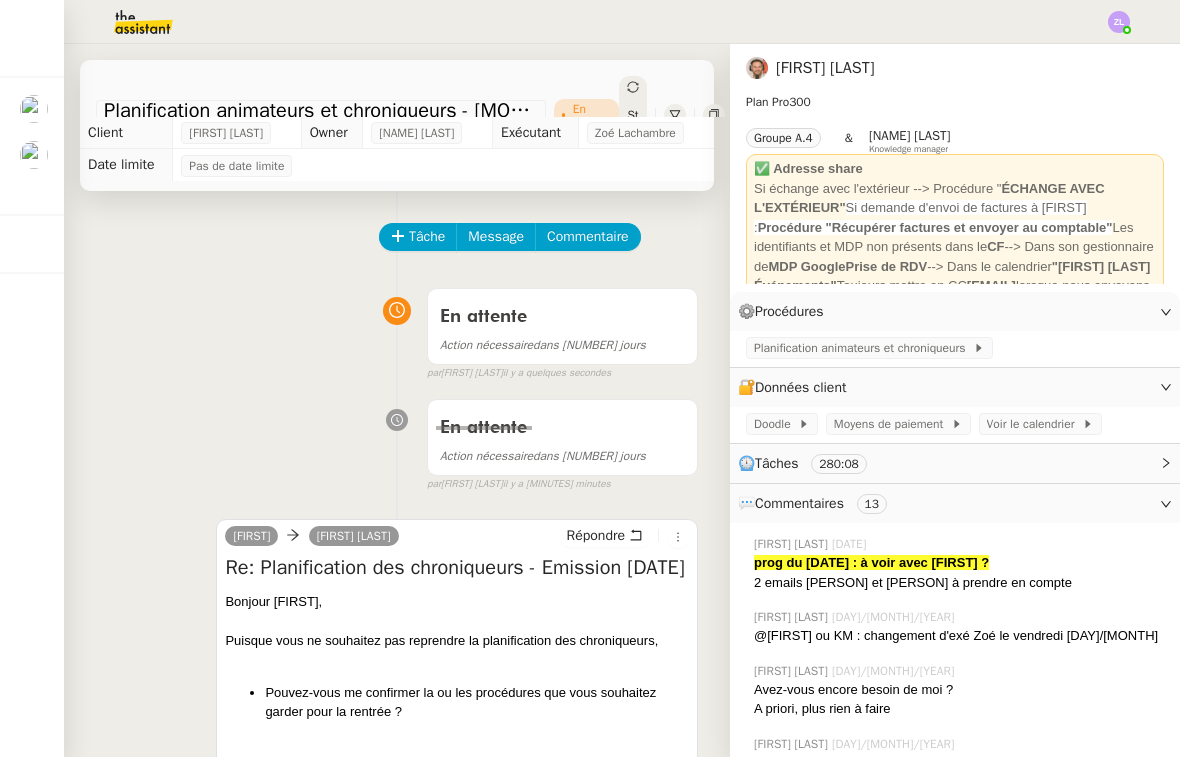 scroll, scrollTop: 0, scrollLeft: 0, axis: both 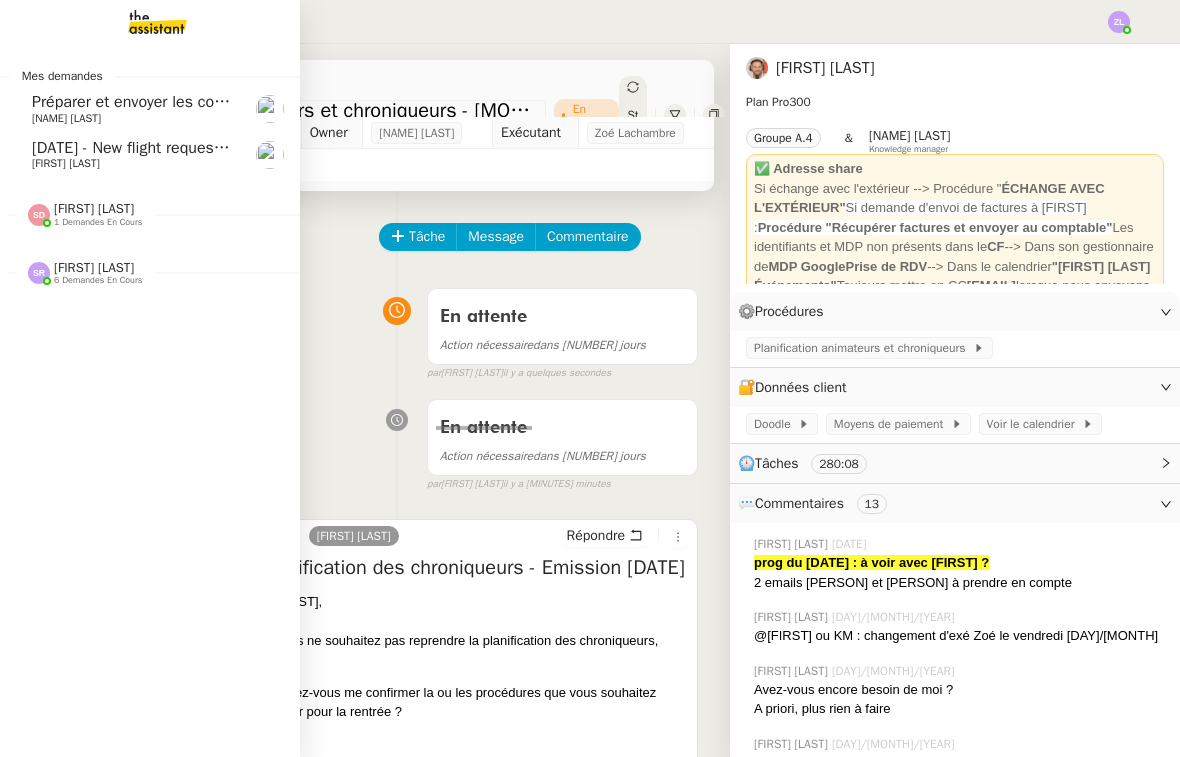 click on "[DATE] - New flight request - [FIRST] [LAST]" 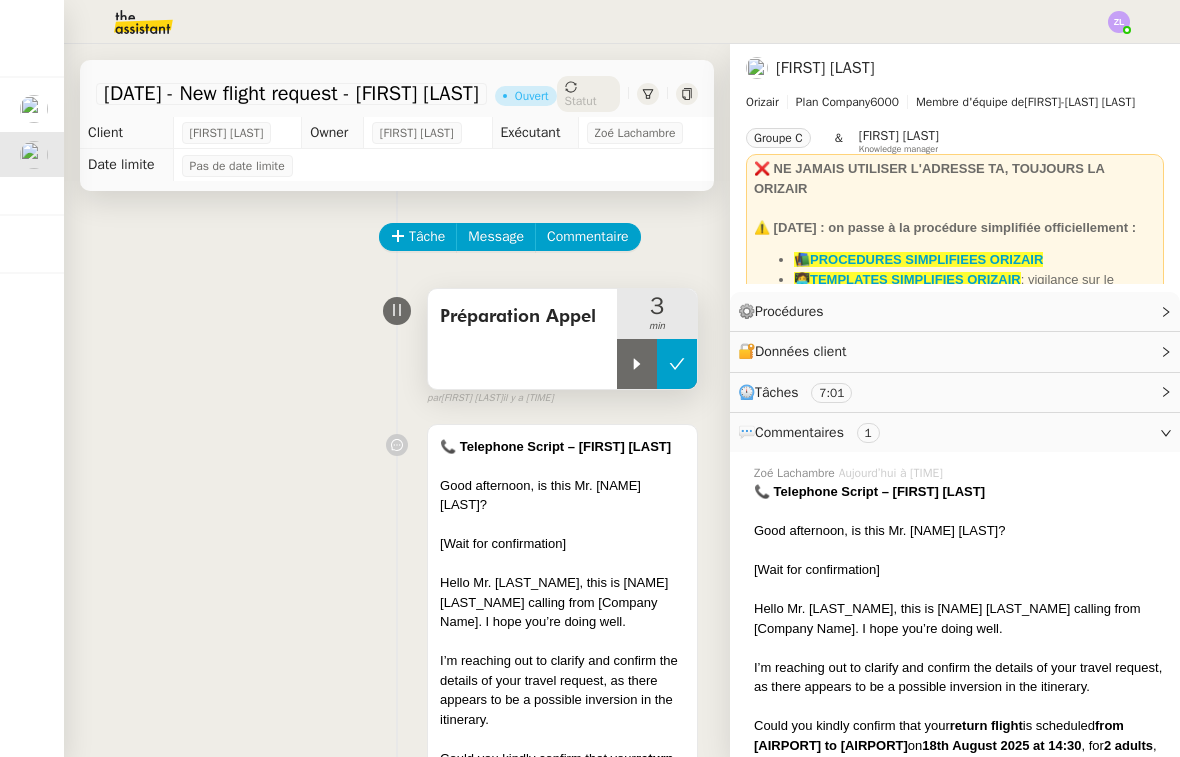 click 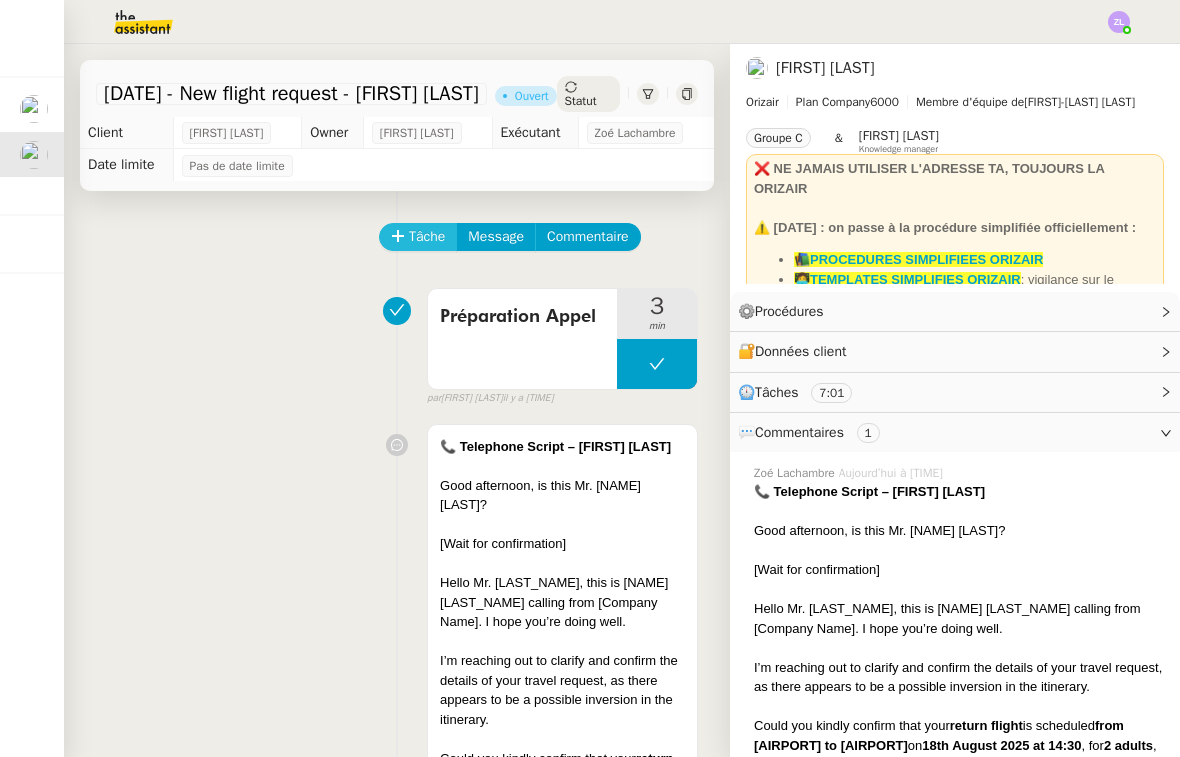 click on "Tâche" 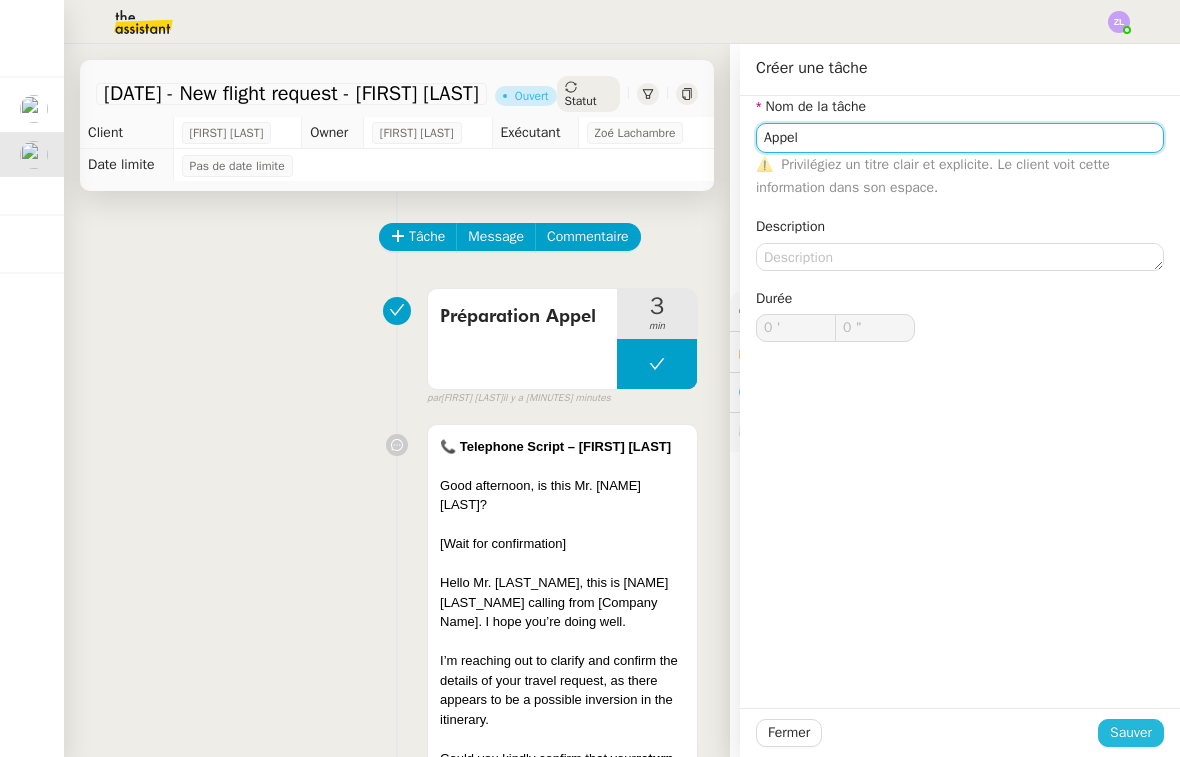 type on "Appel" 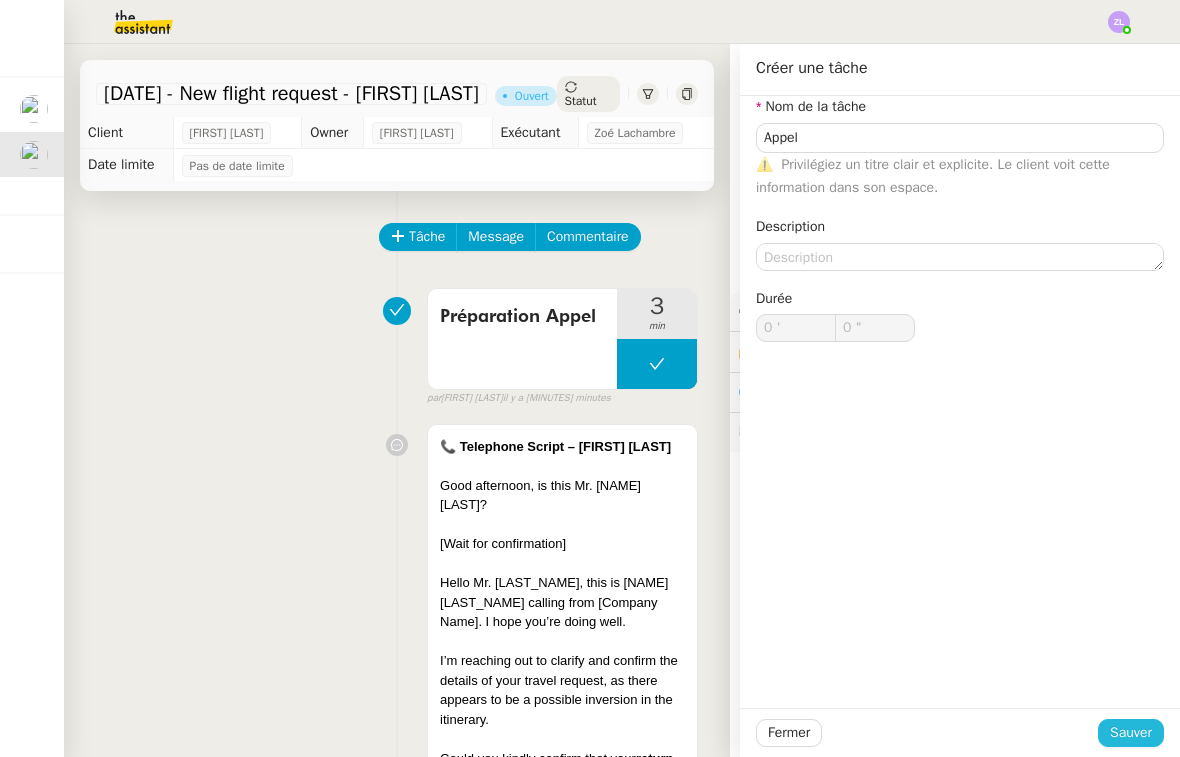 click on "Sauver" 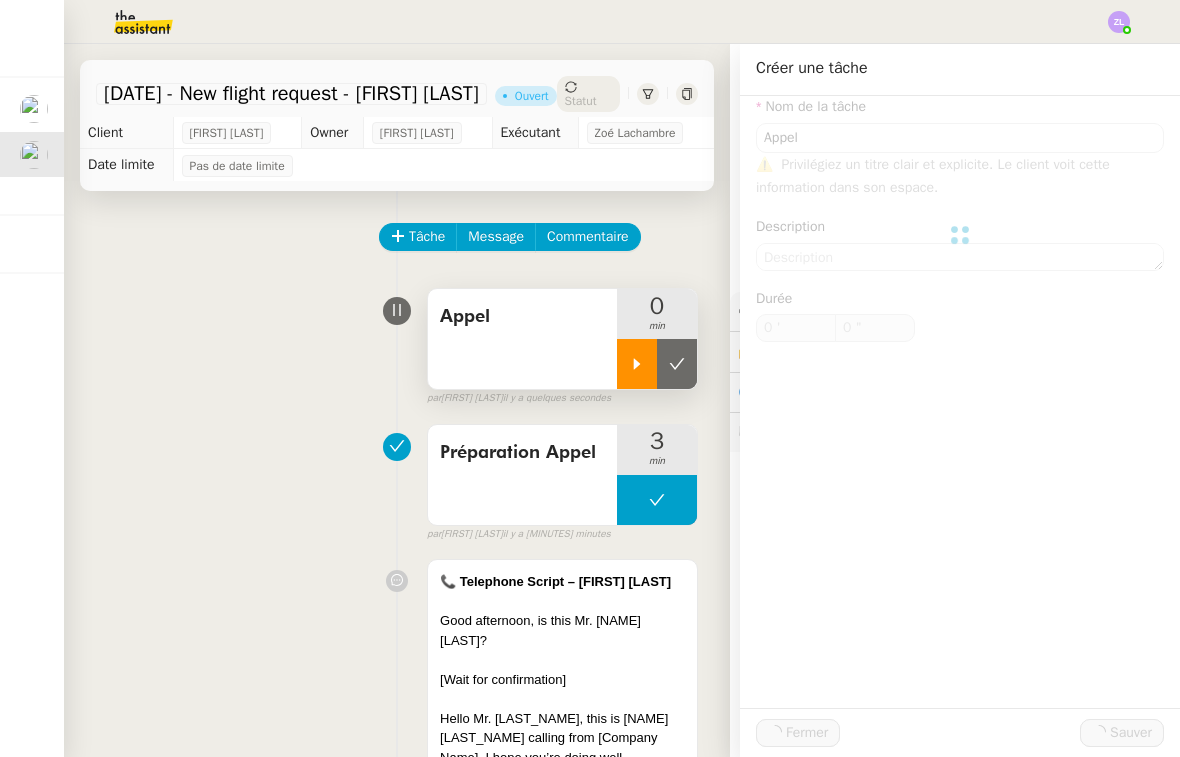 click 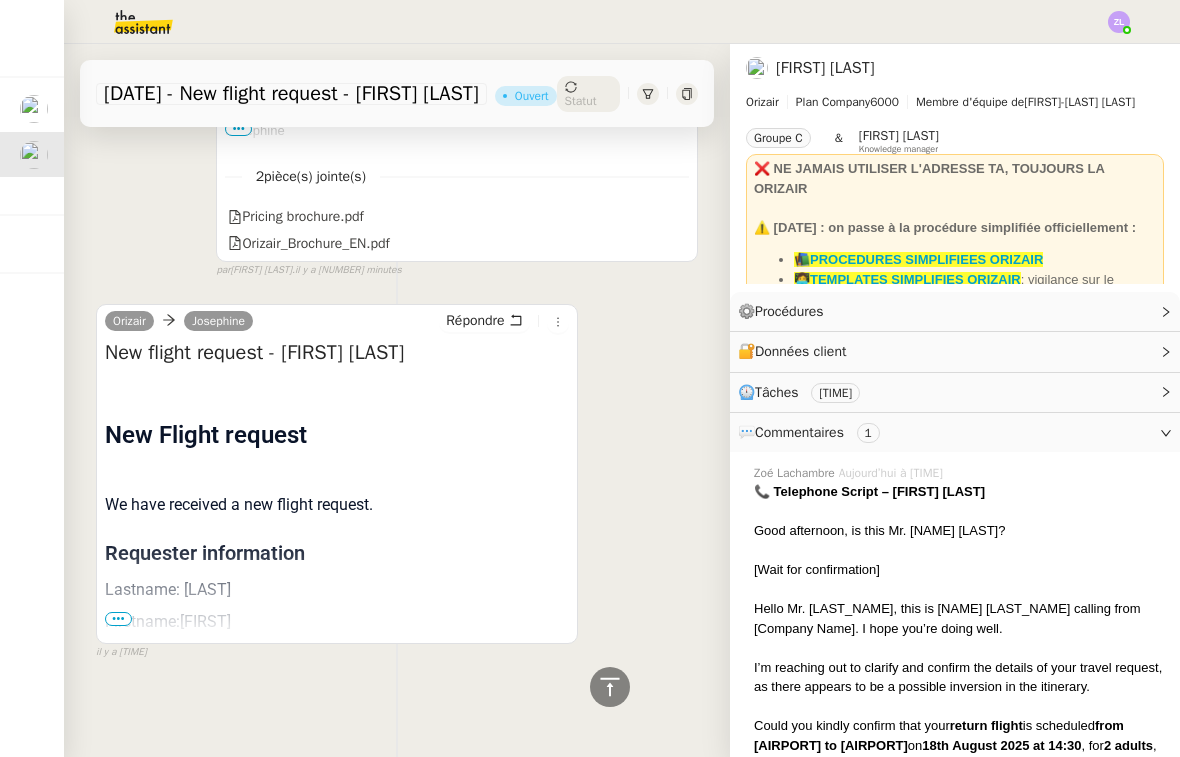 click on "•••" at bounding box center [118, 619] 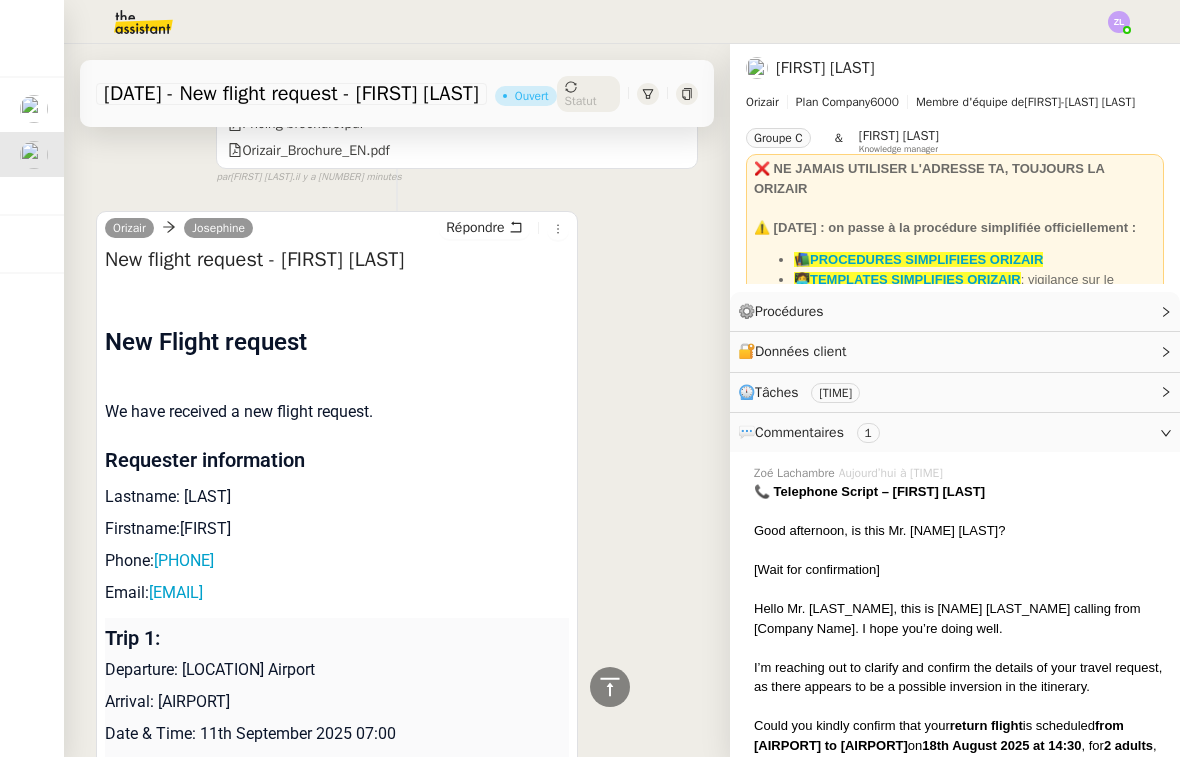 scroll, scrollTop: 2635, scrollLeft: 0, axis: vertical 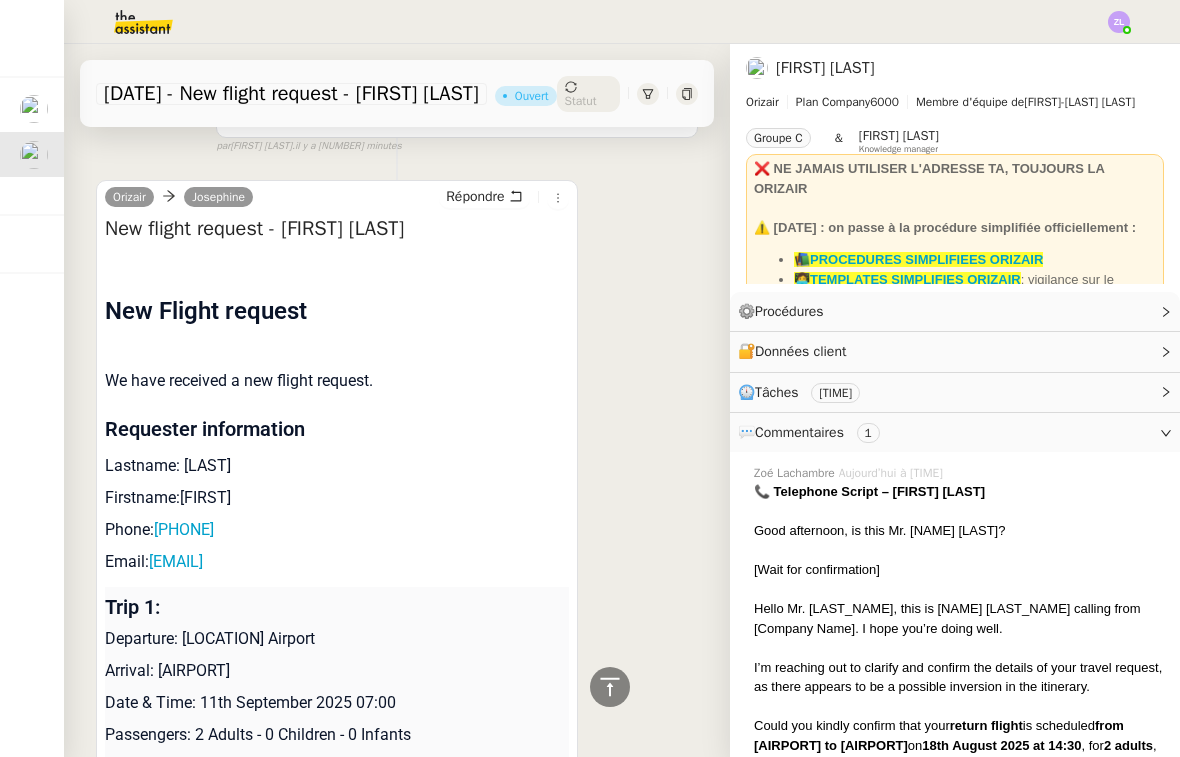 drag, startPoint x: 292, startPoint y: 538, endPoint x: 157, endPoint y: 544, distance: 135.13327 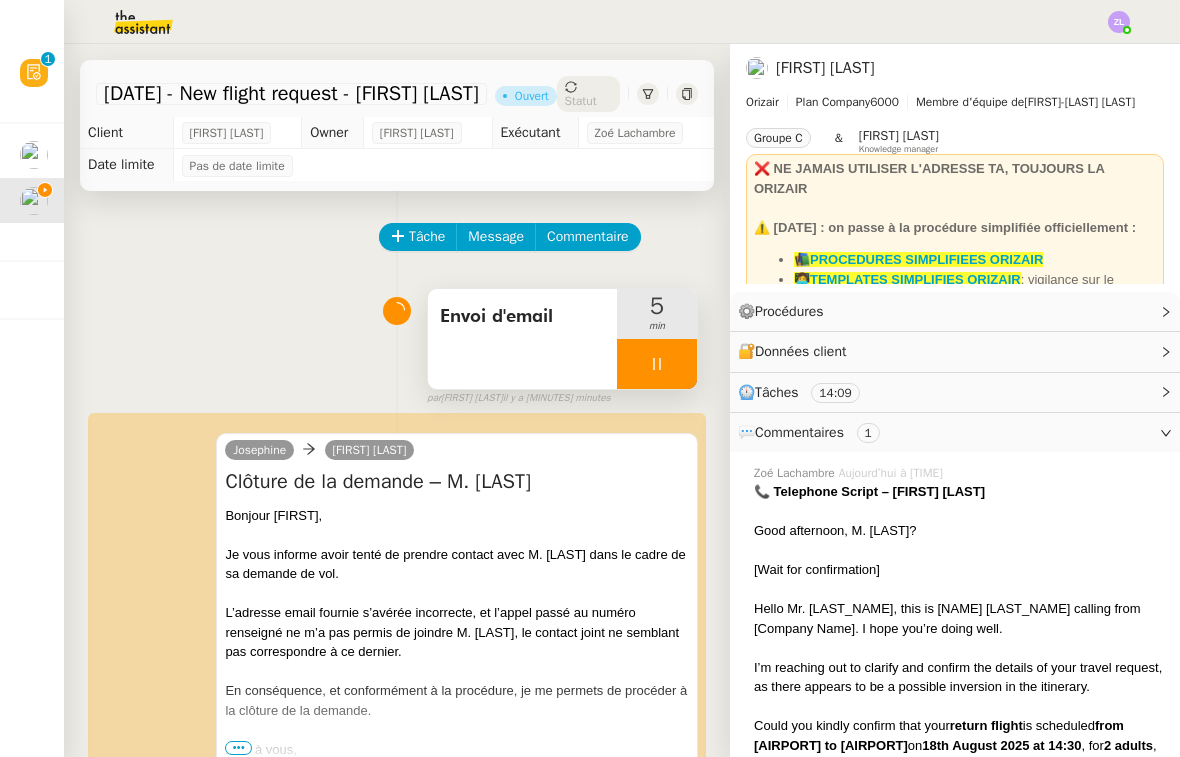 scroll, scrollTop: 0, scrollLeft: 0, axis: both 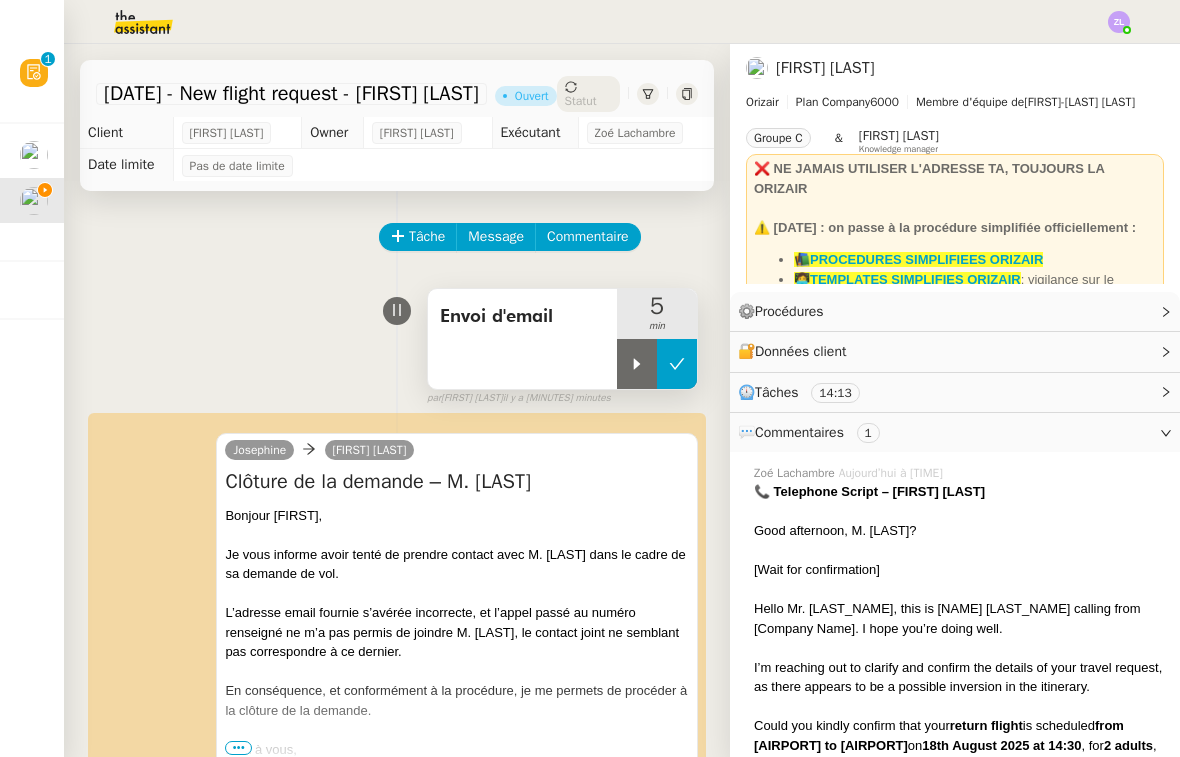 click 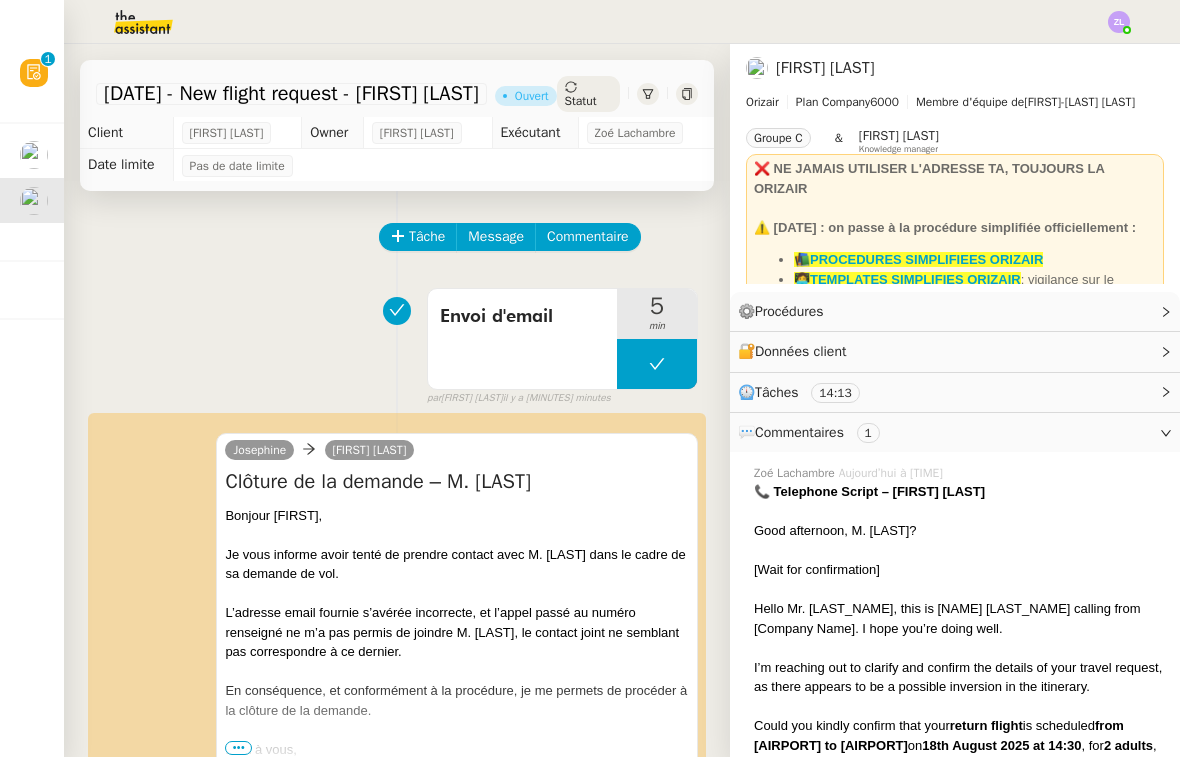 click 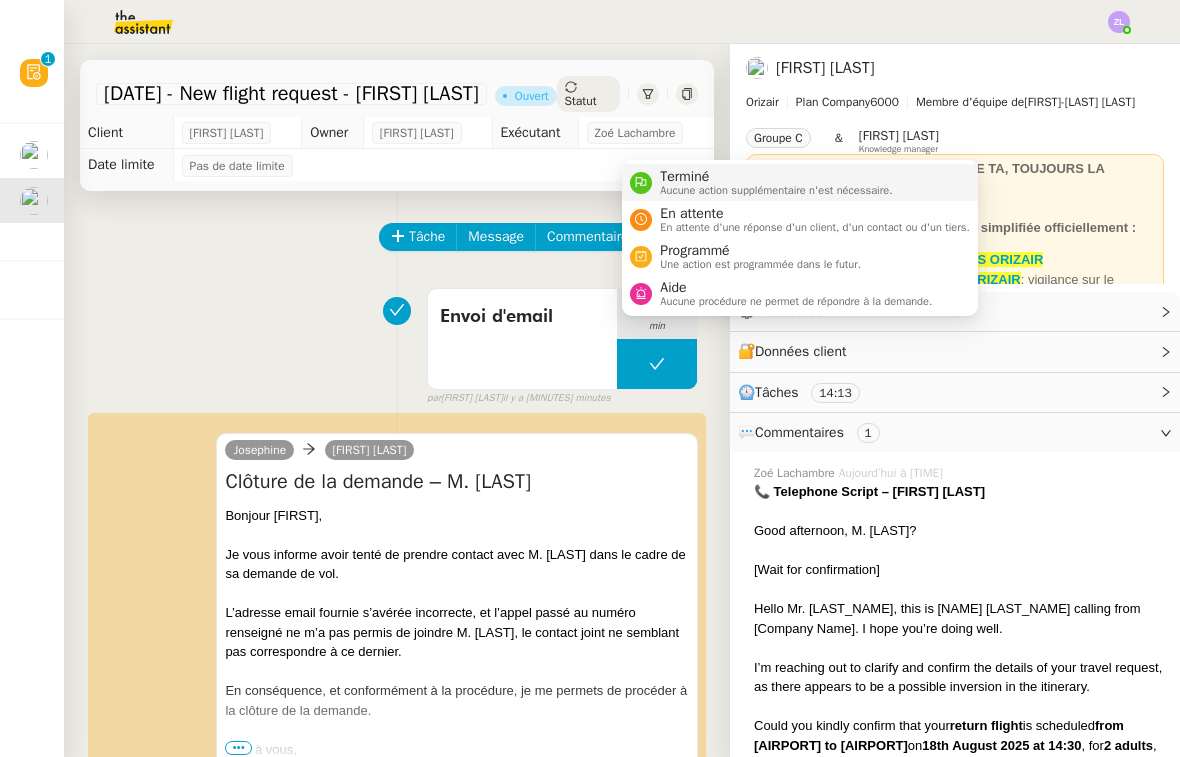 click on "Terminé" at bounding box center (776, 177) 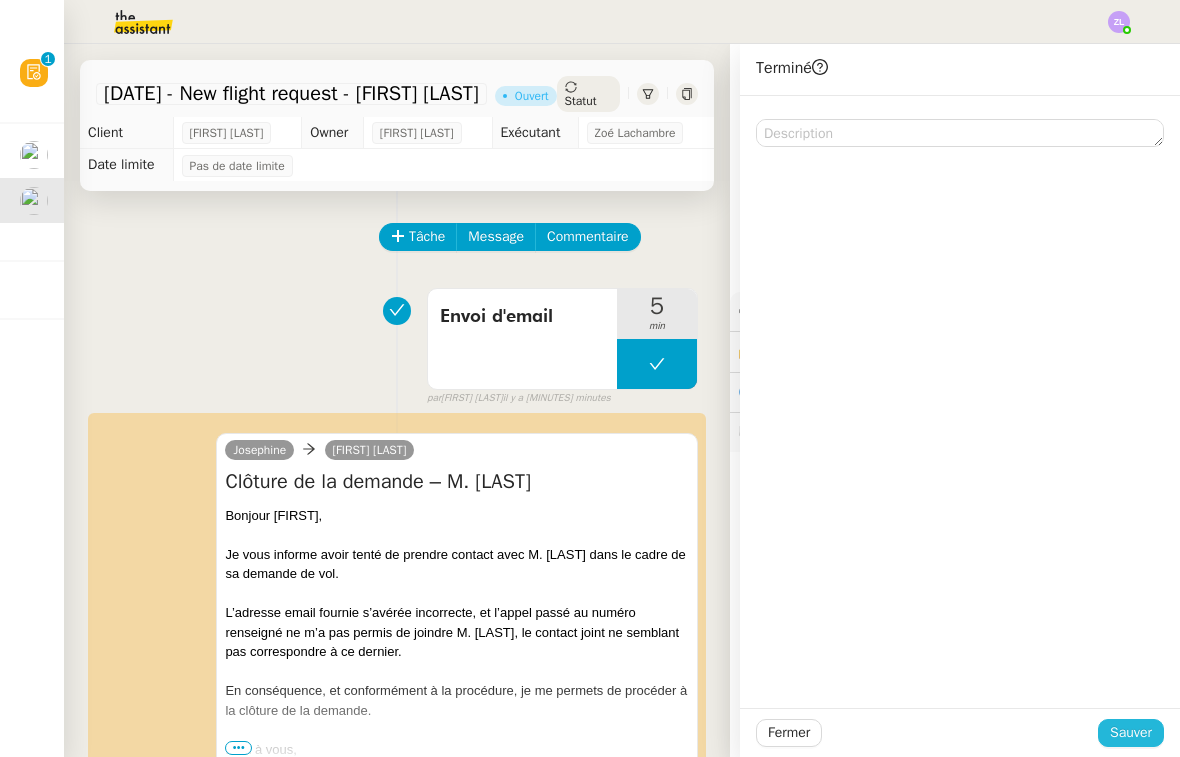 click on "Sauver" 